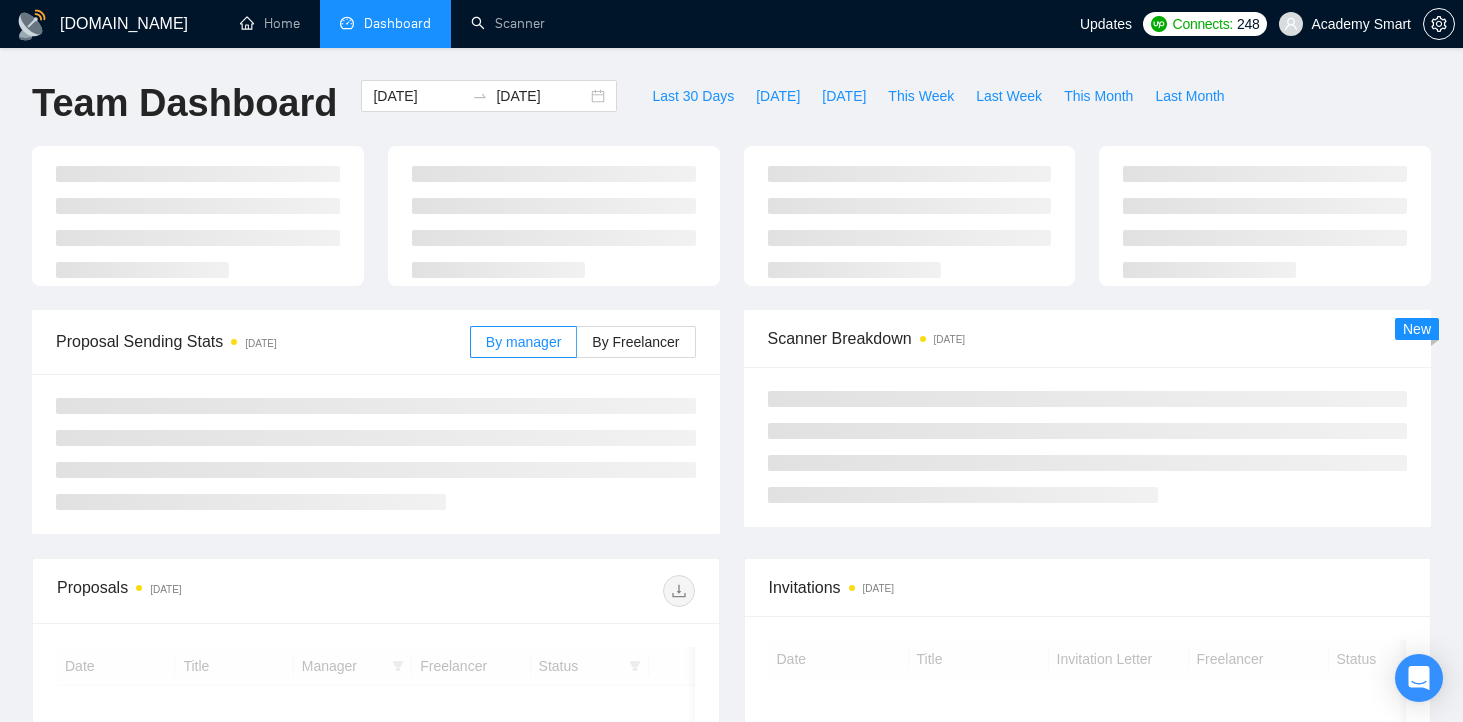 scroll, scrollTop: 0, scrollLeft: 0, axis: both 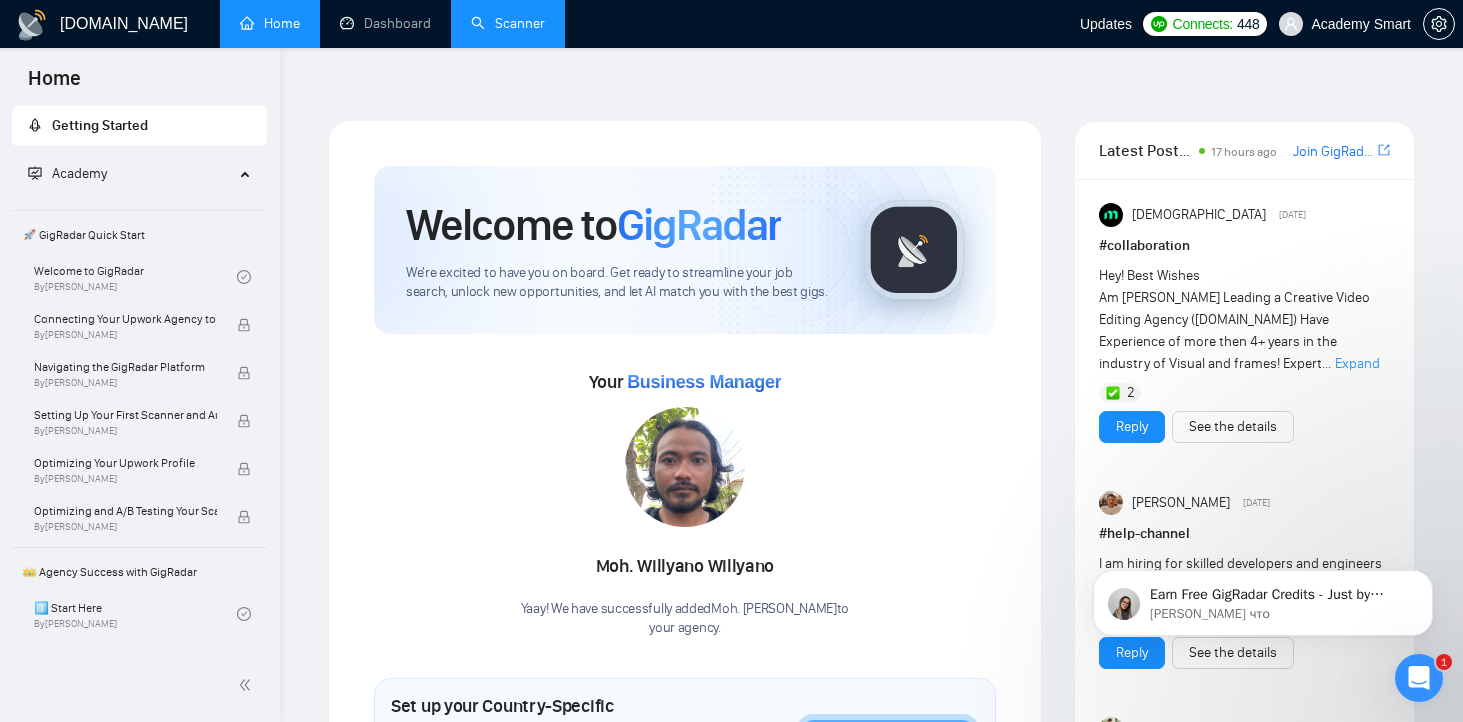 click on "Scanner" at bounding box center [508, 23] 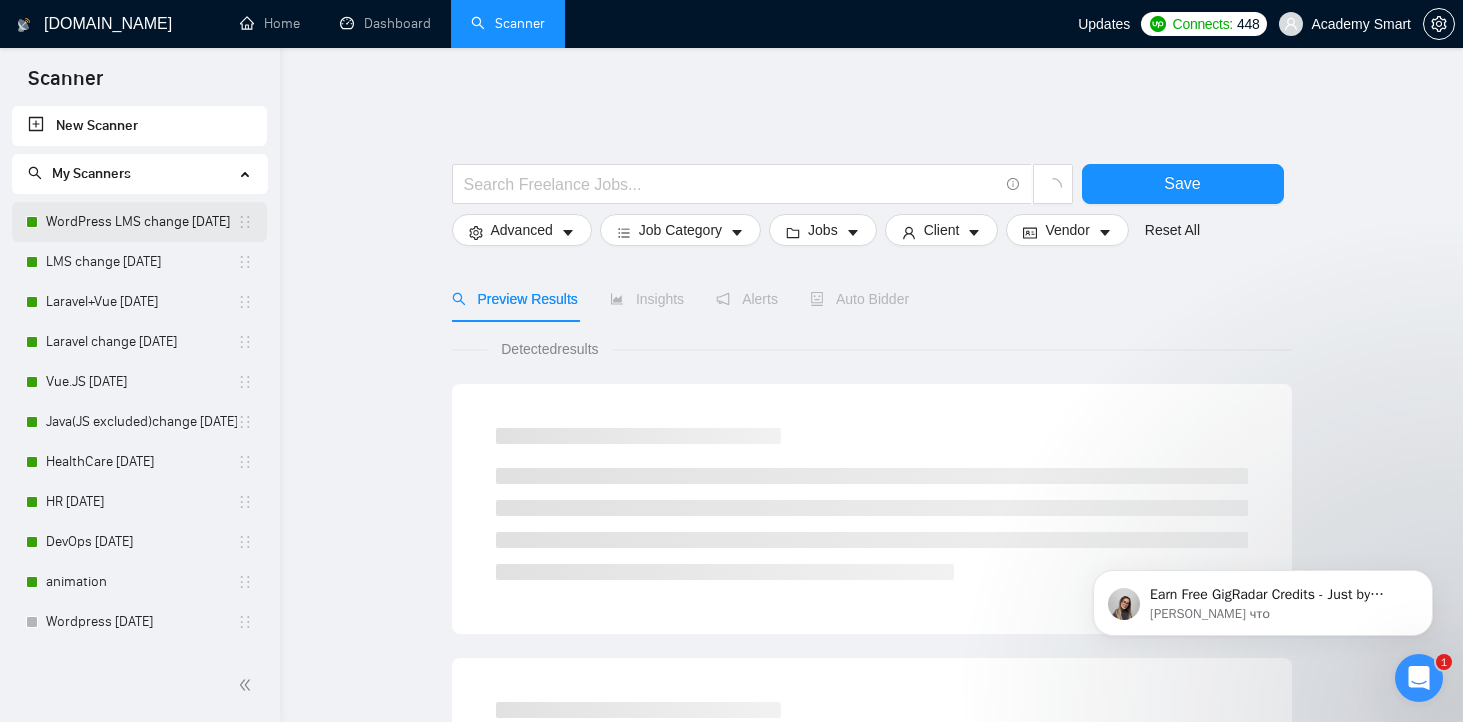 click on "WordPress LMS change [DATE]" at bounding box center [141, 222] 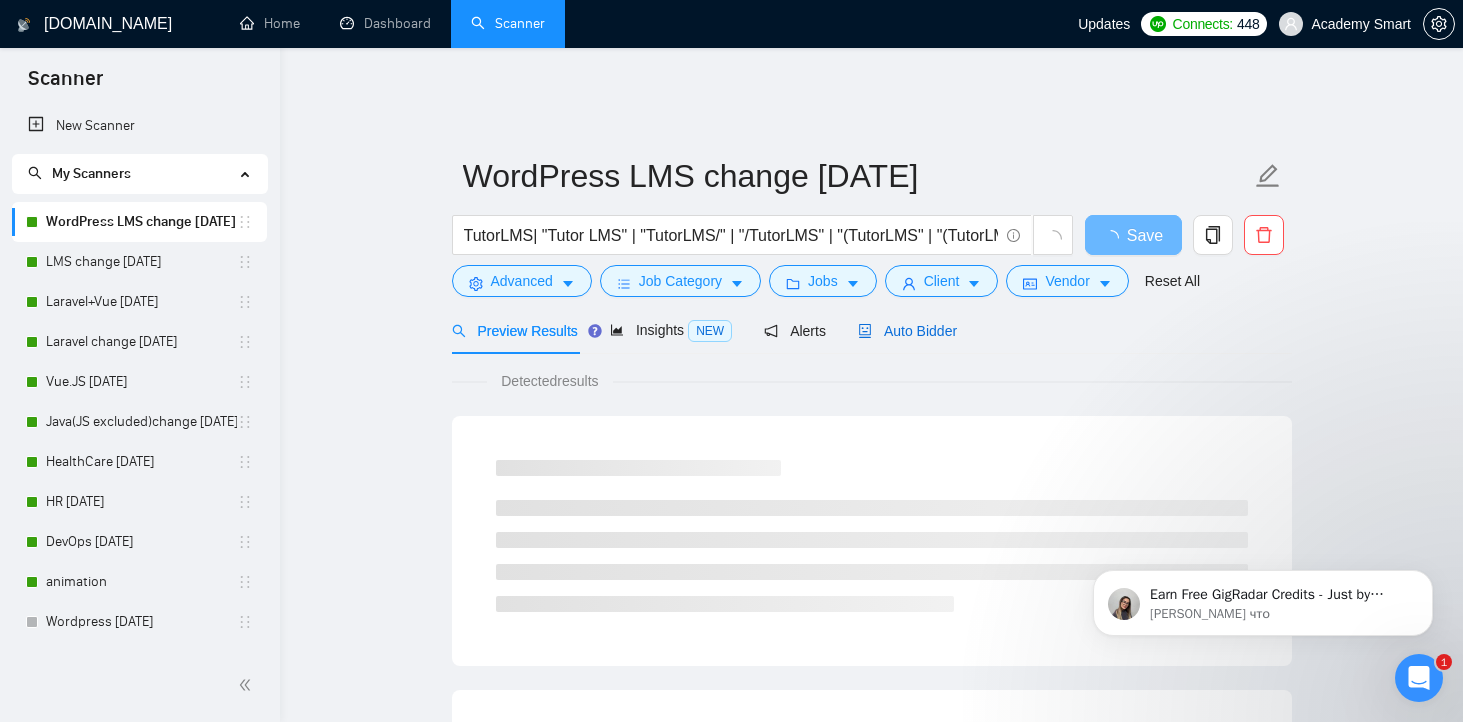 click on "Auto Bidder" at bounding box center (907, 331) 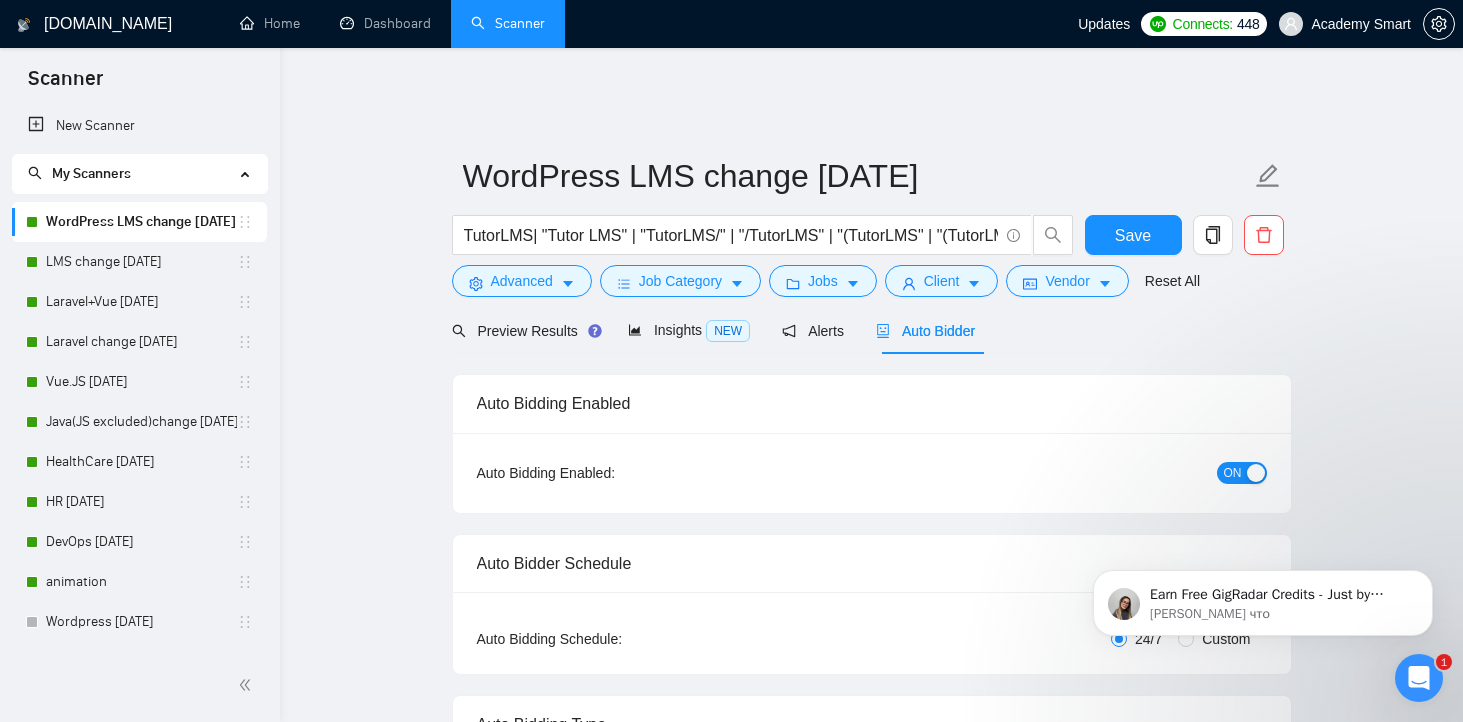 click on "ON" at bounding box center (1233, 473) 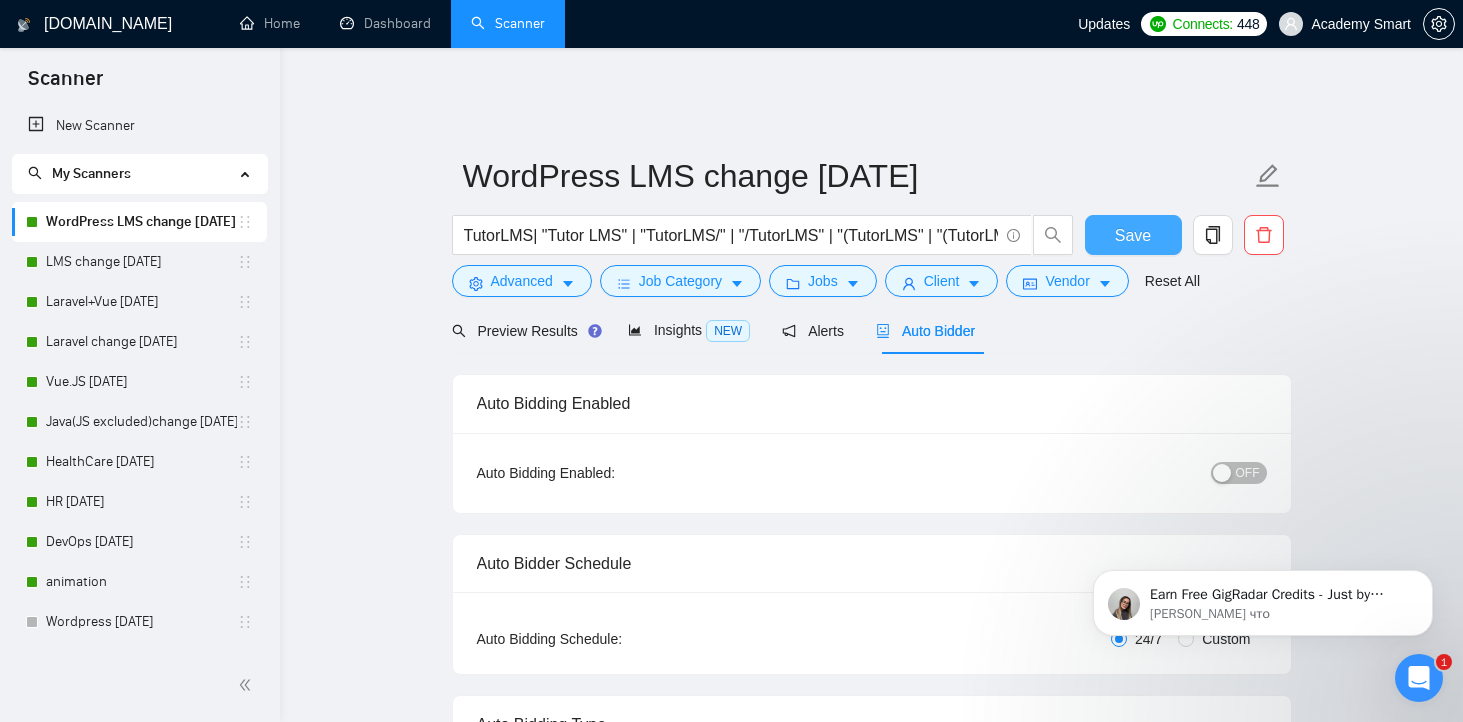 click on "Save" at bounding box center (1133, 235) 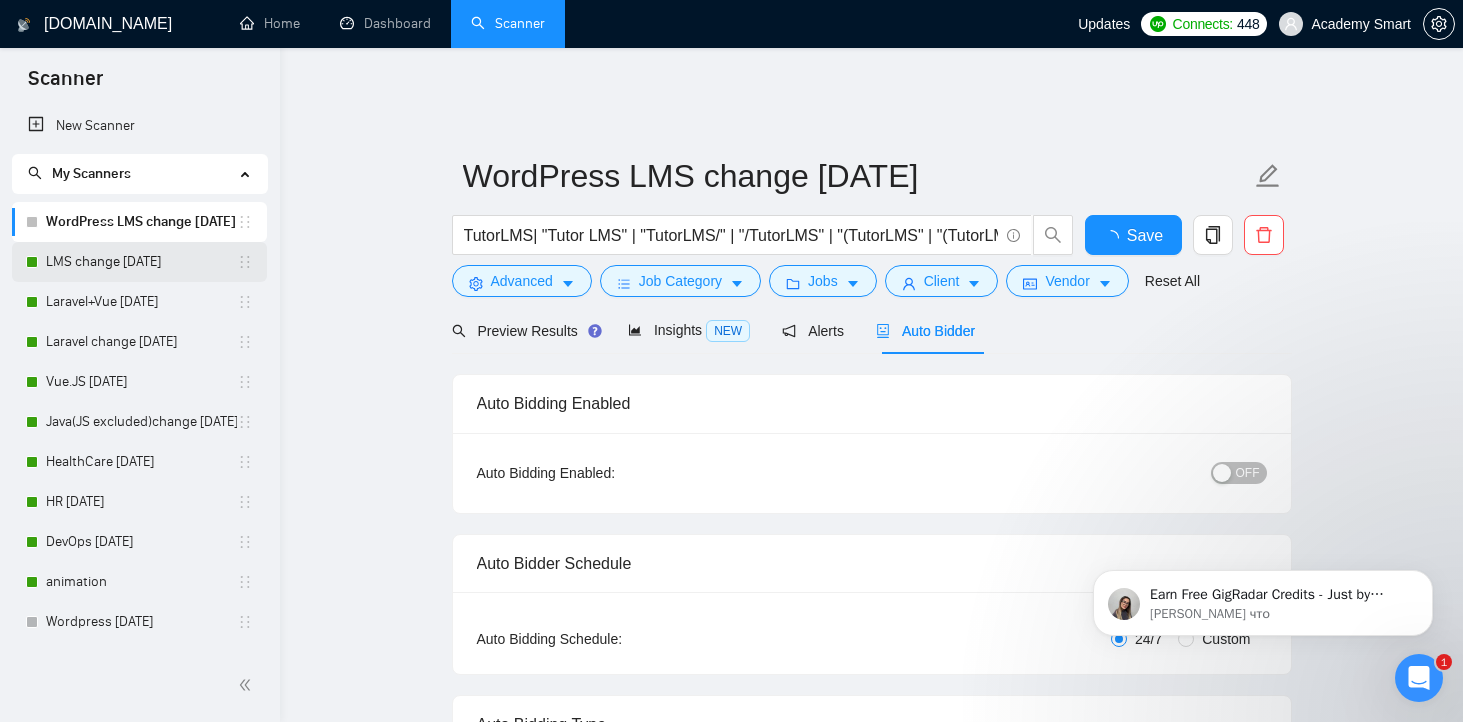 click on "LMS change [DATE]" at bounding box center (141, 262) 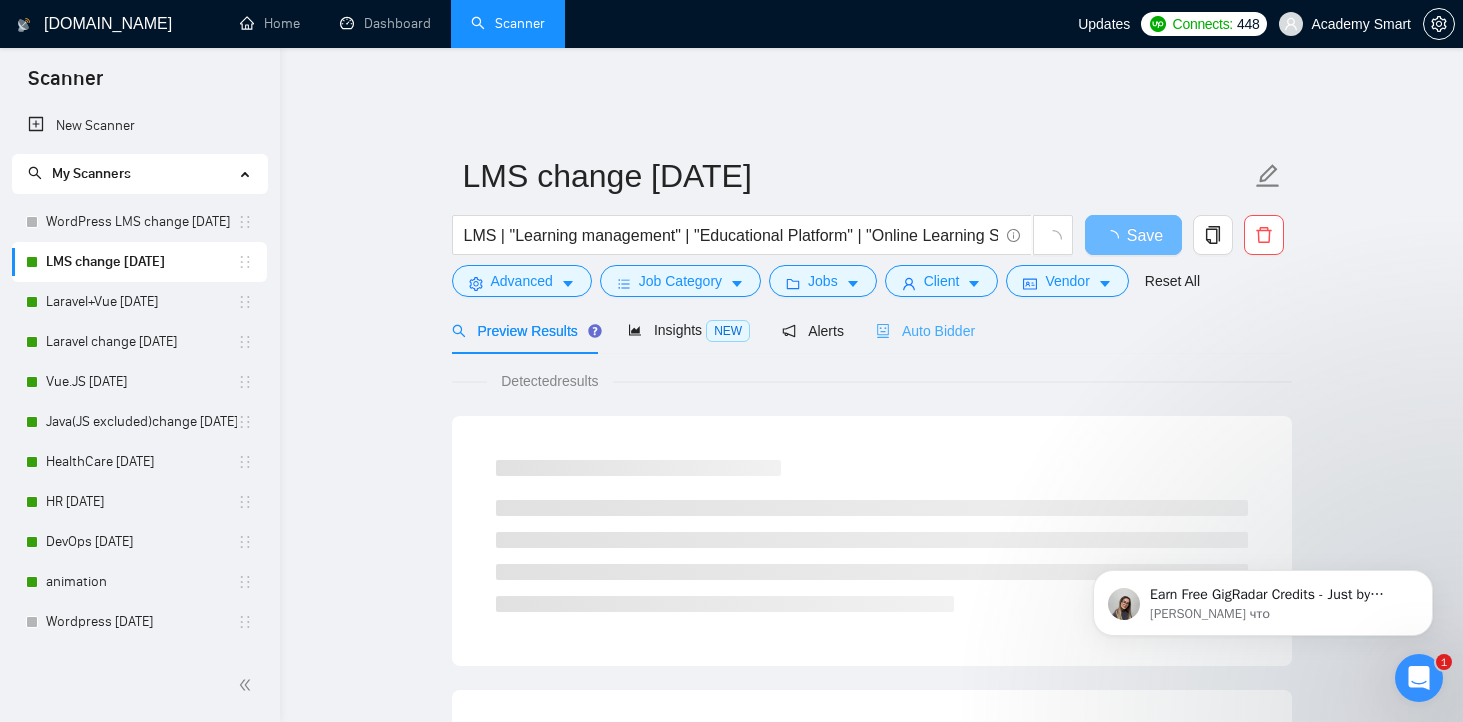 click on "Auto Bidder" at bounding box center (925, 330) 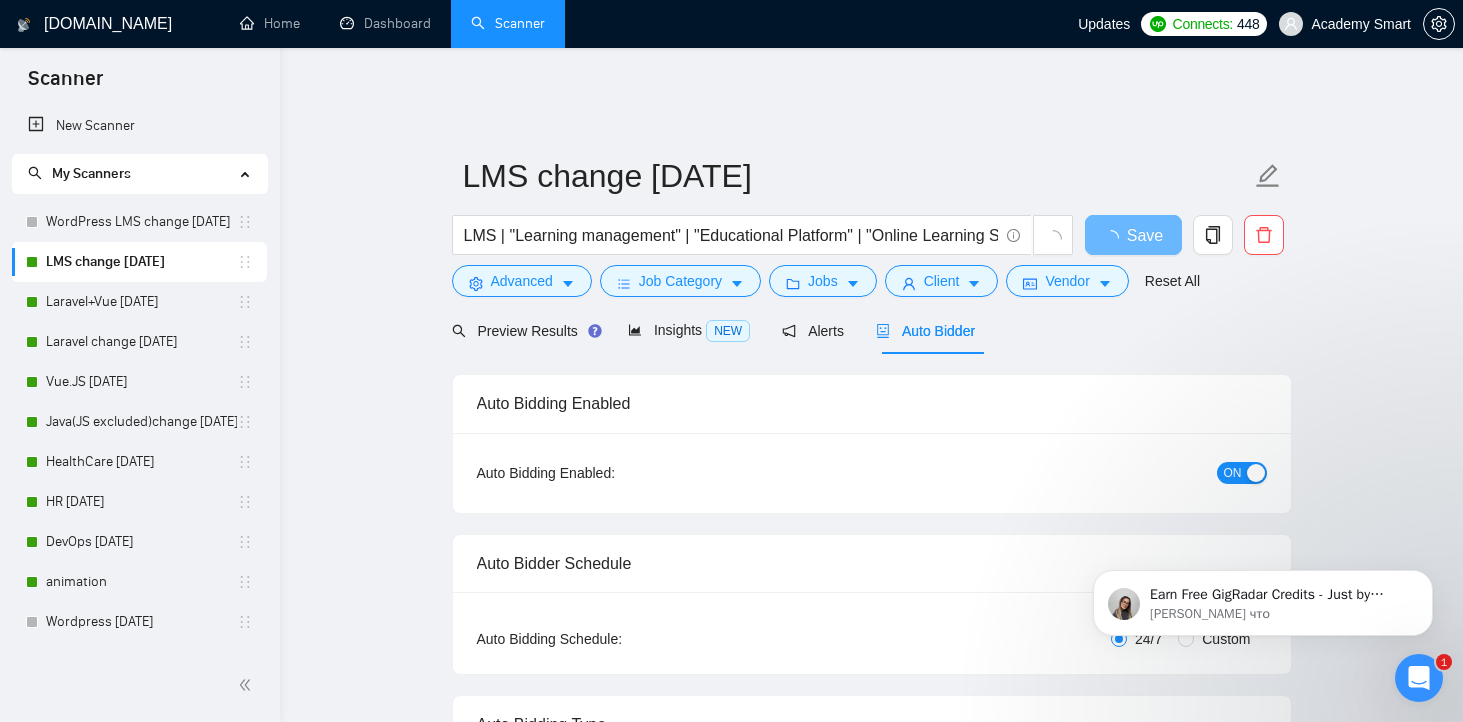 type 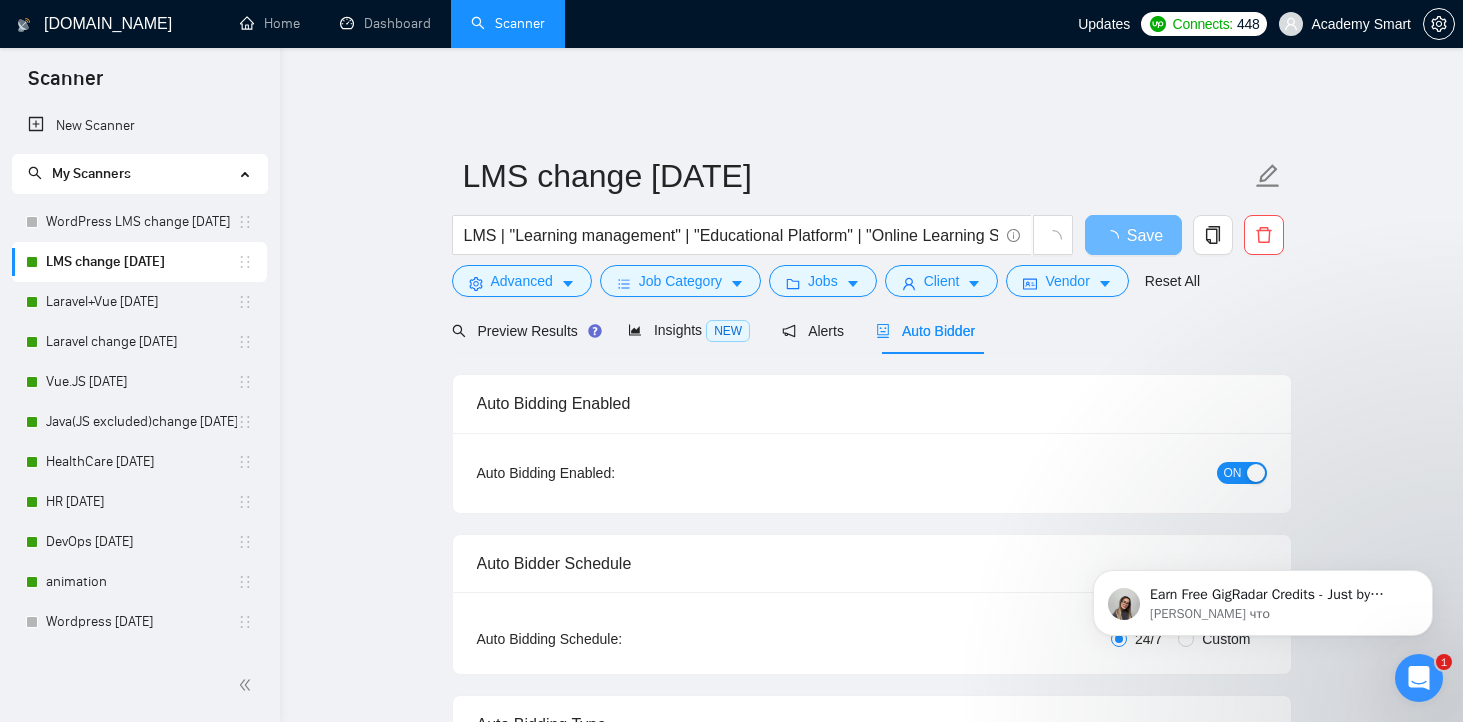 checkbox on "true" 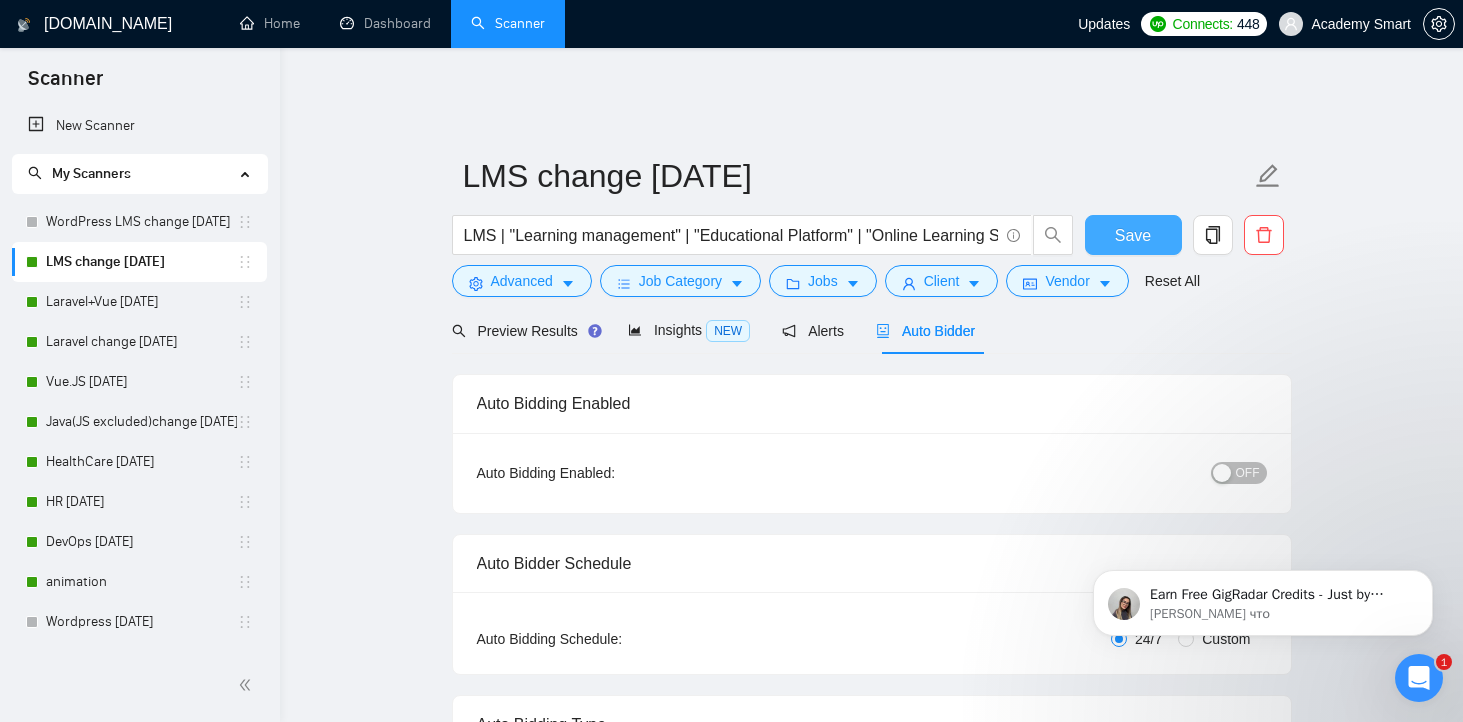 click on "Save" at bounding box center (1133, 235) 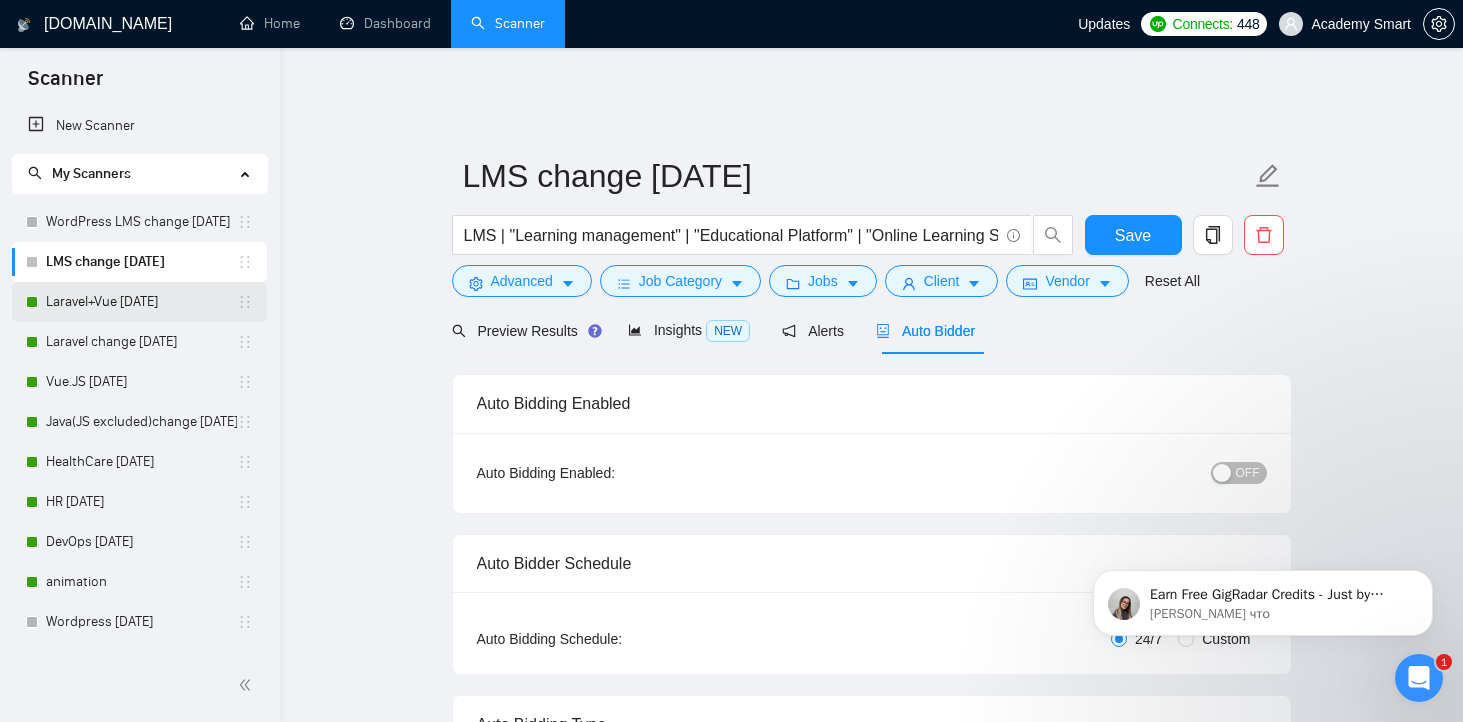 click on "Laravel+Vue 30.06.2025" at bounding box center (141, 302) 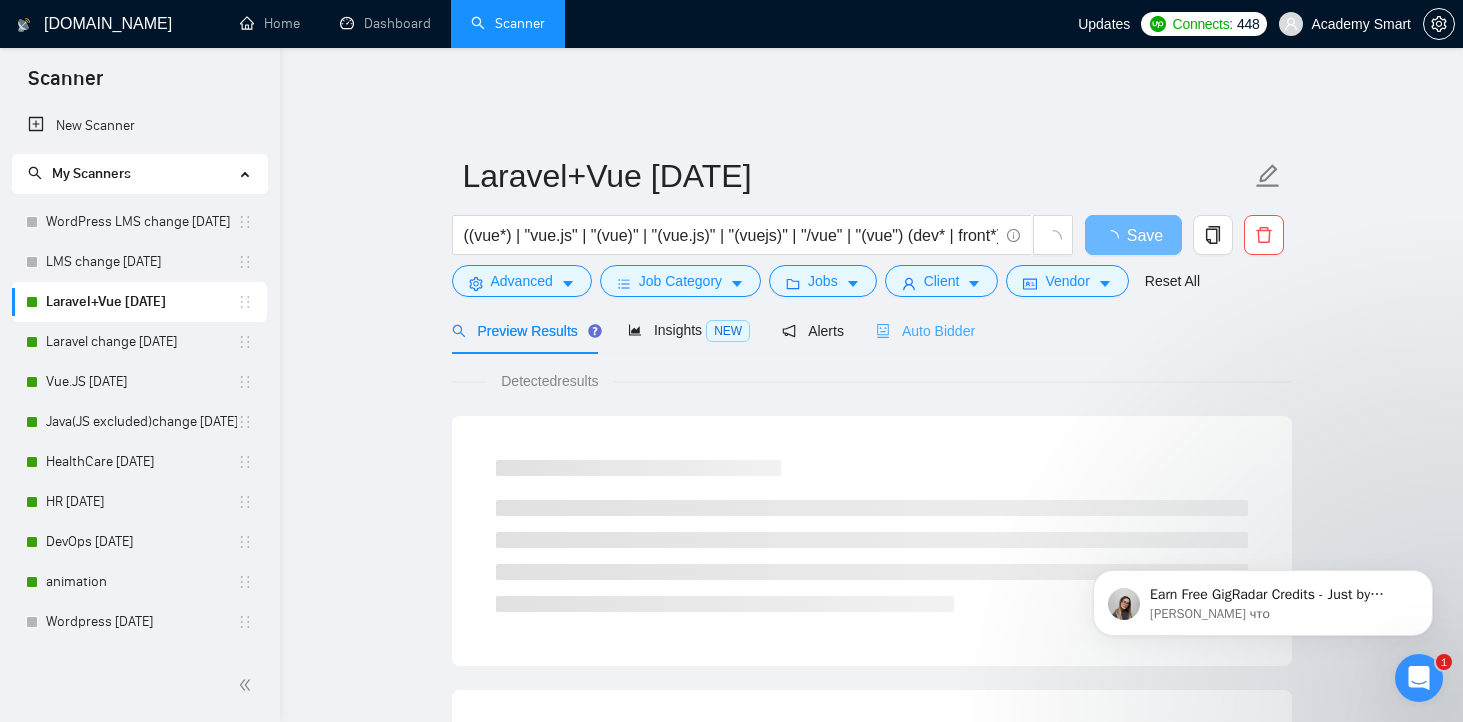 click on "Auto Bidder" at bounding box center (925, 330) 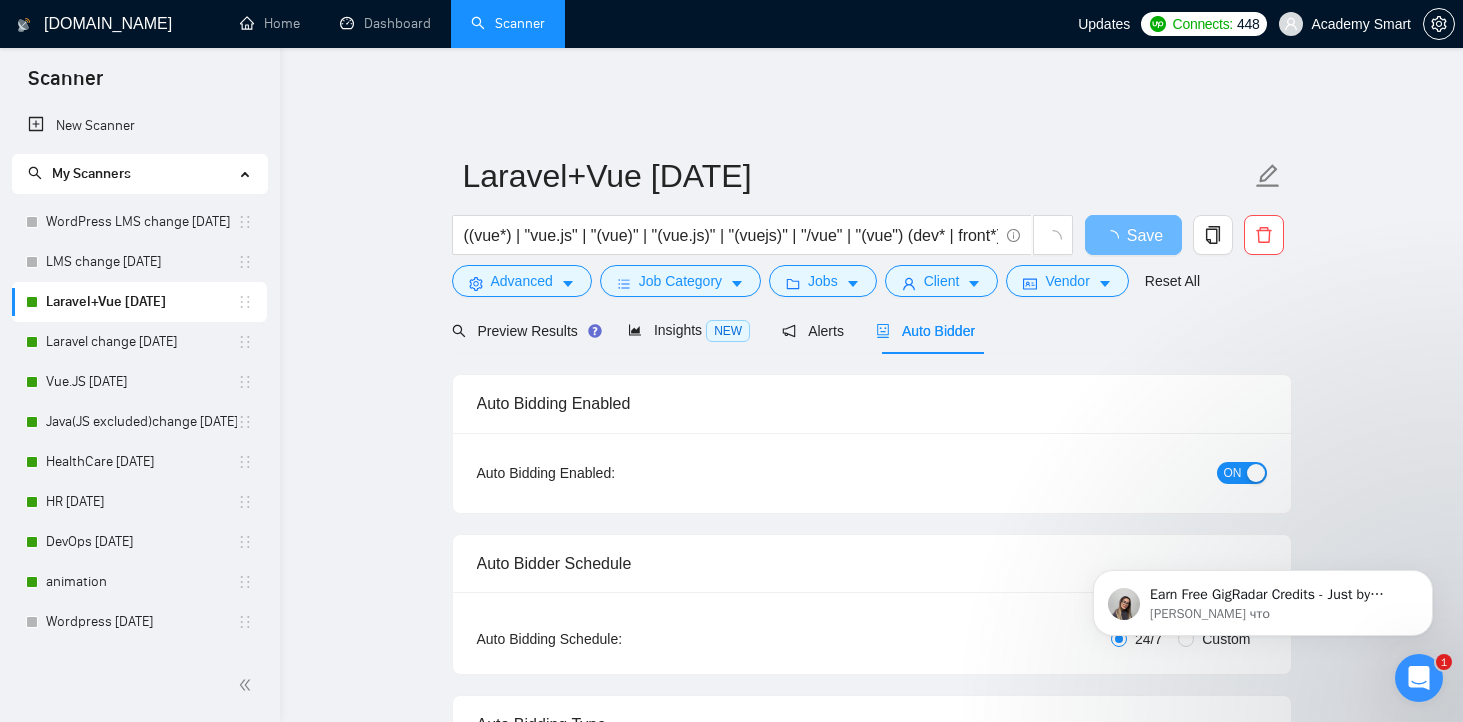 click on "ON" at bounding box center [1233, 473] 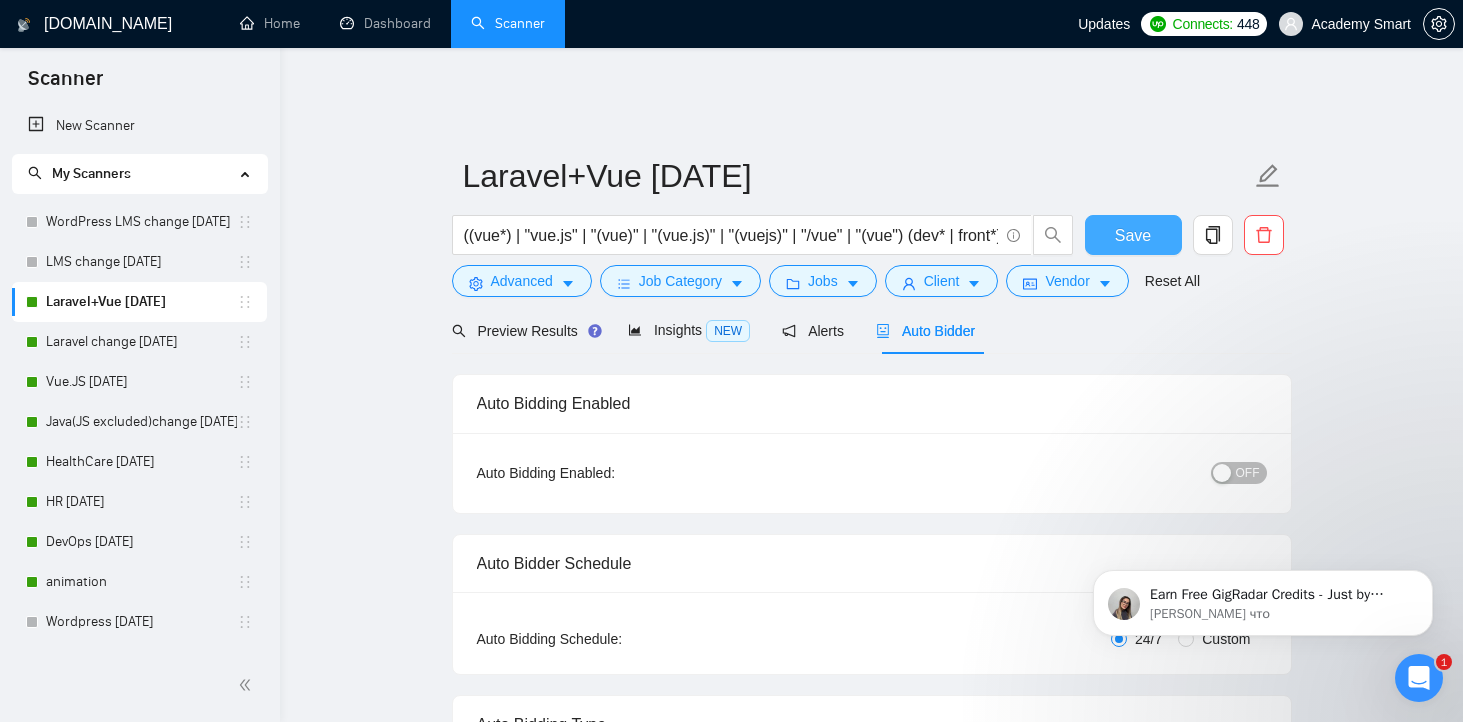 click on "Save" at bounding box center (1133, 235) 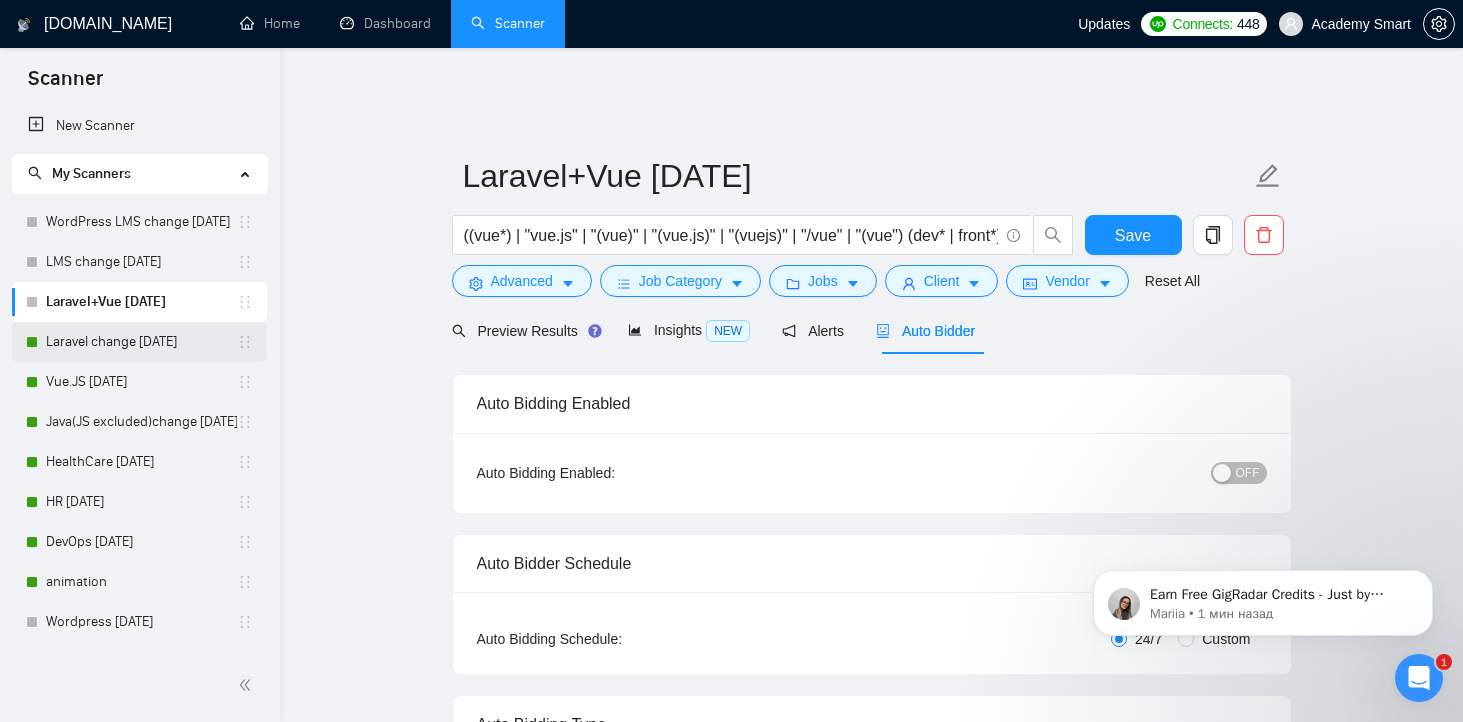 click on "Laravel change [DATE]" at bounding box center [141, 342] 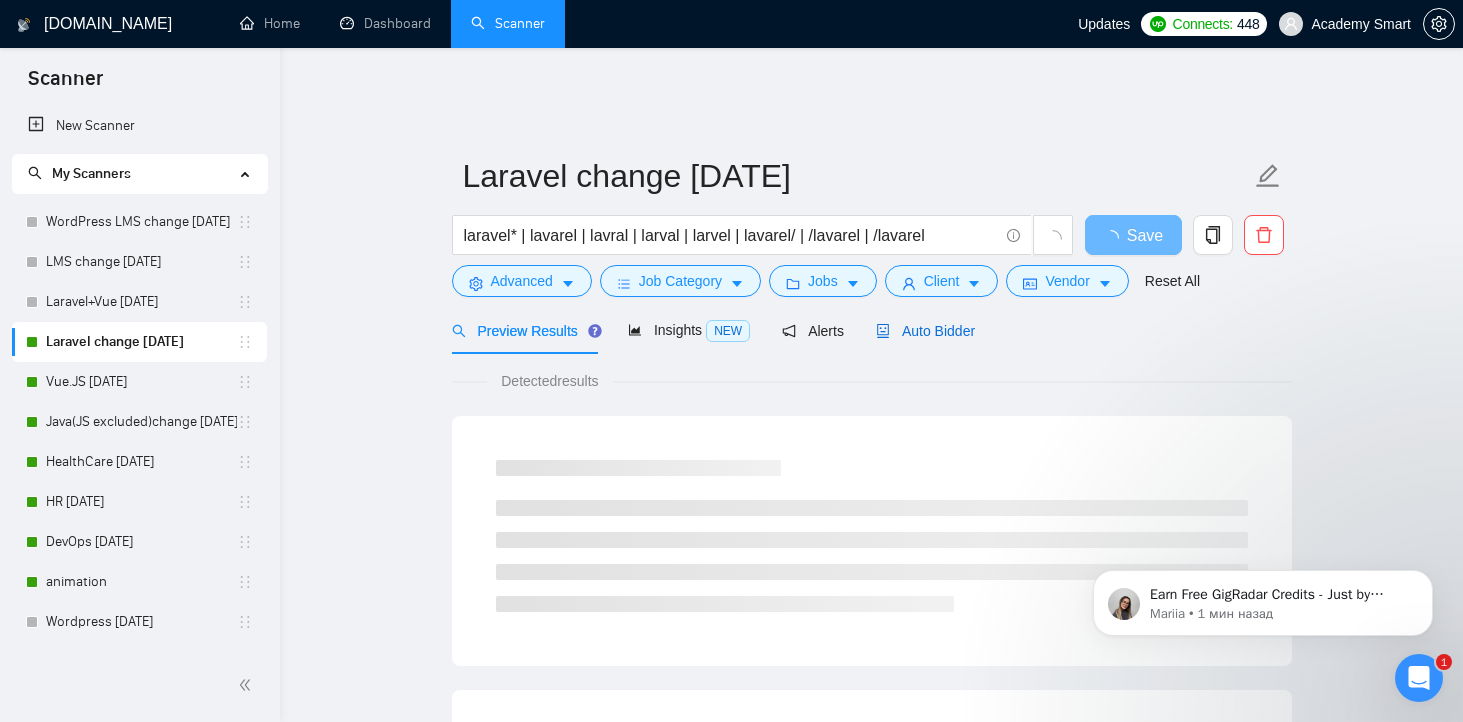 click on "Auto Bidder" at bounding box center (925, 331) 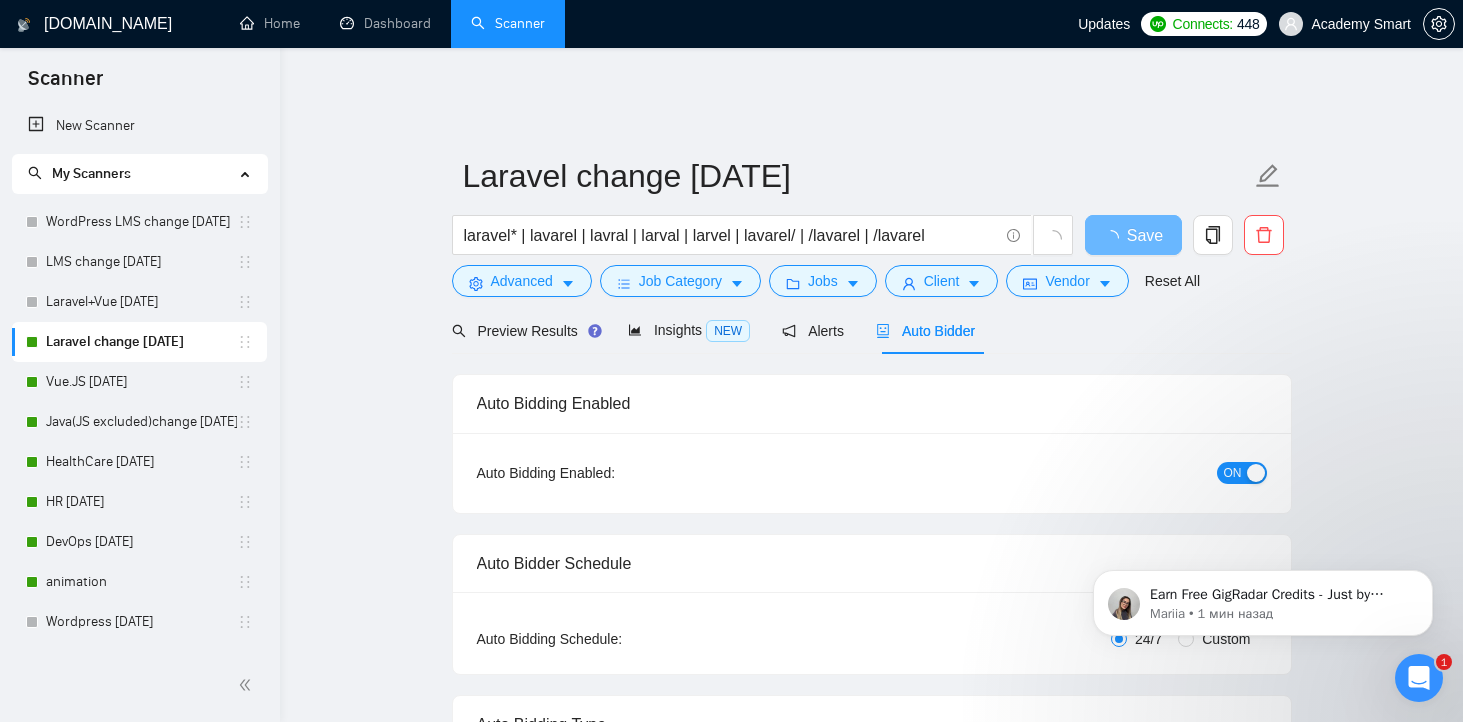 click on "ON" at bounding box center [1233, 473] 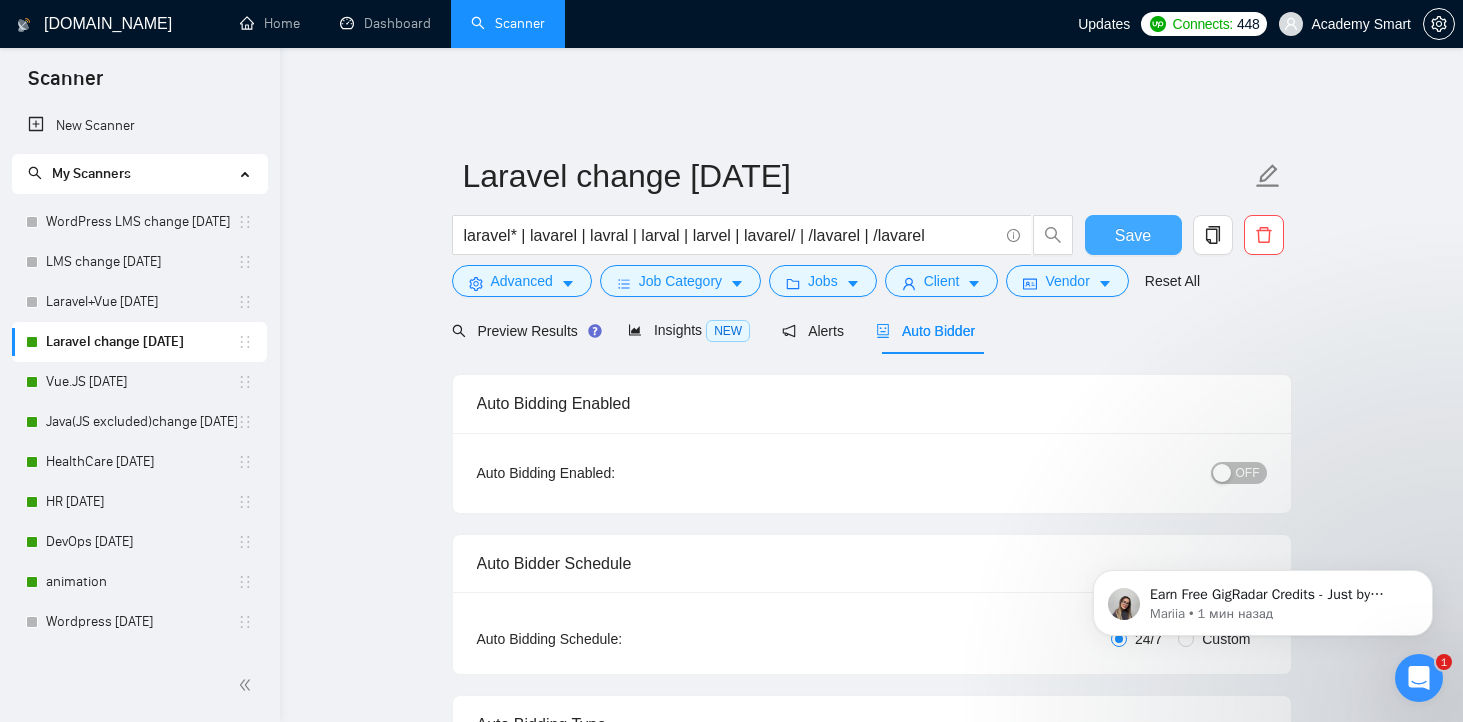 click on "Save" at bounding box center [1133, 235] 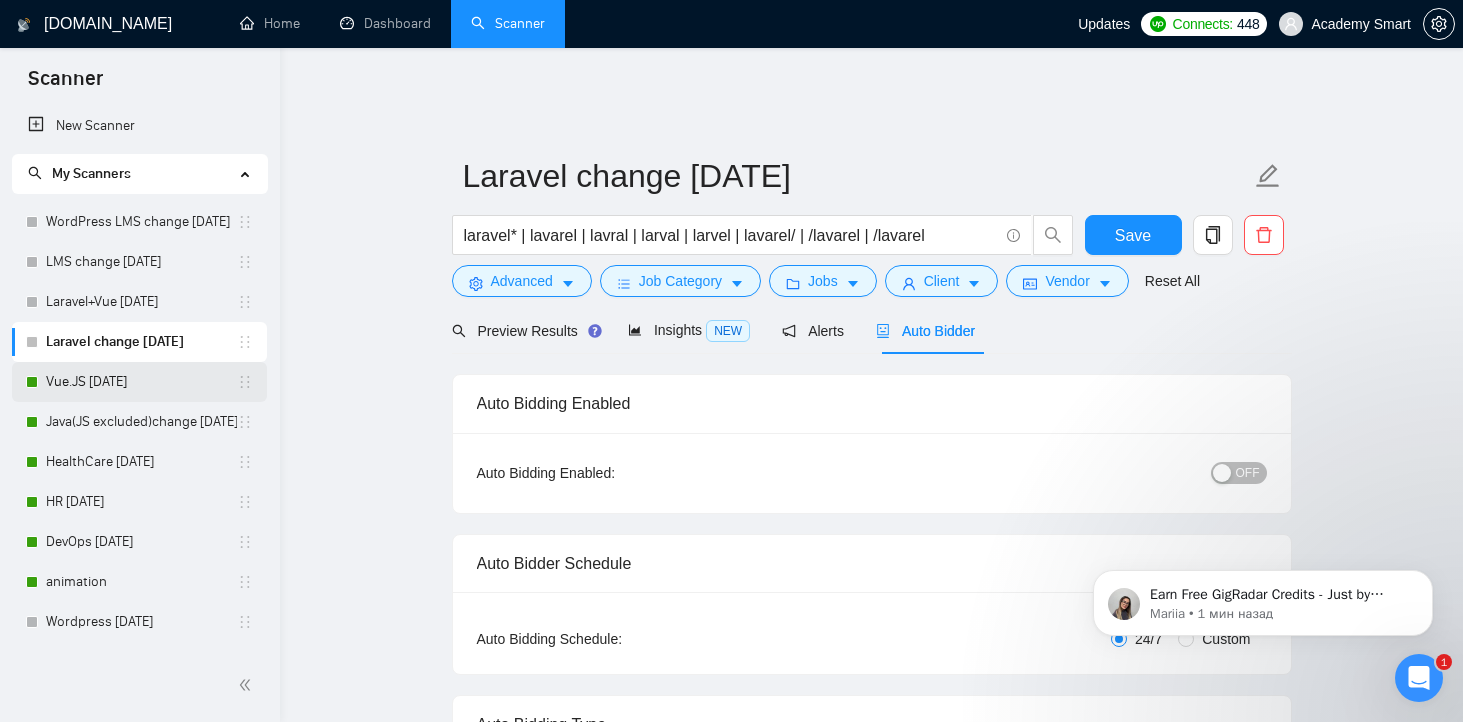 click on "Vue.JS [DATE]" at bounding box center [141, 382] 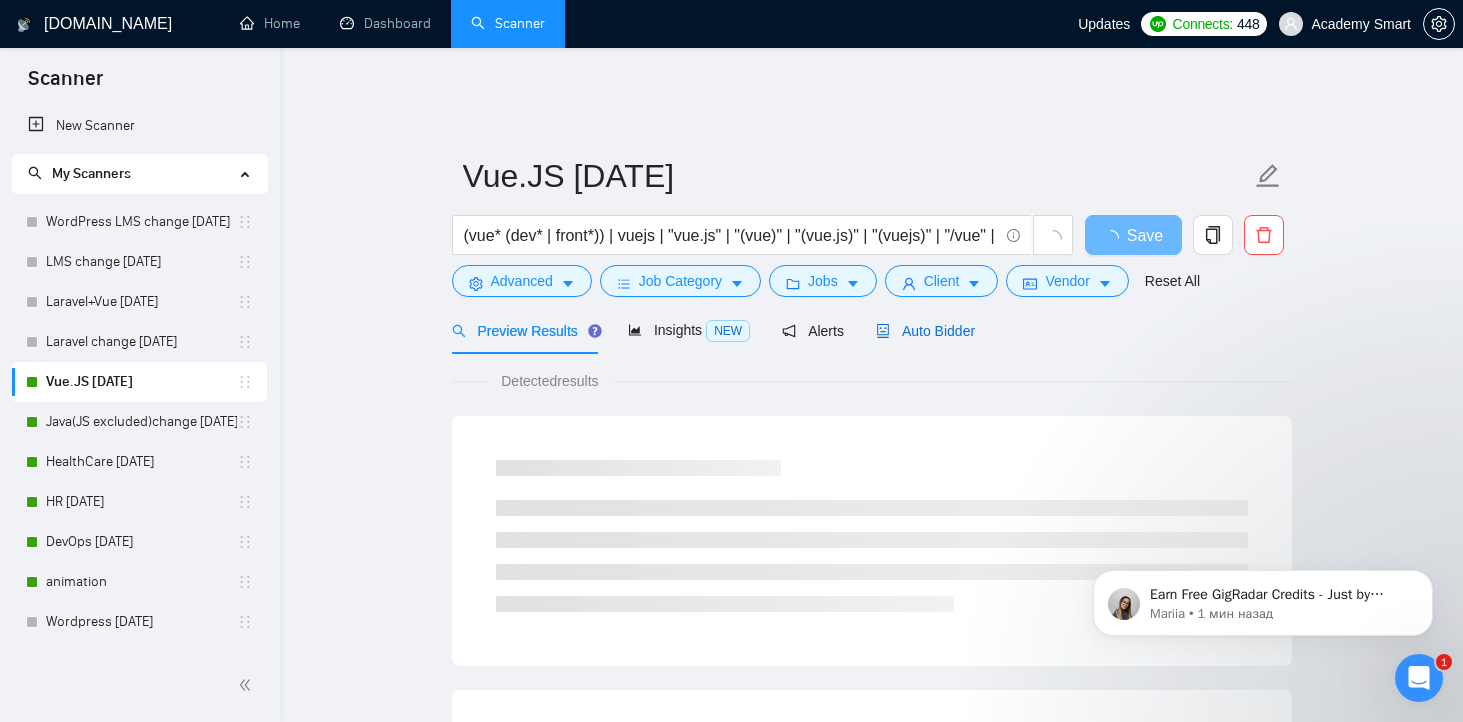 click on "Auto Bidder" at bounding box center (925, 331) 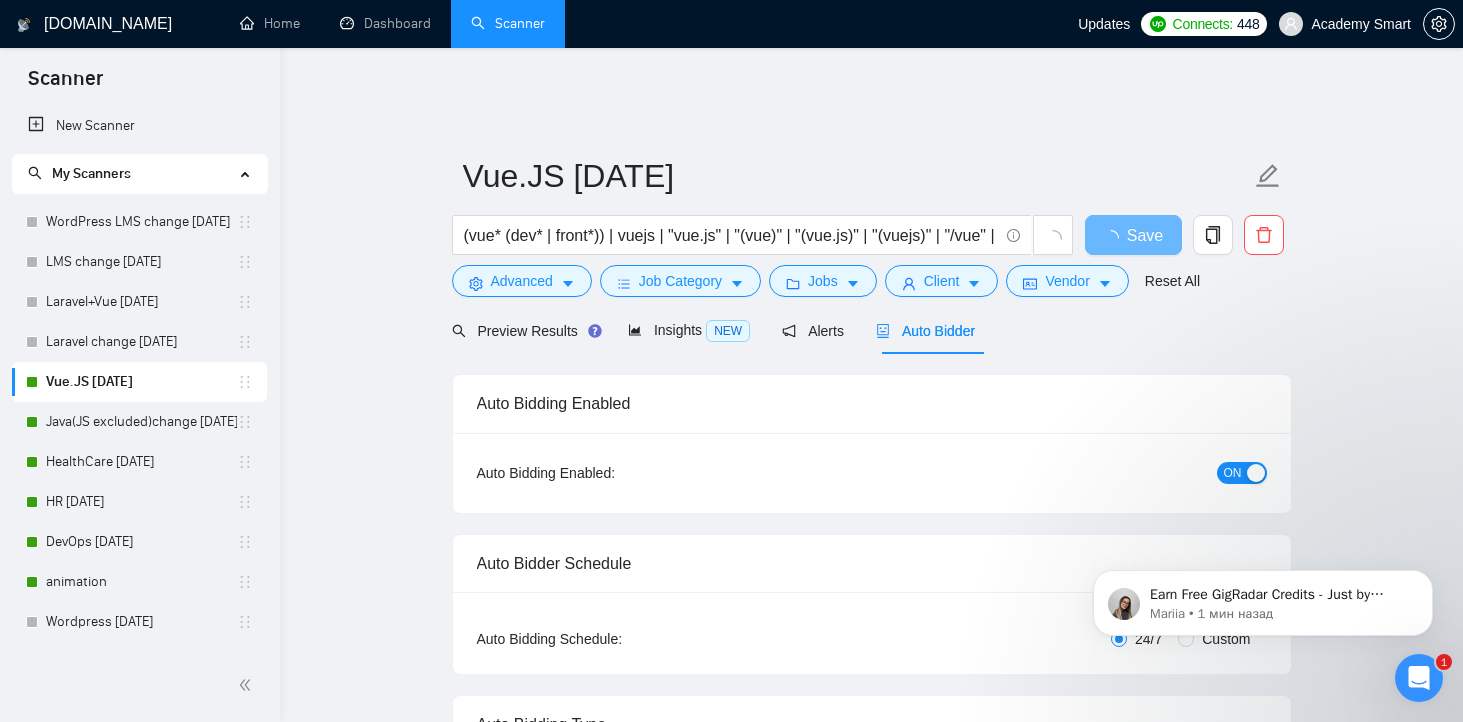 click on "ON" at bounding box center (1233, 473) 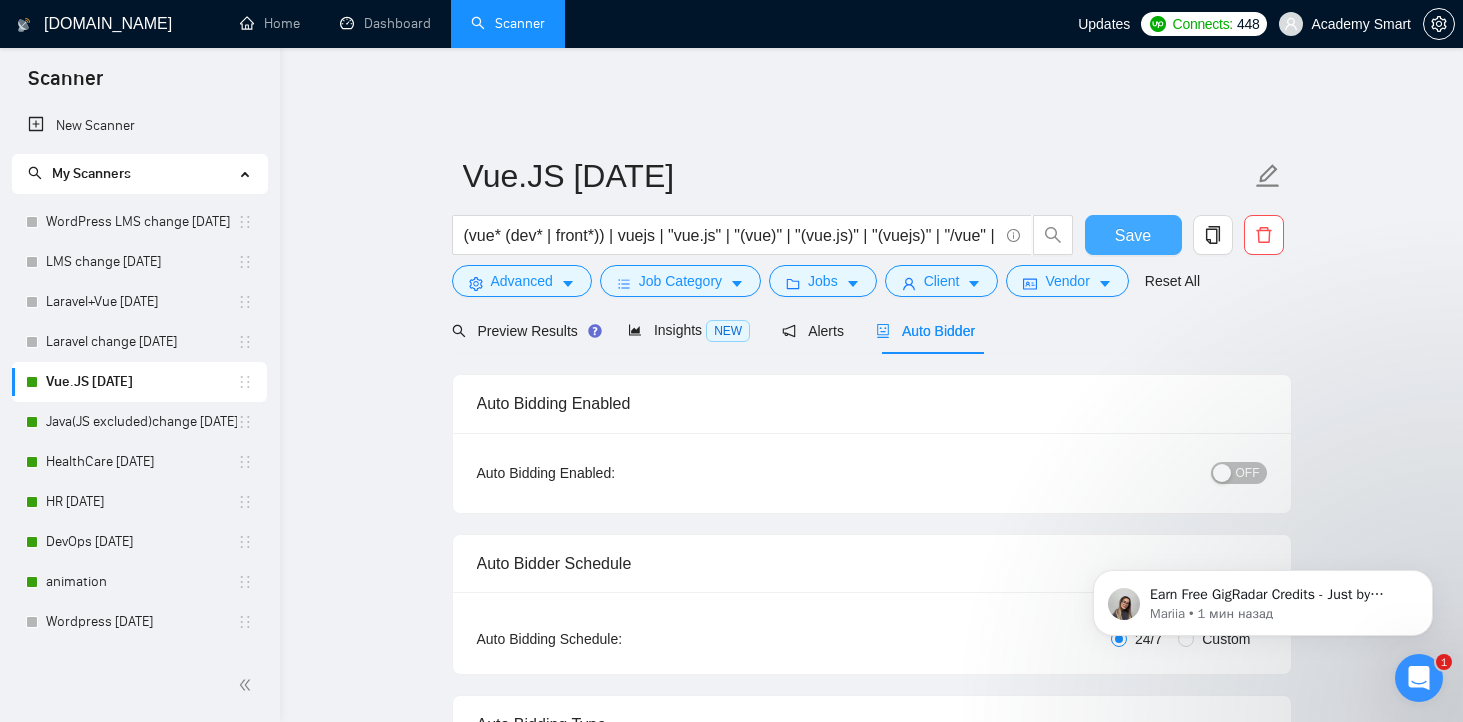 click on "Save" at bounding box center (1133, 235) 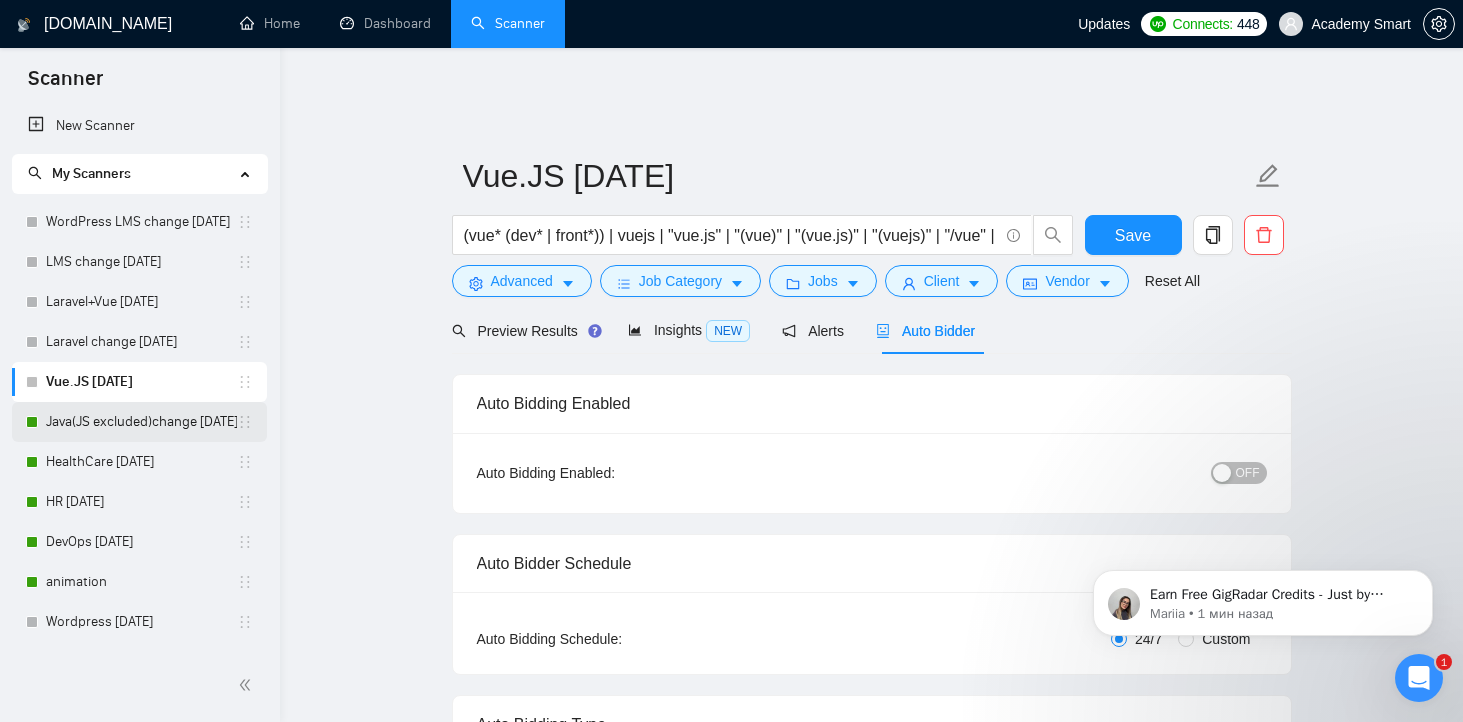 click on "Java(JS excluded)change [DATE]" at bounding box center (141, 422) 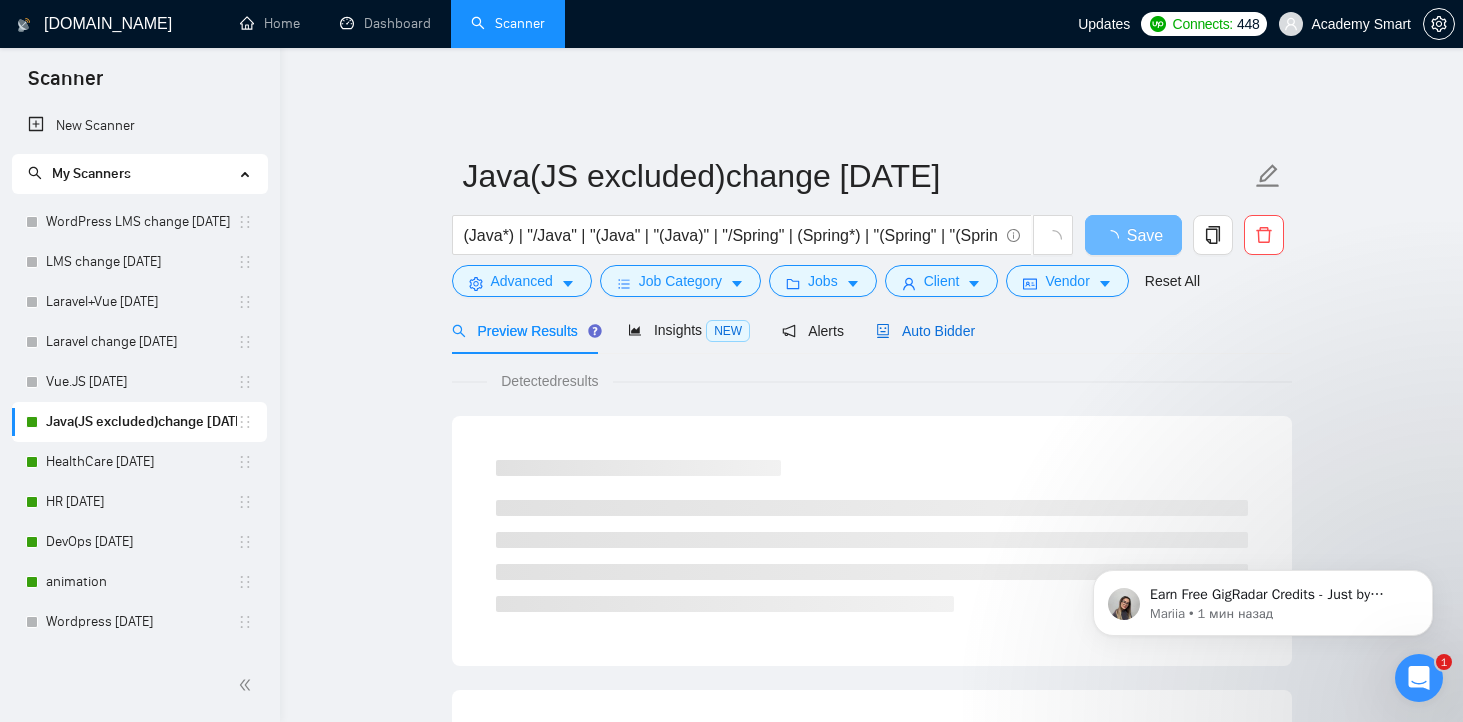 click on "Auto Bidder" at bounding box center [925, 331] 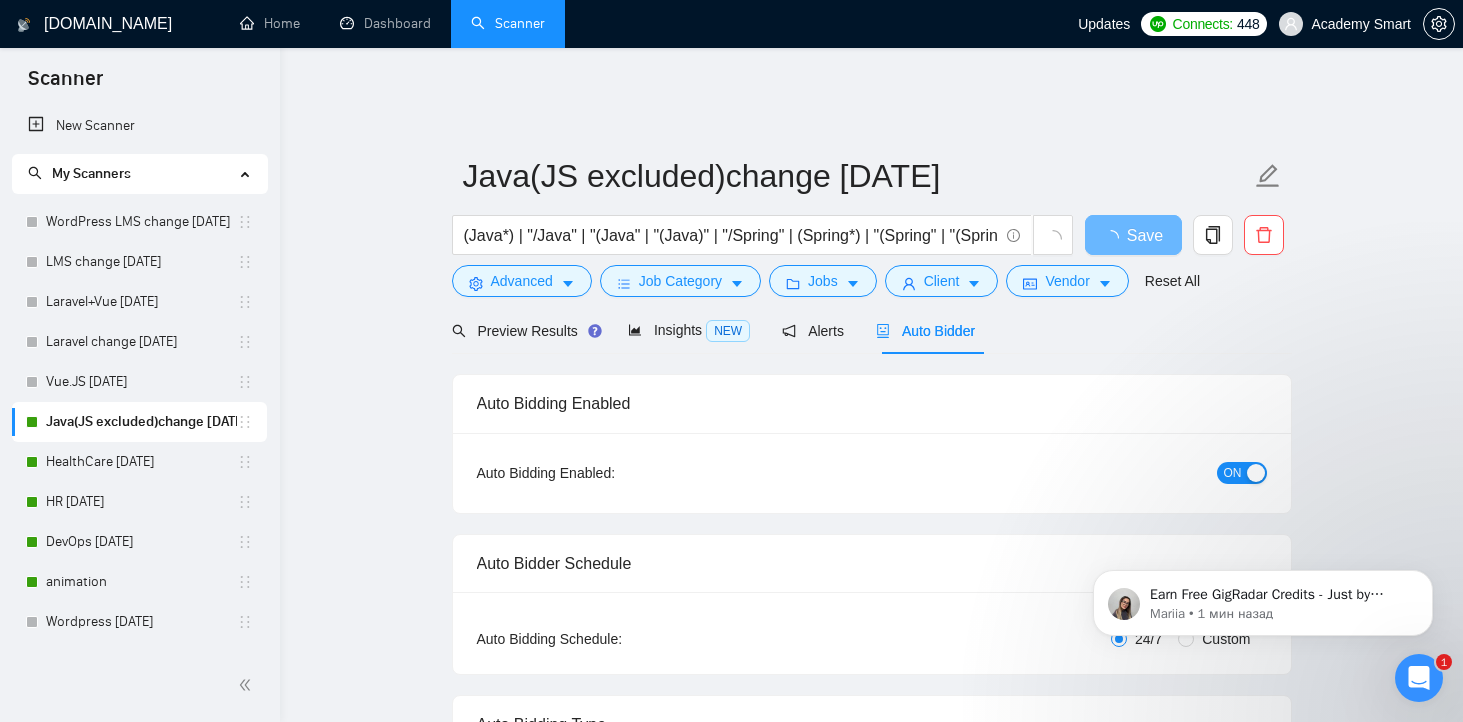click on "ON" at bounding box center [1233, 473] 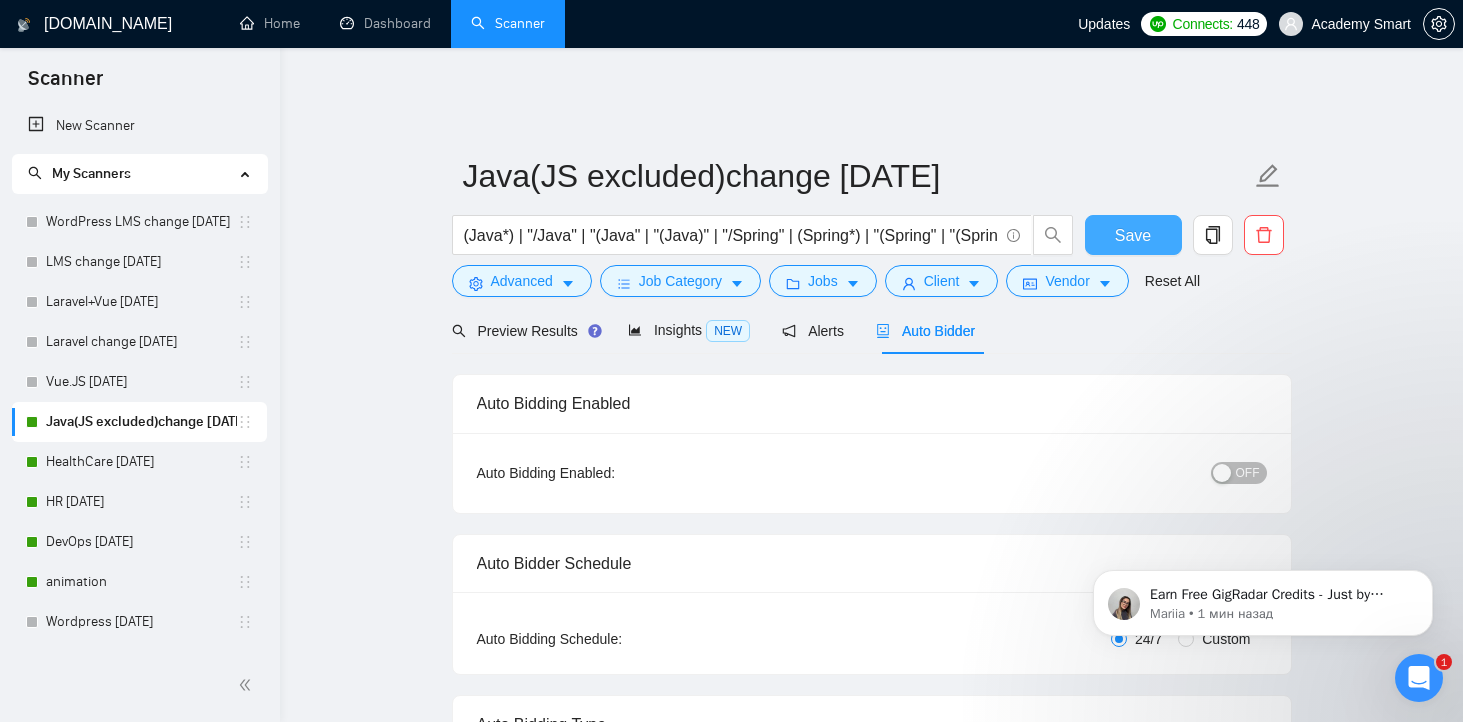click on "Save" at bounding box center (1133, 235) 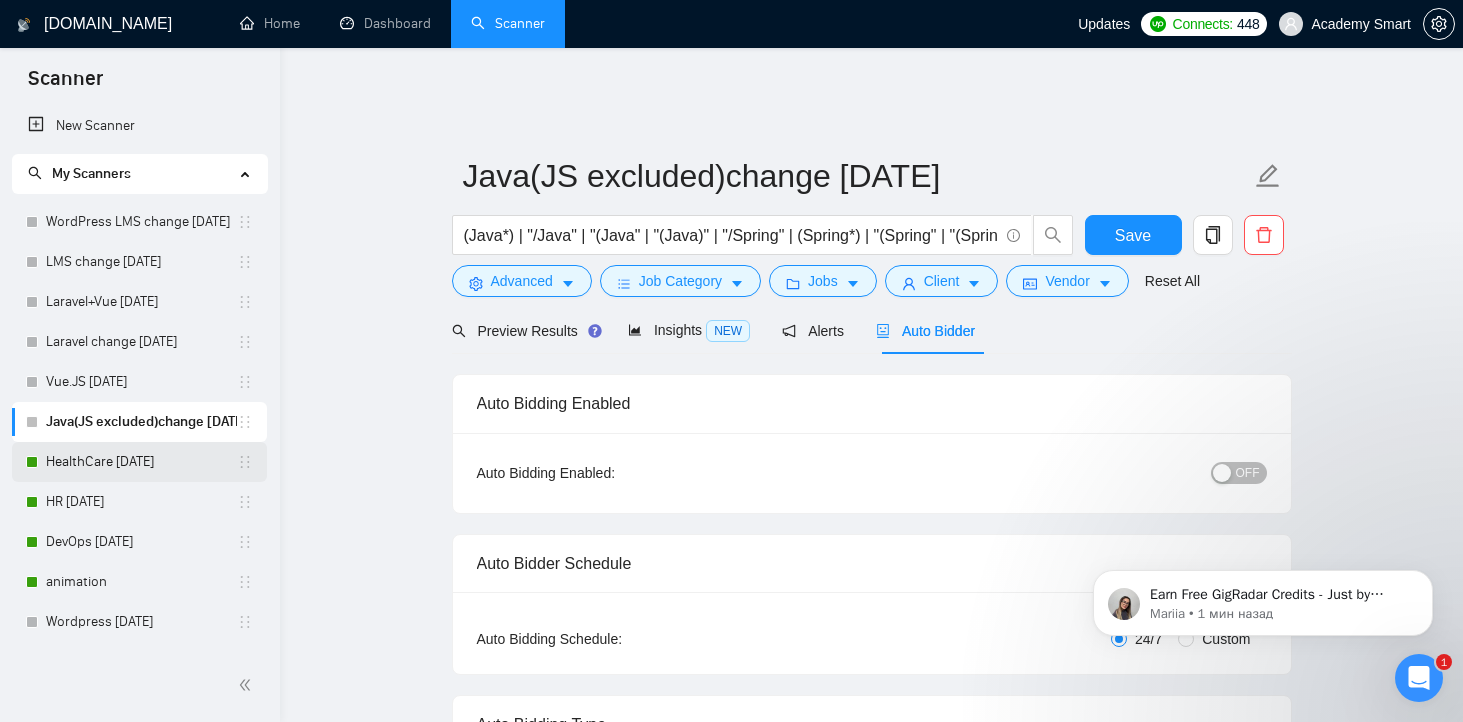 click on "HealthCare [DATE]" at bounding box center [141, 462] 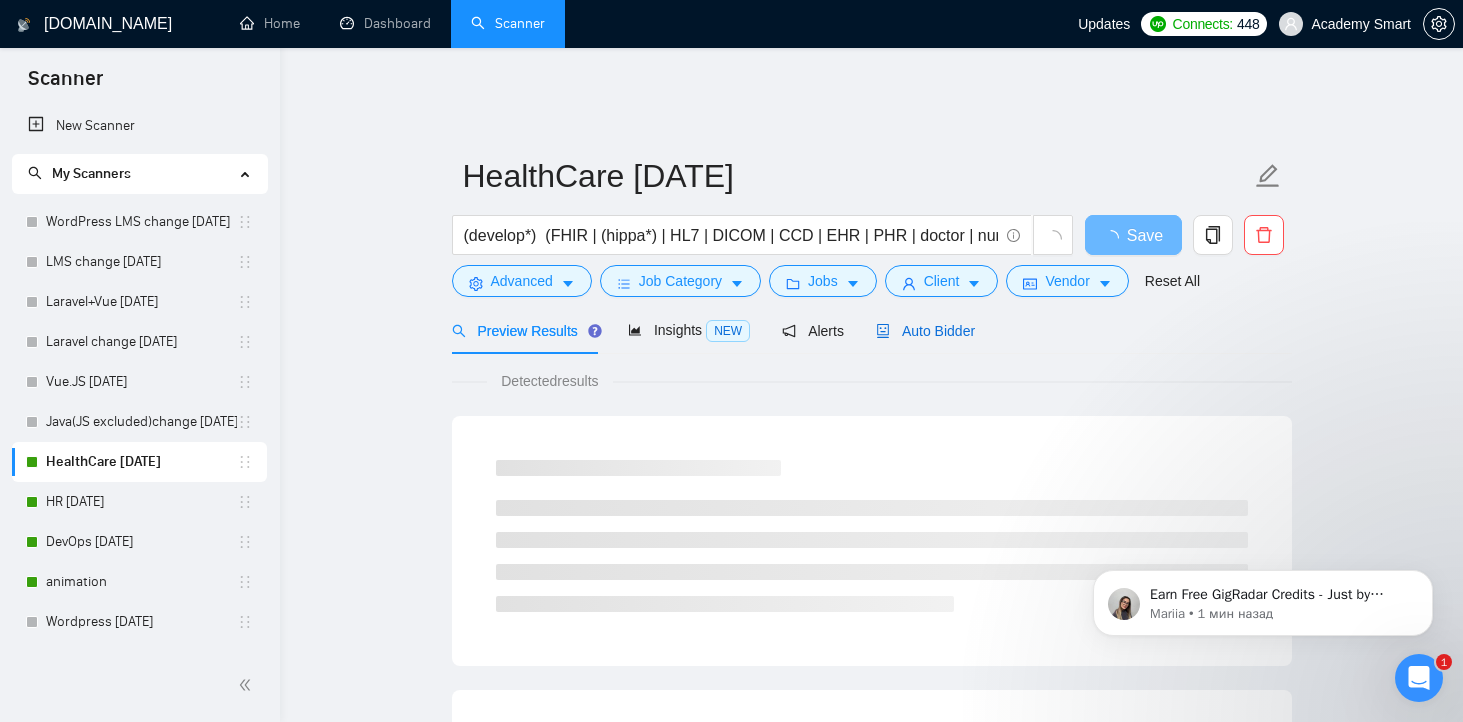 click on "Auto Bidder" at bounding box center (925, 331) 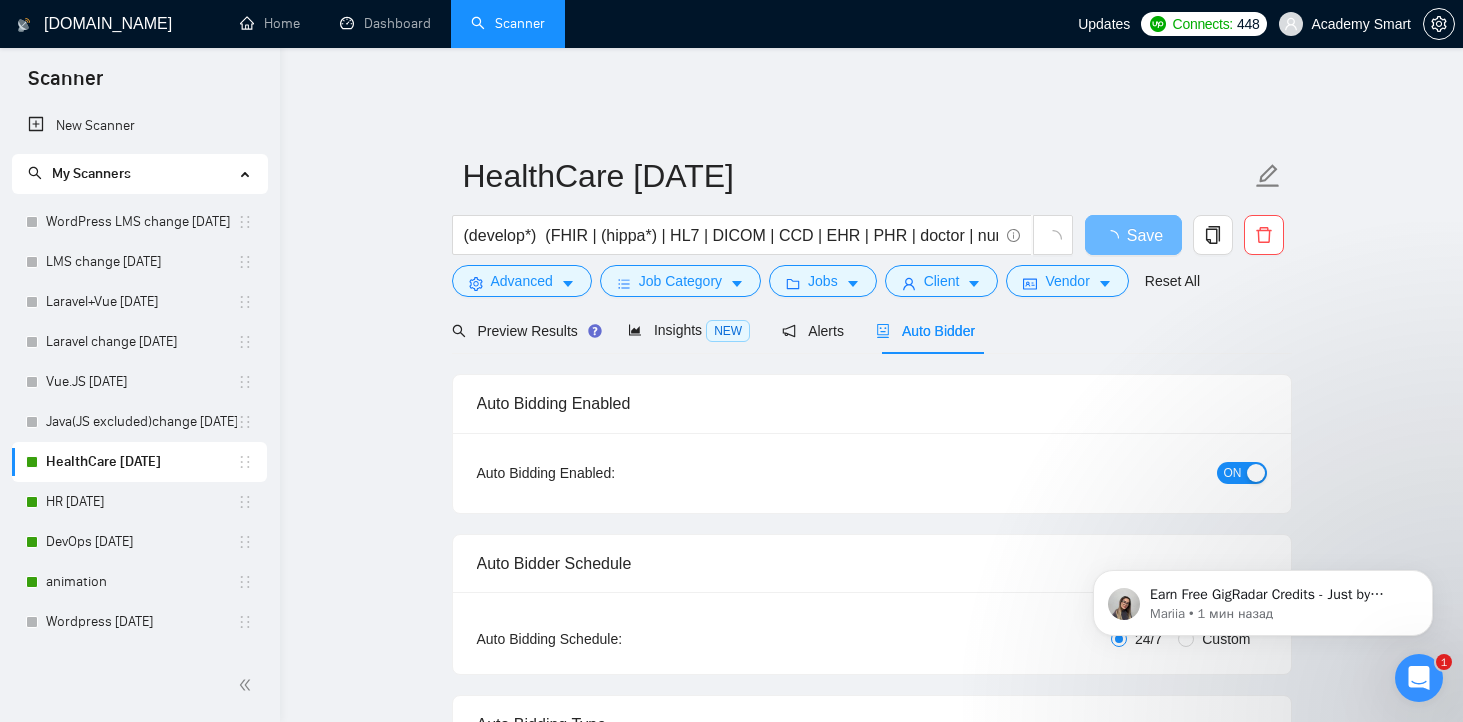 click on "ON" at bounding box center [1233, 473] 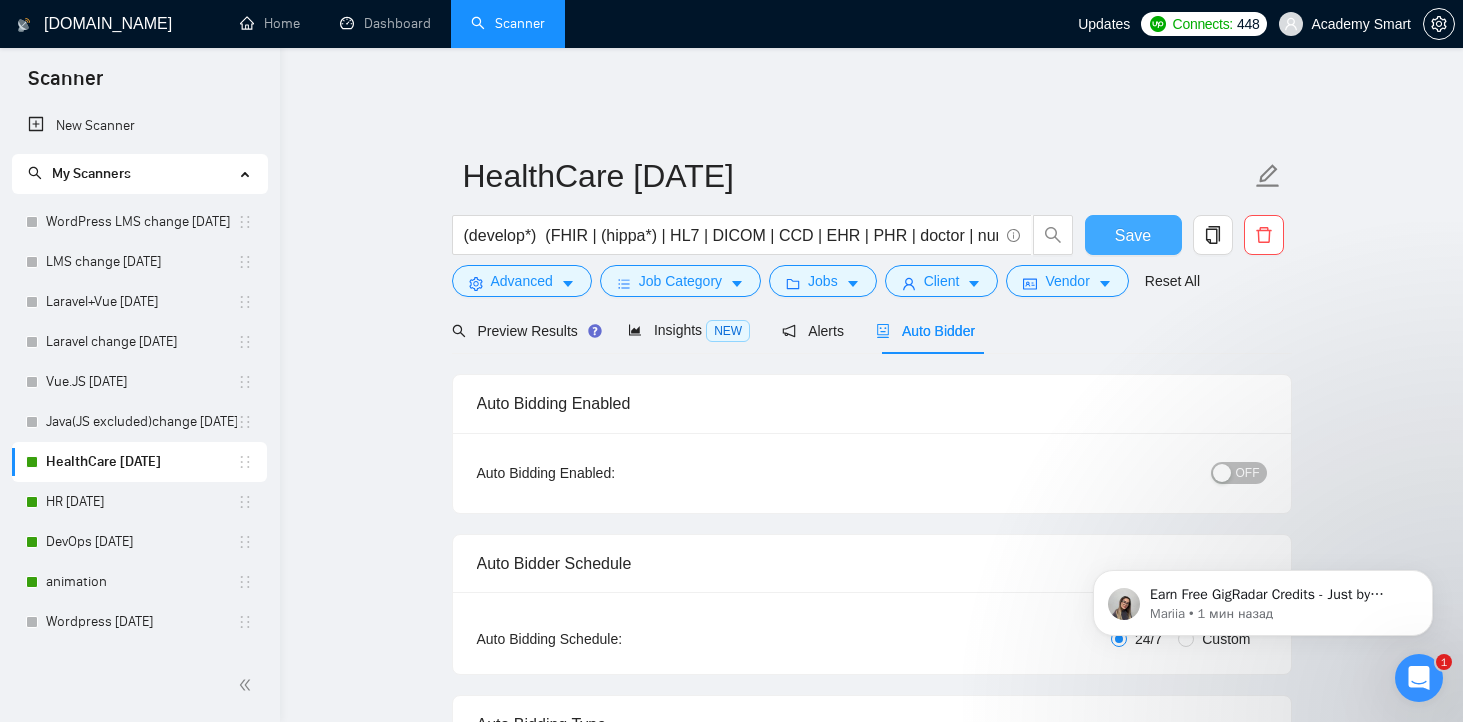 click on "Save" at bounding box center [1133, 235] 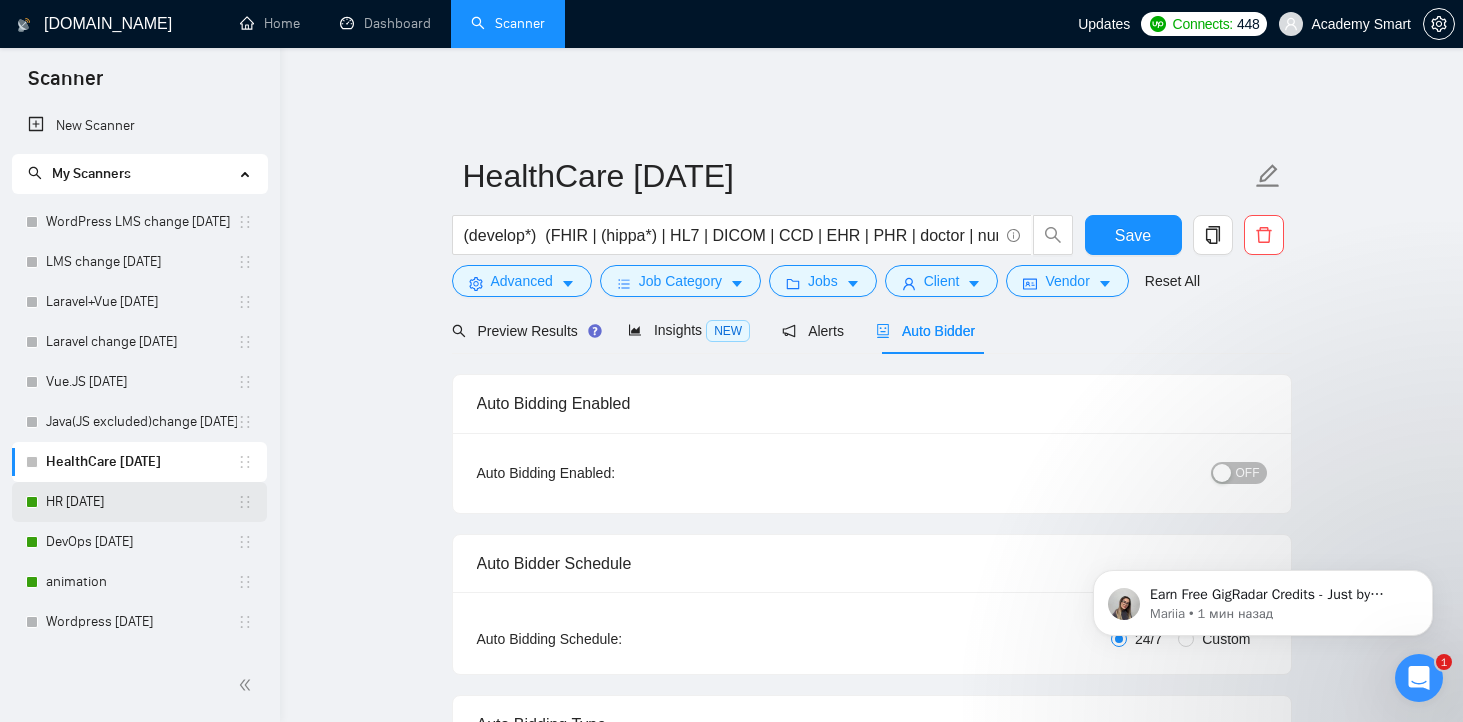 click on "HR [DATE]" at bounding box center (141, 502) 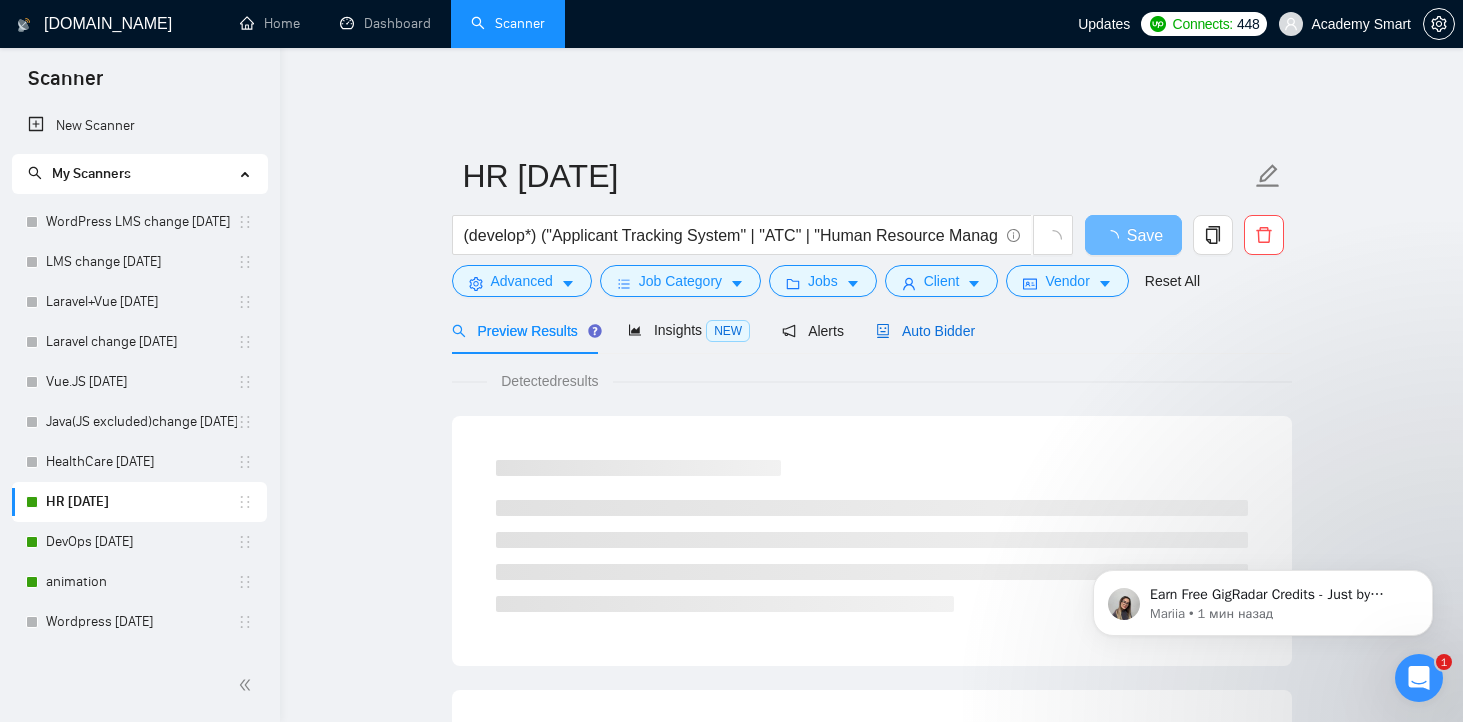 click on "Auto Bidder" at bounding box center [925, 331] 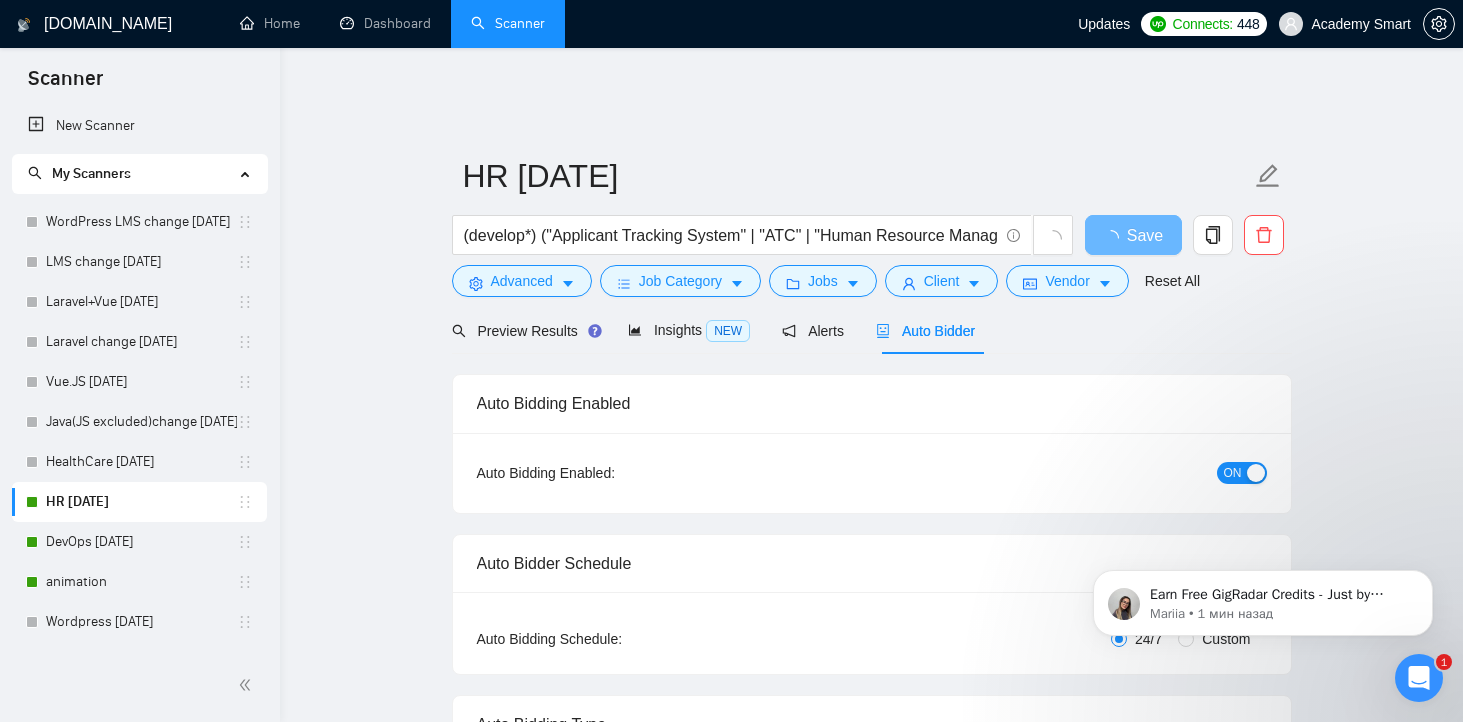 click on "ON" at bounding box center (1233, 473) 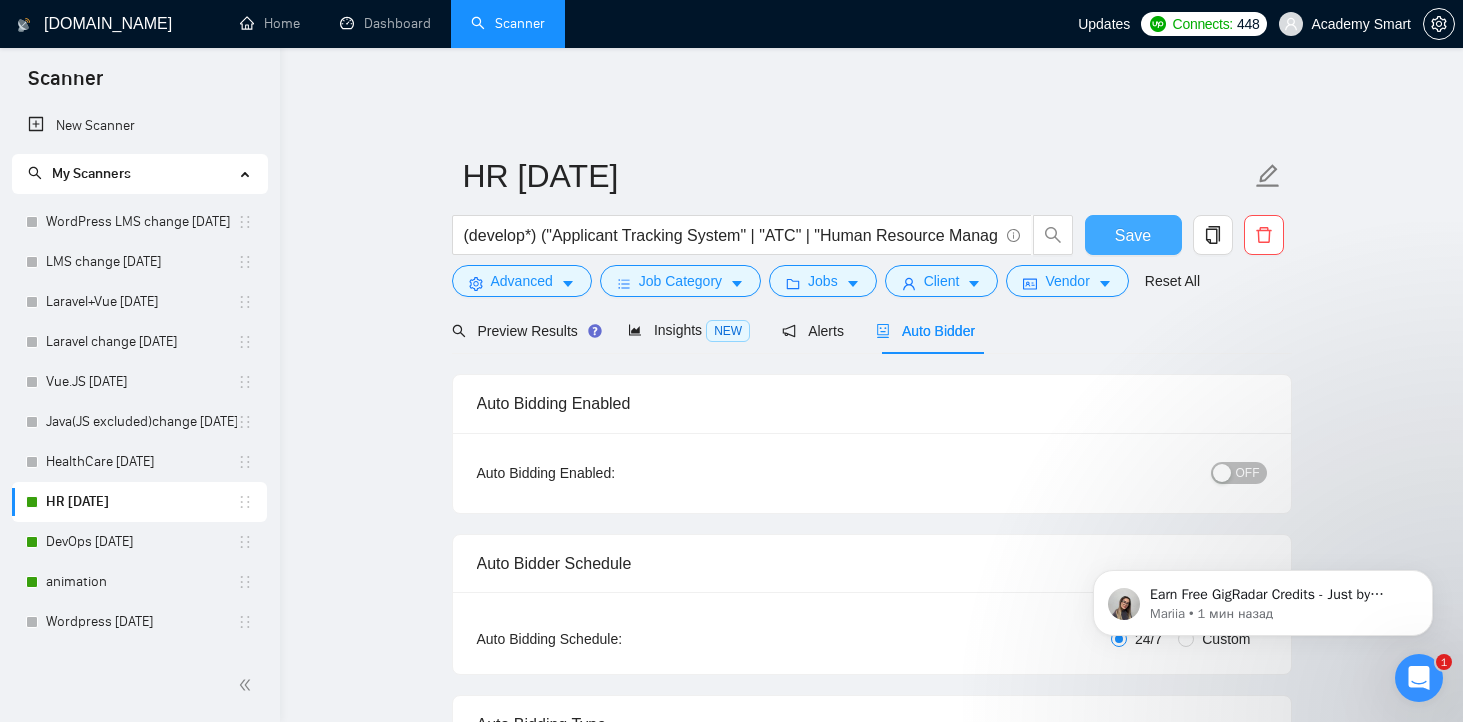 click on "Save" at bounding box center [1133, 235] 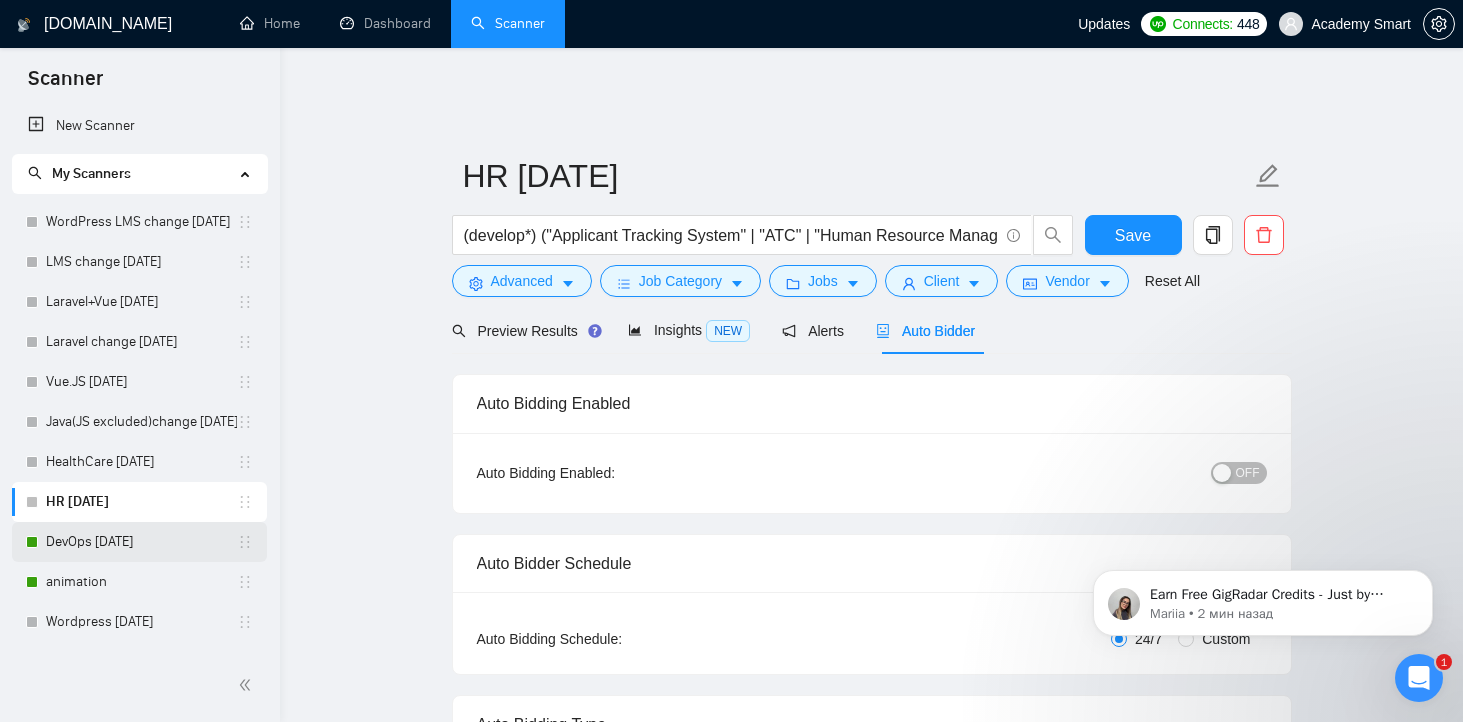 click on "DevOps [DATE]" at bounding box center (141, 542) 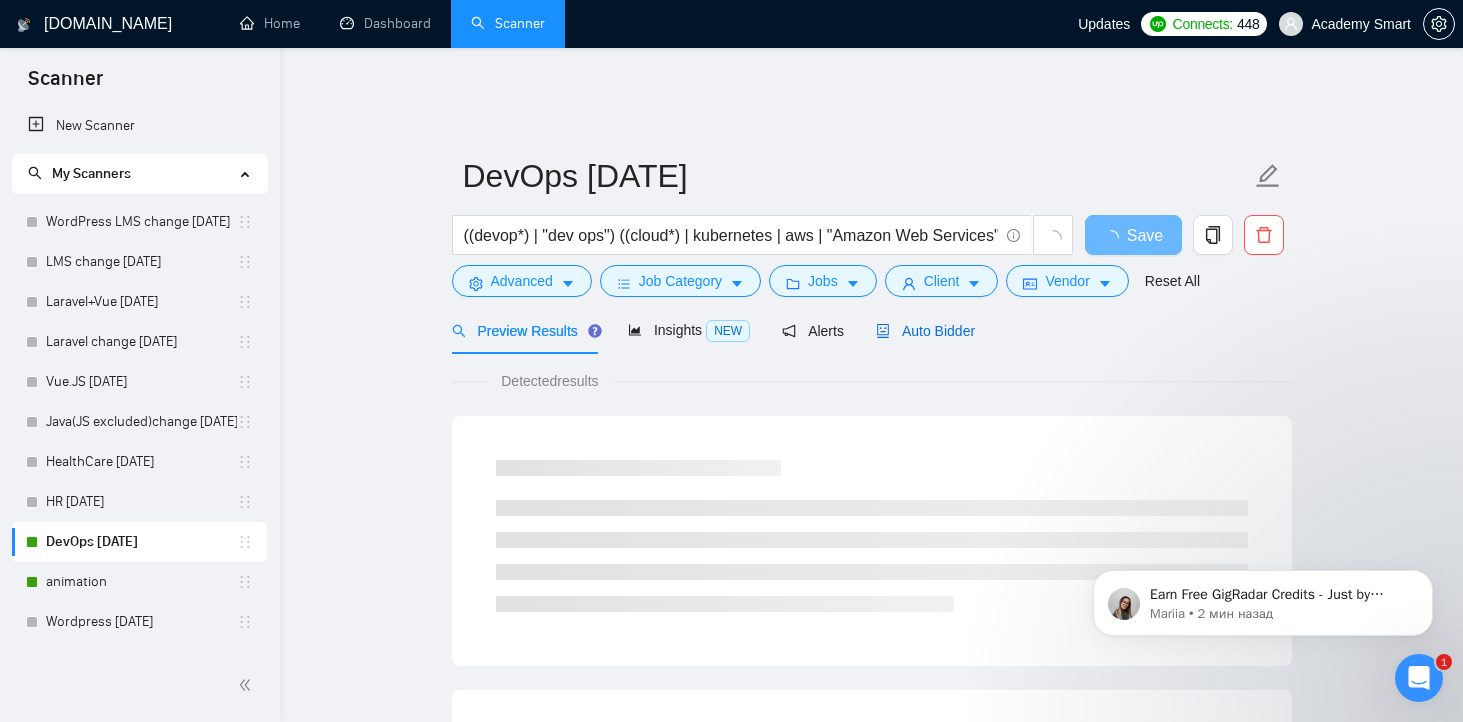 click on "Auto Bidder" at bounding box center [925, 331] 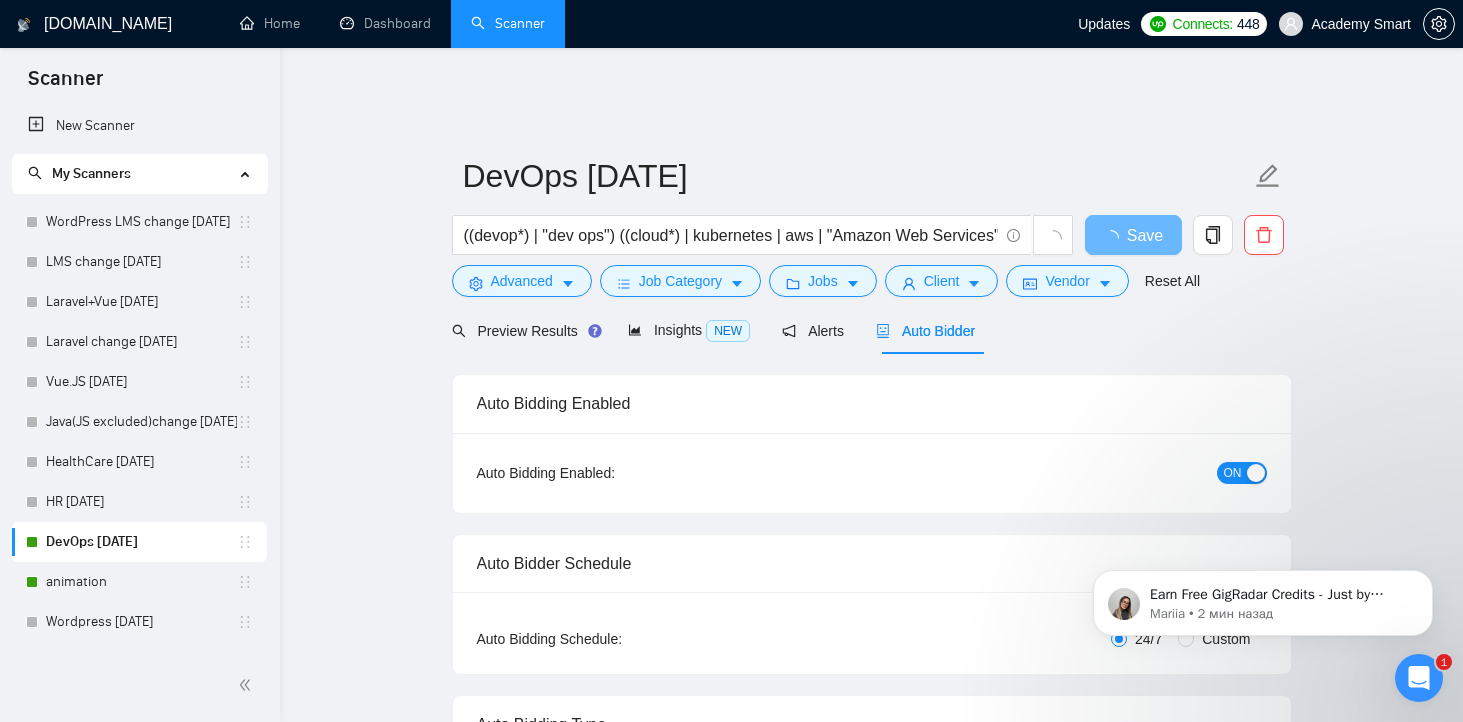 click on "ON" at bounding box center (1233, 473) 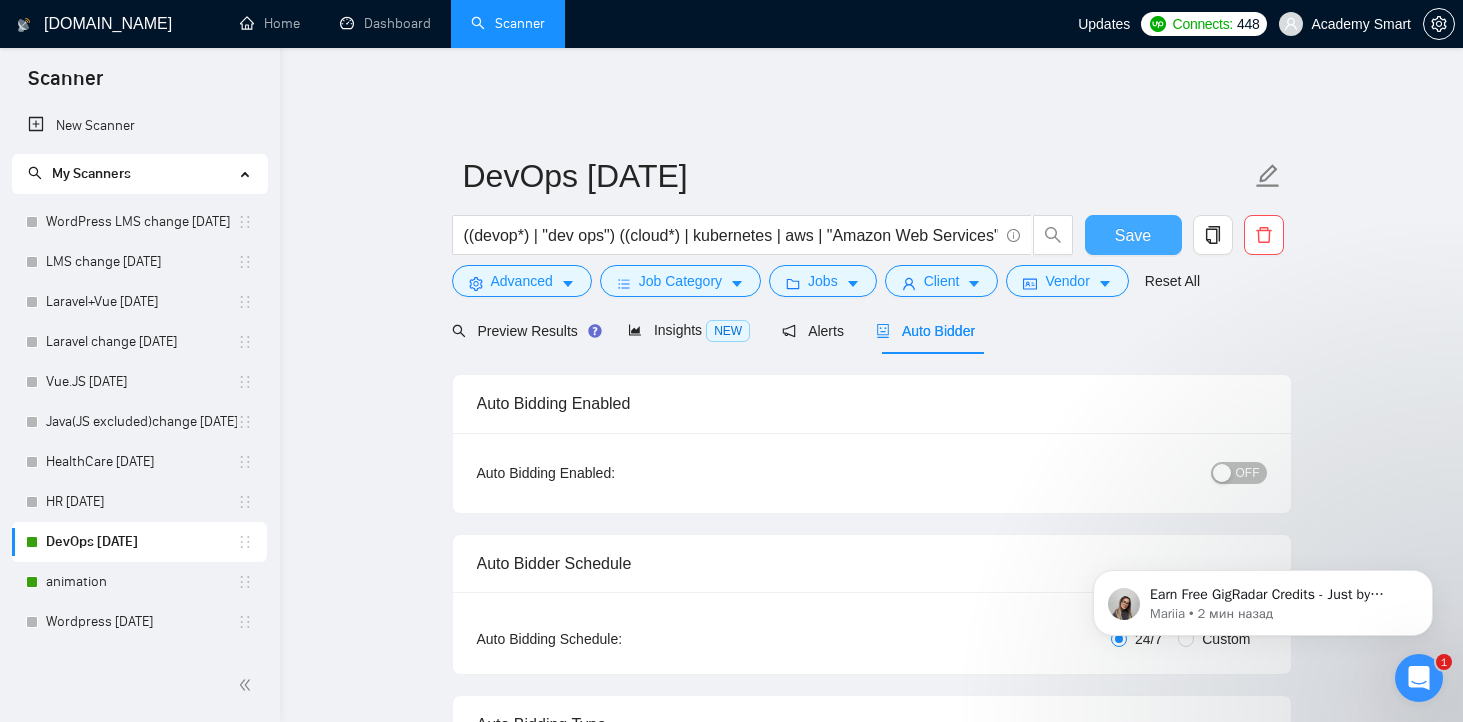 click on "Save" at bounding box center [1133, 235] 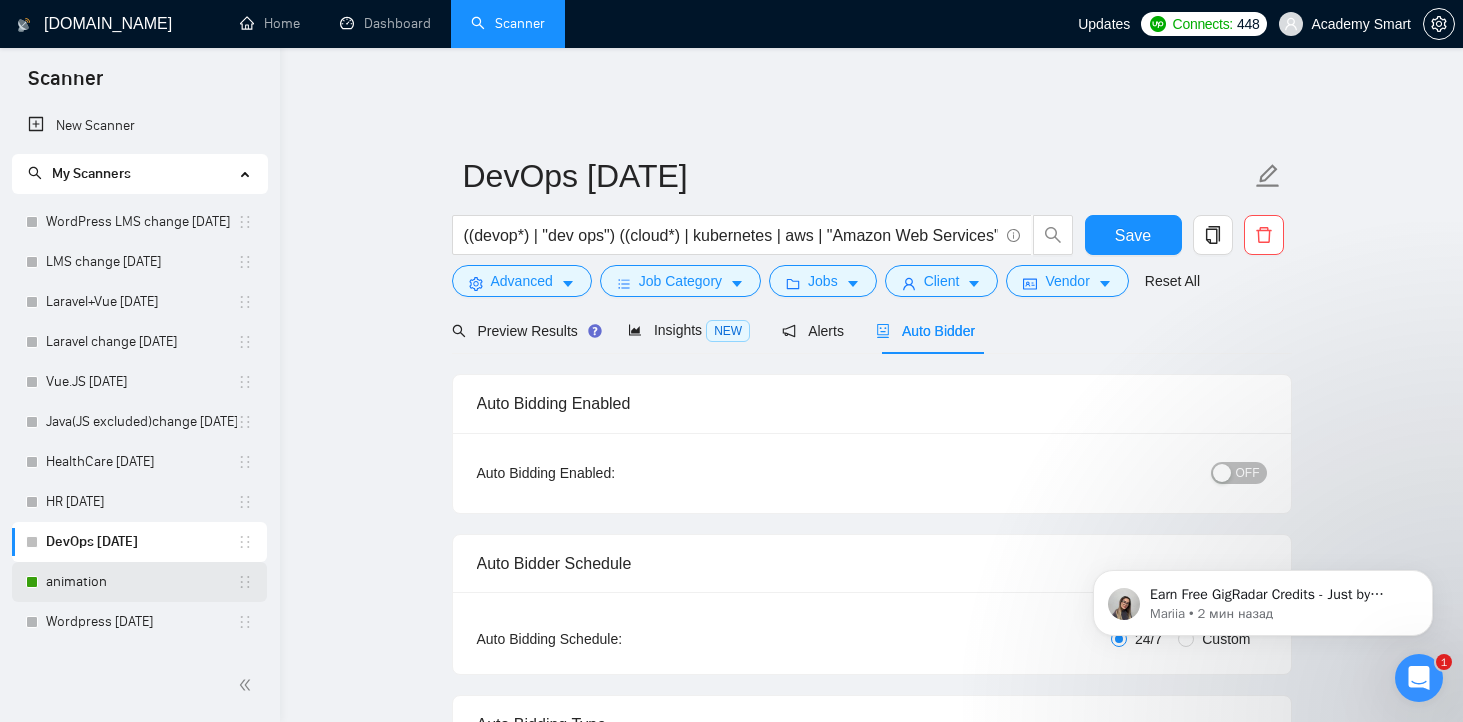 click on "animation" at bounding box center [141, 582] 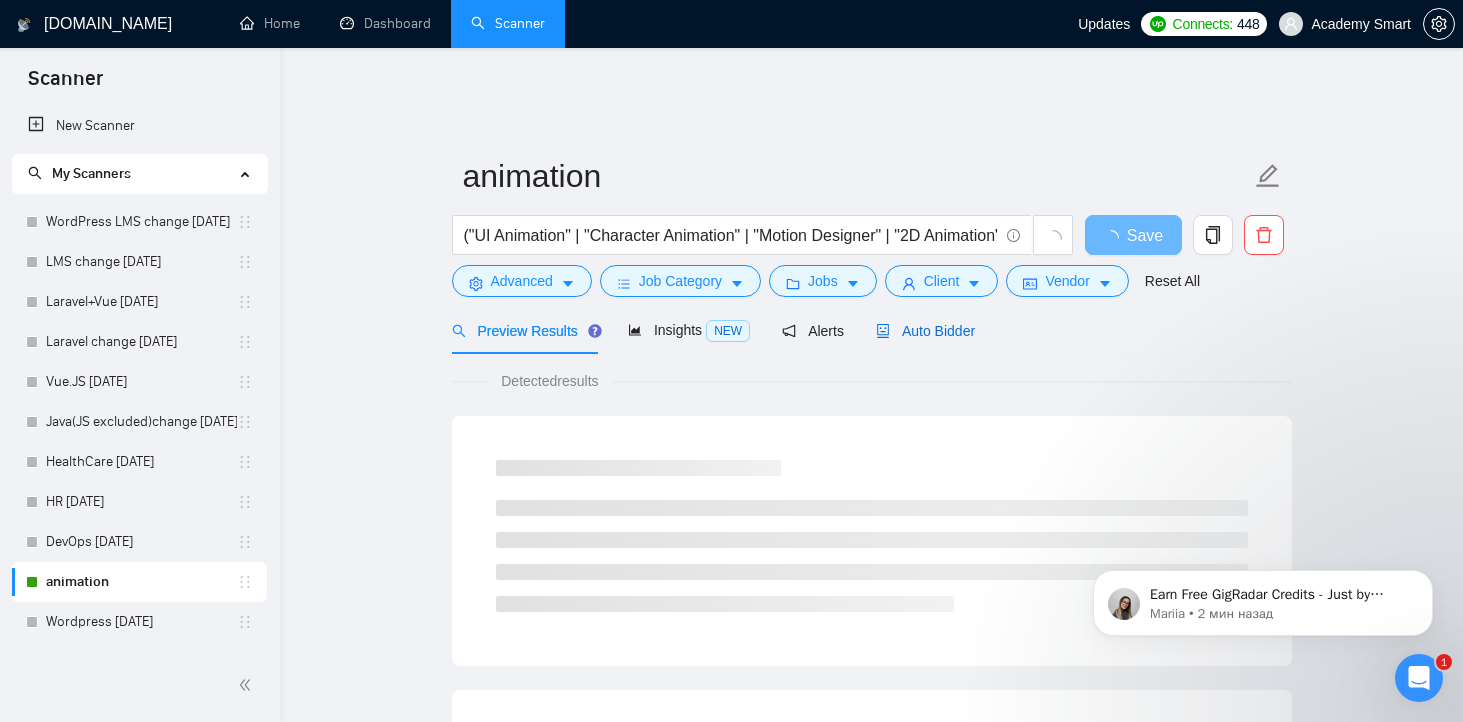 click on "Auto Bidder" at bounding box center (925, 331) 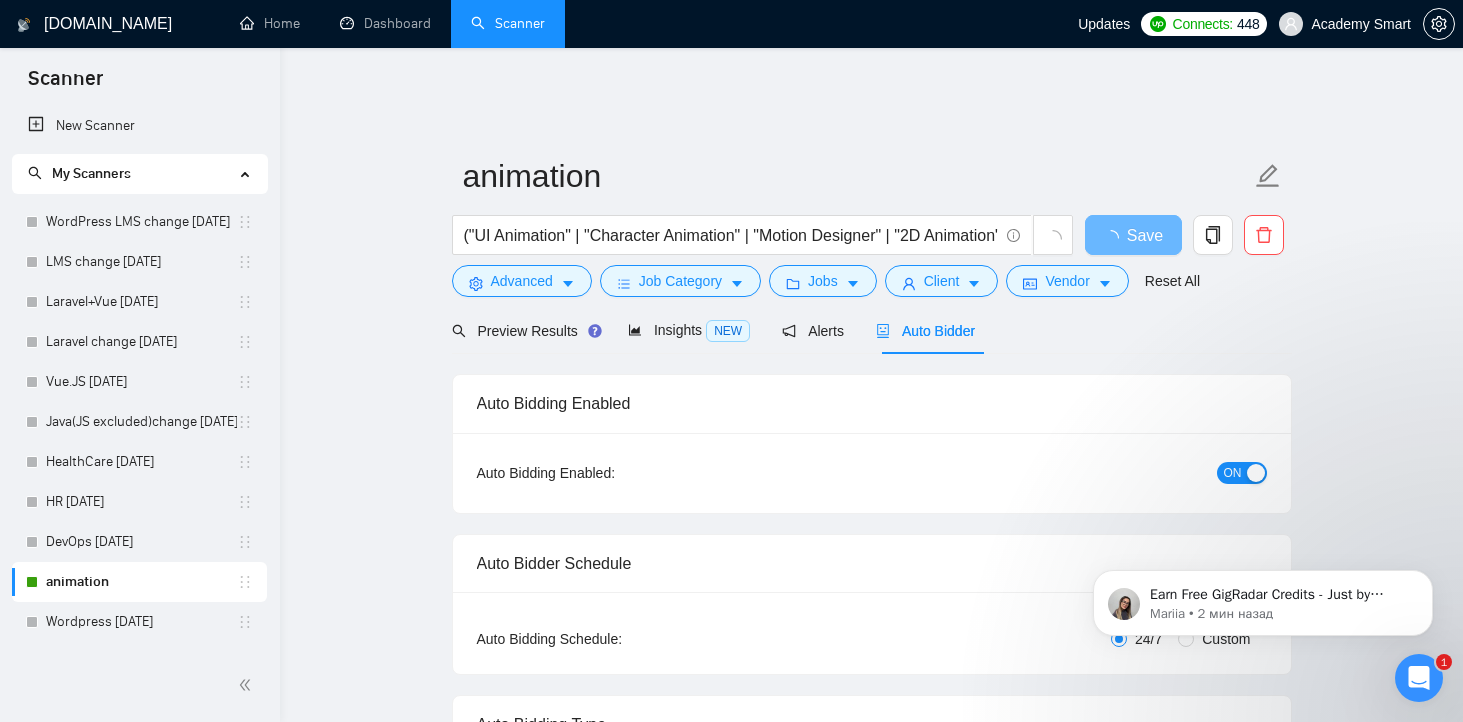 click on "ON" at bounding box center [1242, 473] 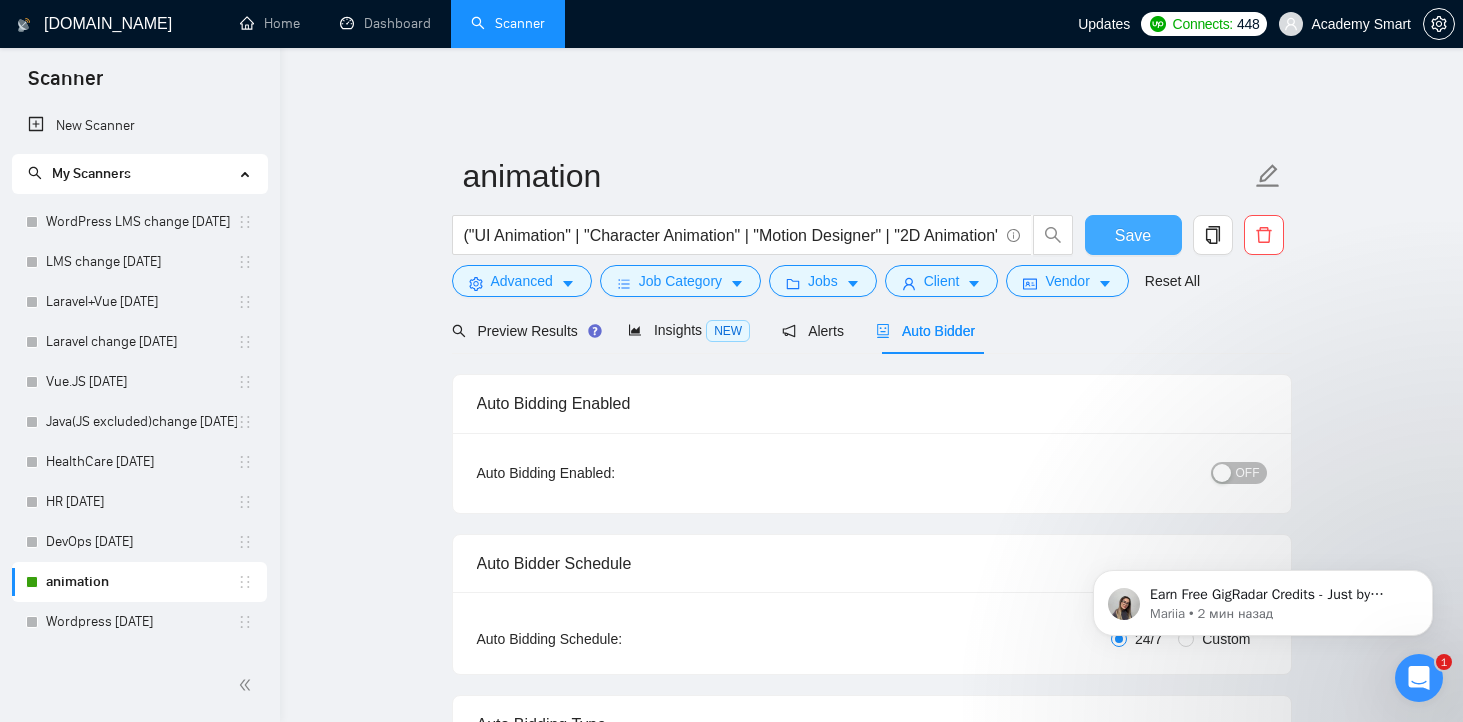 click on "Save" at bounding box center [1133, 235] 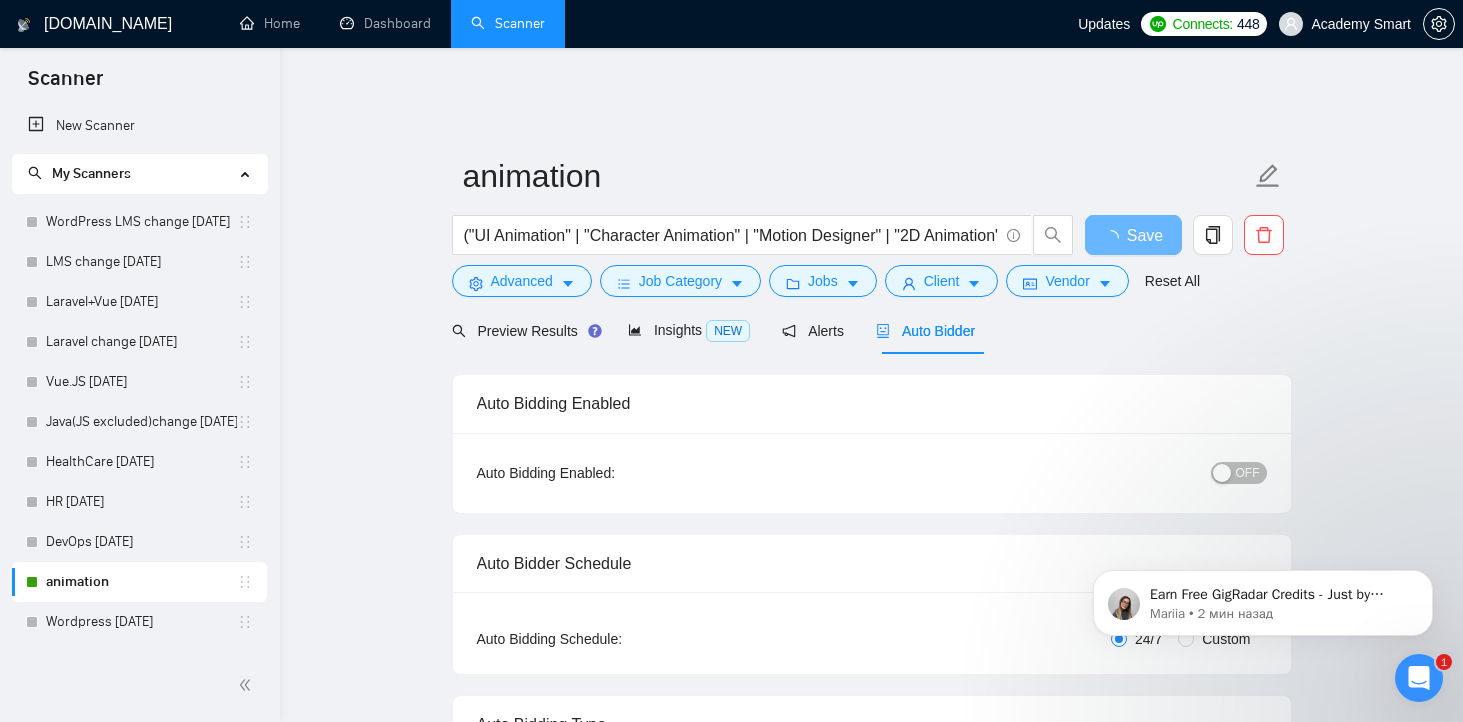 click 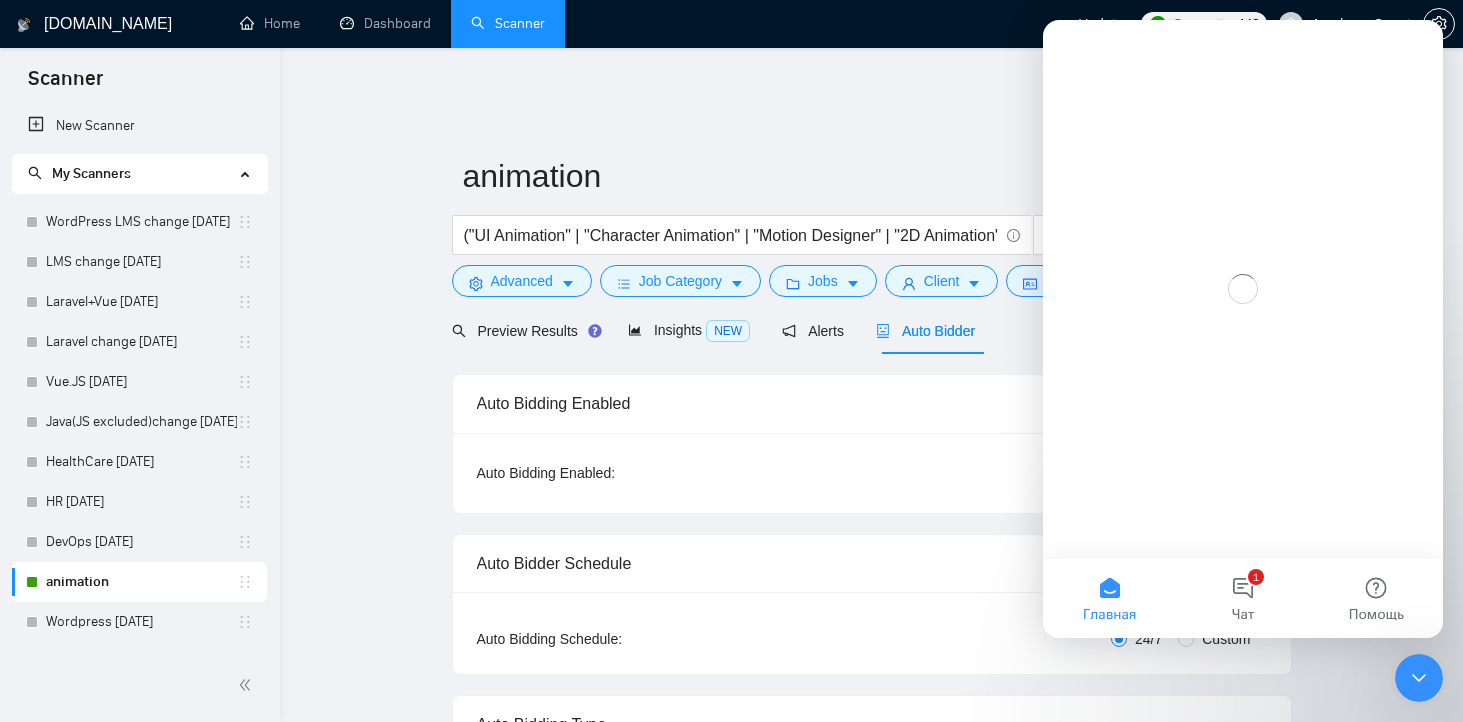 scroll, scrollTop: 0, scrollLeft: 0, axis: both 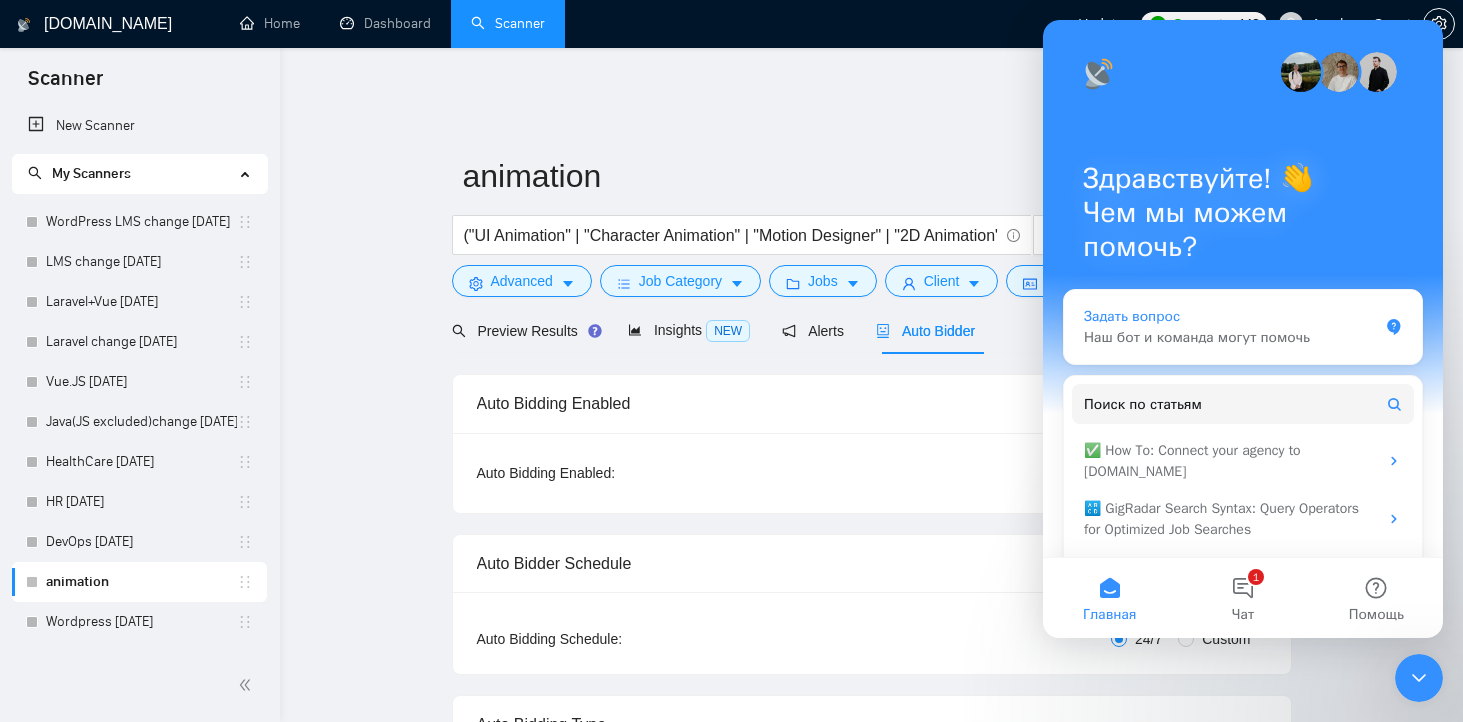 type 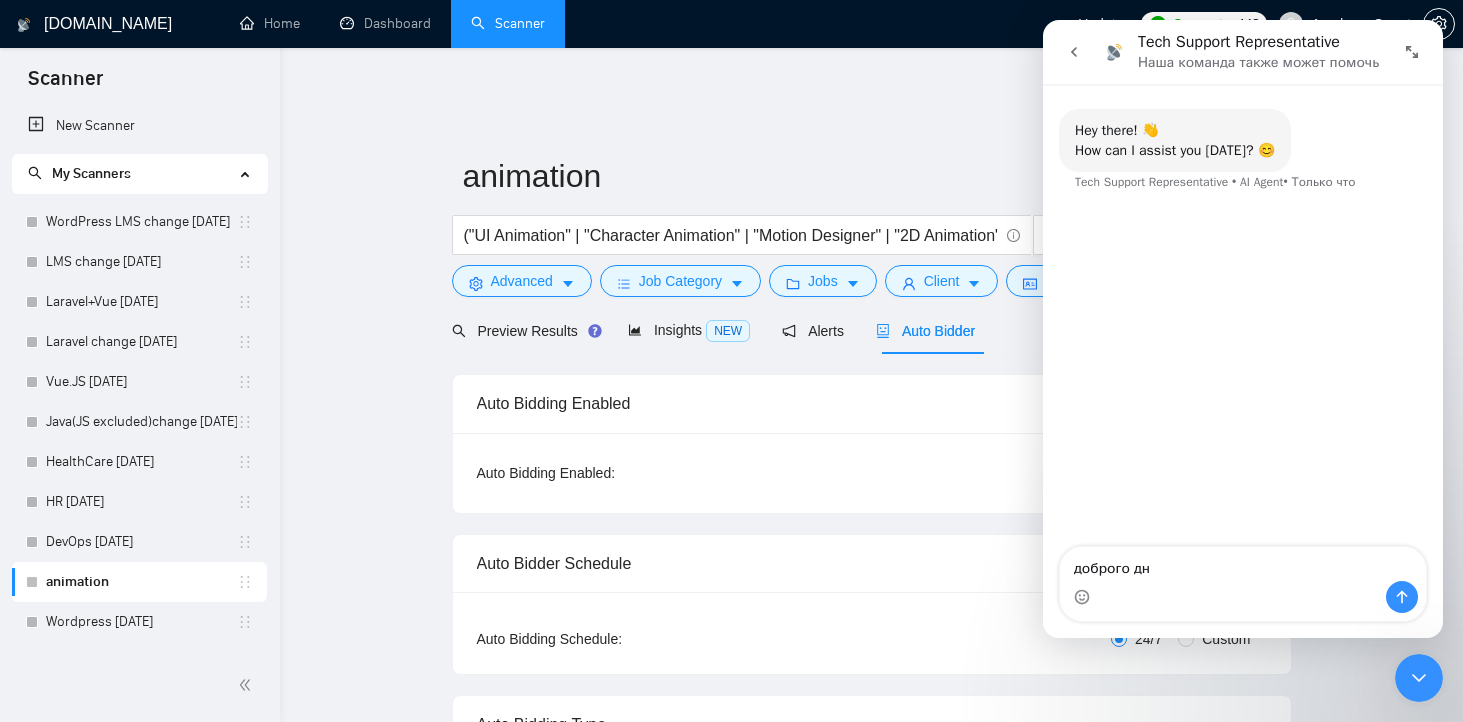 type on "доброго дня" 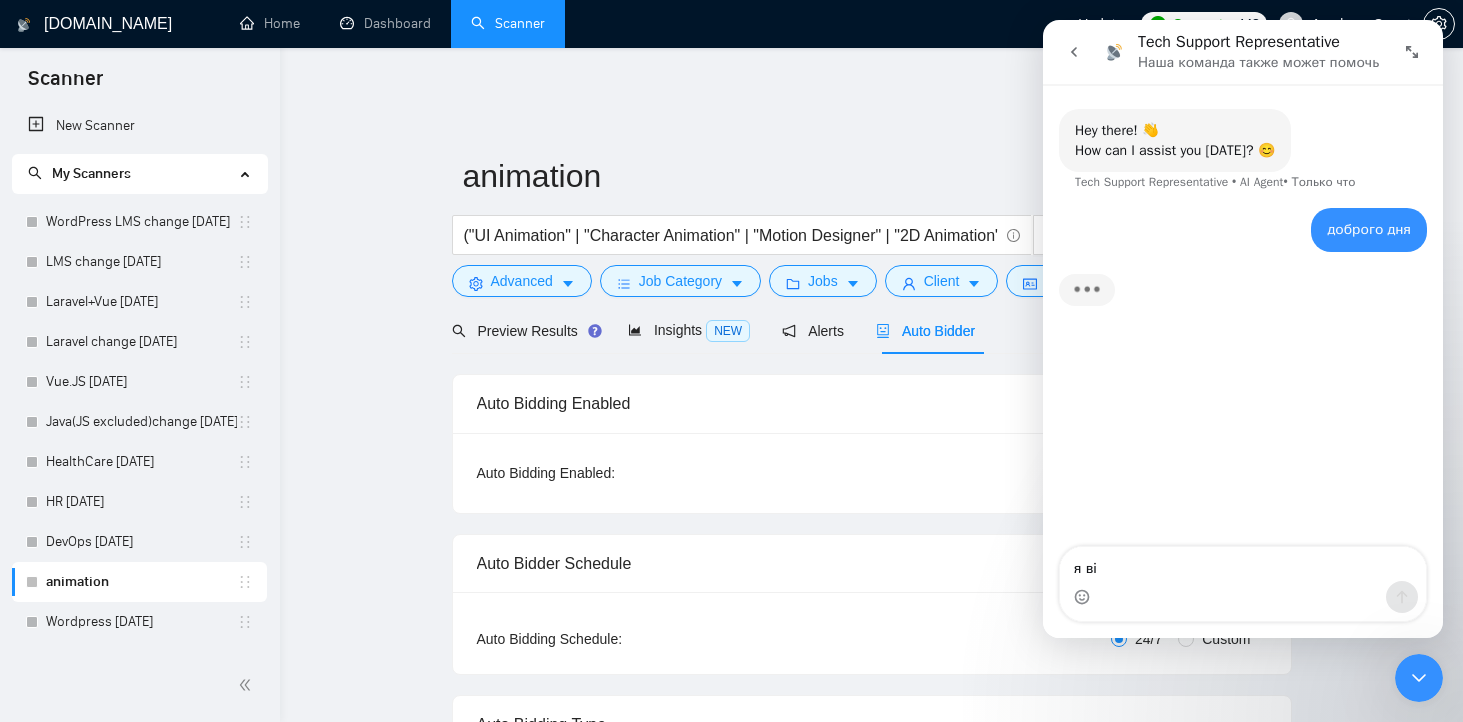 type on "я вік" 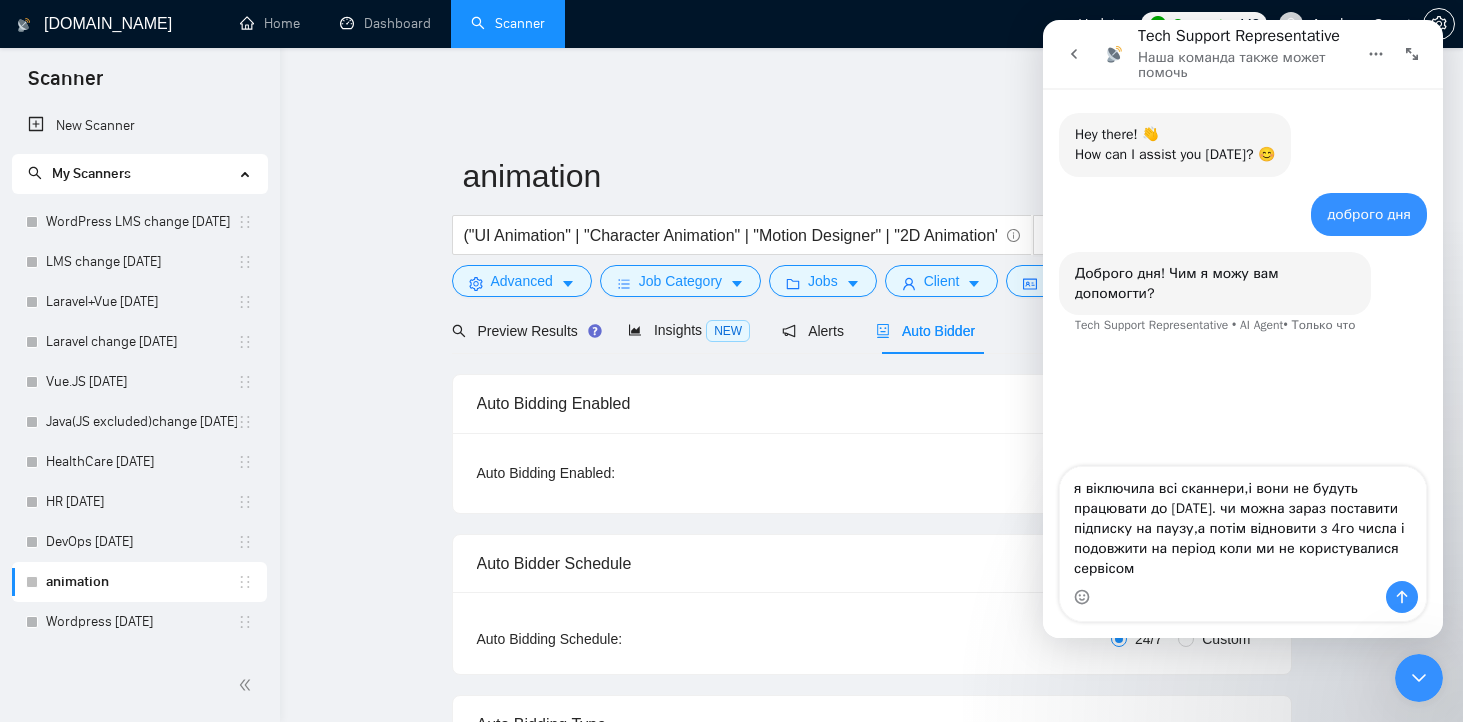 type on "я віключила всі сканнери,і вони не будуть працювати до 4 серпня. чи можна зараз поставити підписку на паузу,а потім відновити з 4го числа і подовжити на період коли ми не користувалися сервісом?" 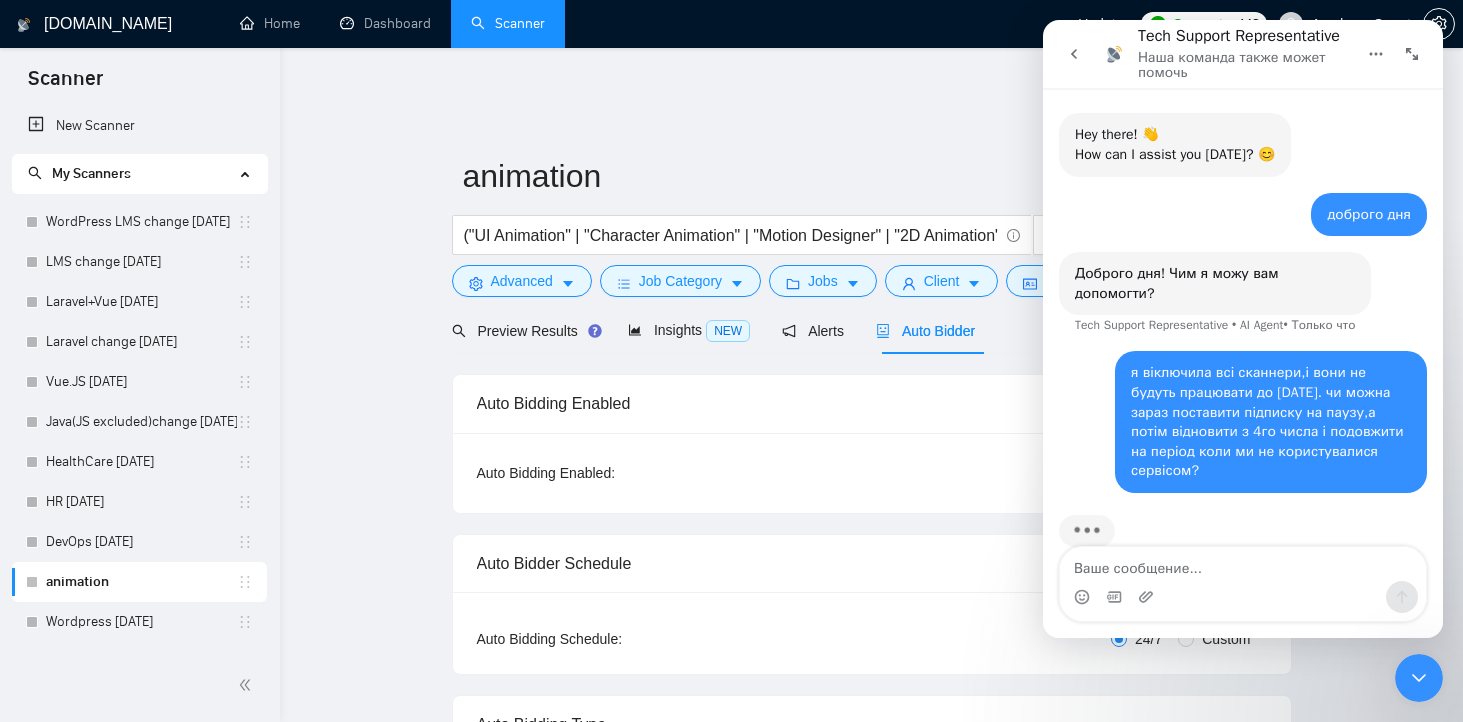 scroll, scrollTop: 50, scrollLeft: 0, axis: vertical 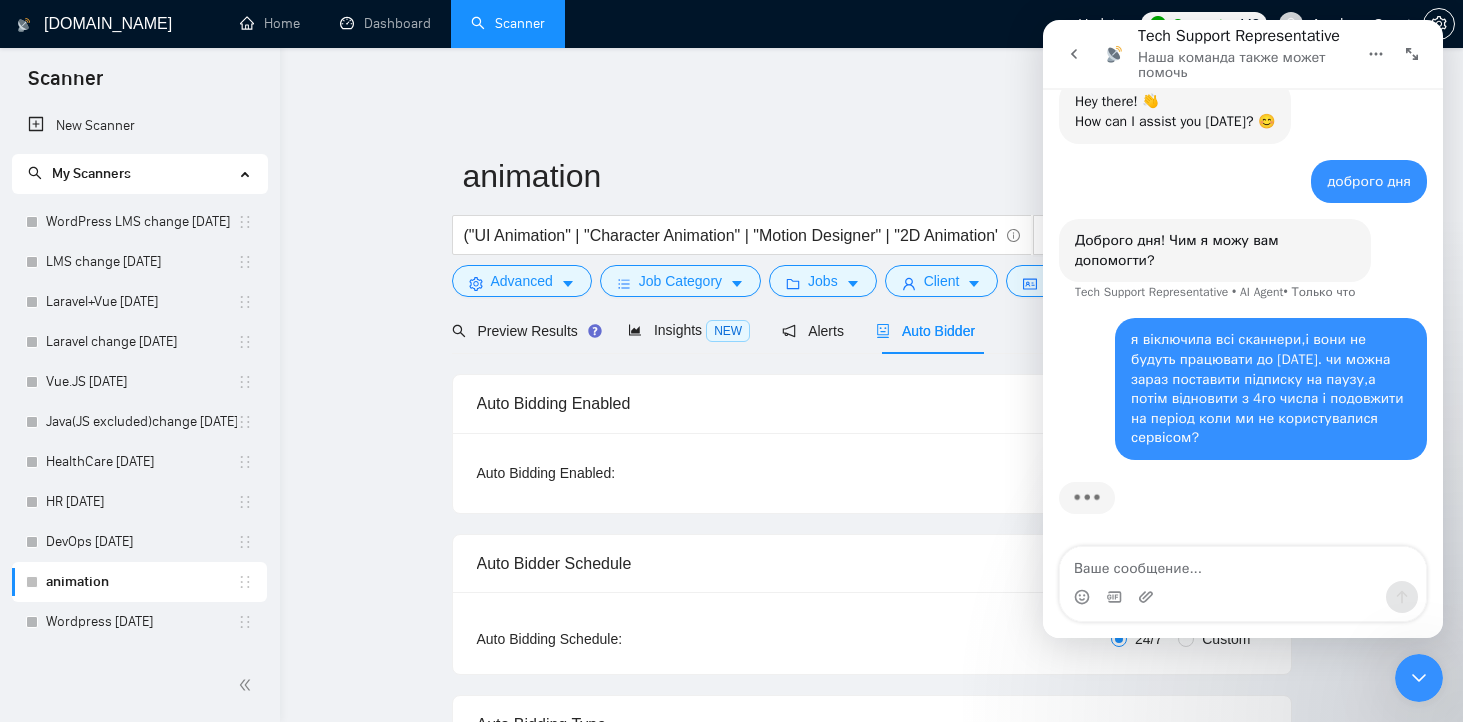 type 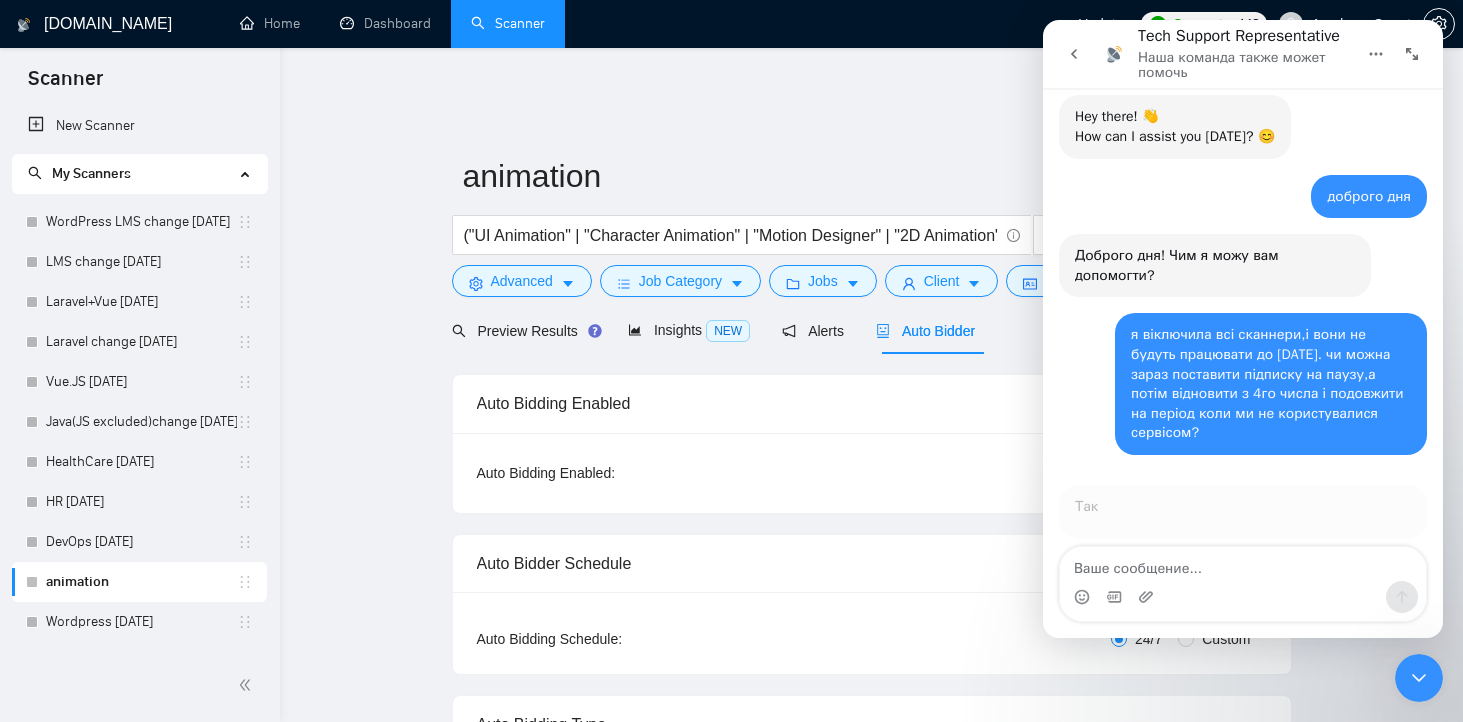 scroll, scrollTop: 25, scrollLeft: 0, axis: vertical 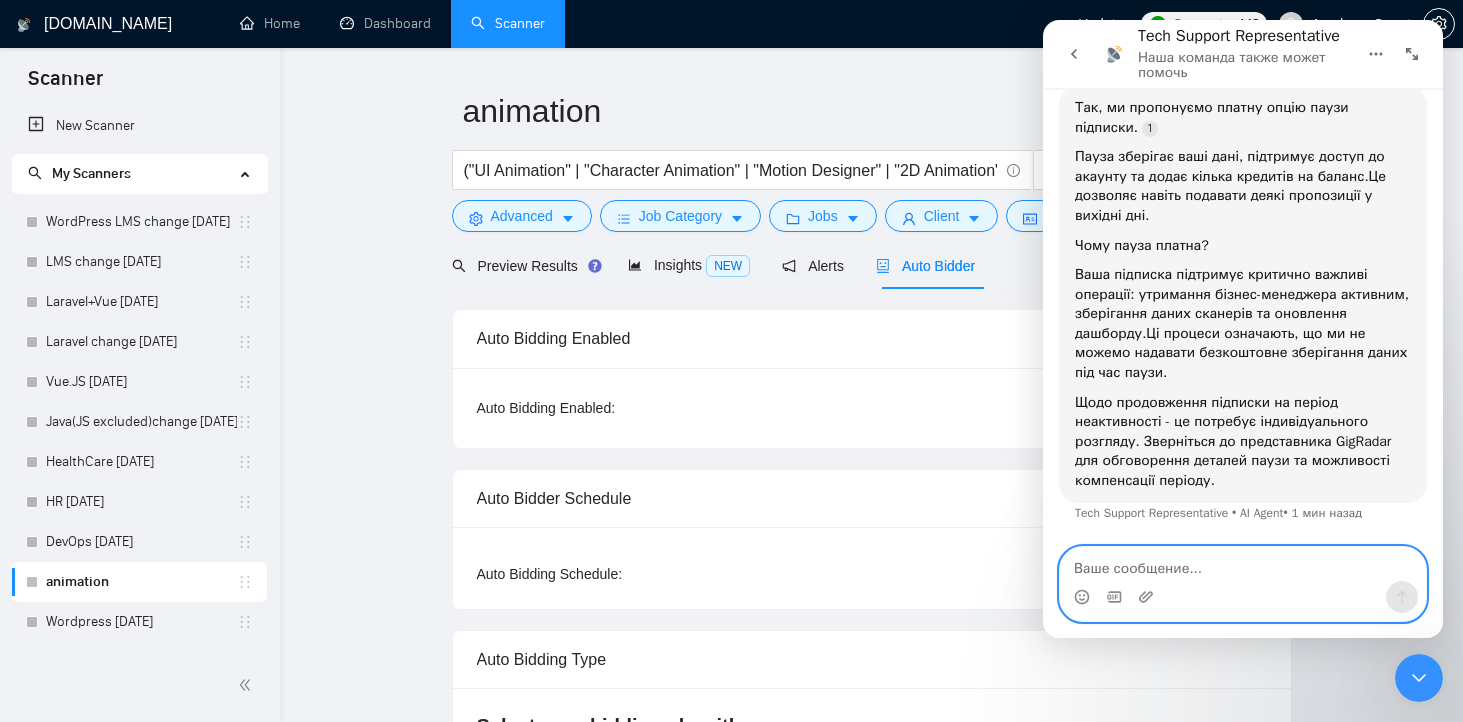 click at bounding box center (1243, 564) 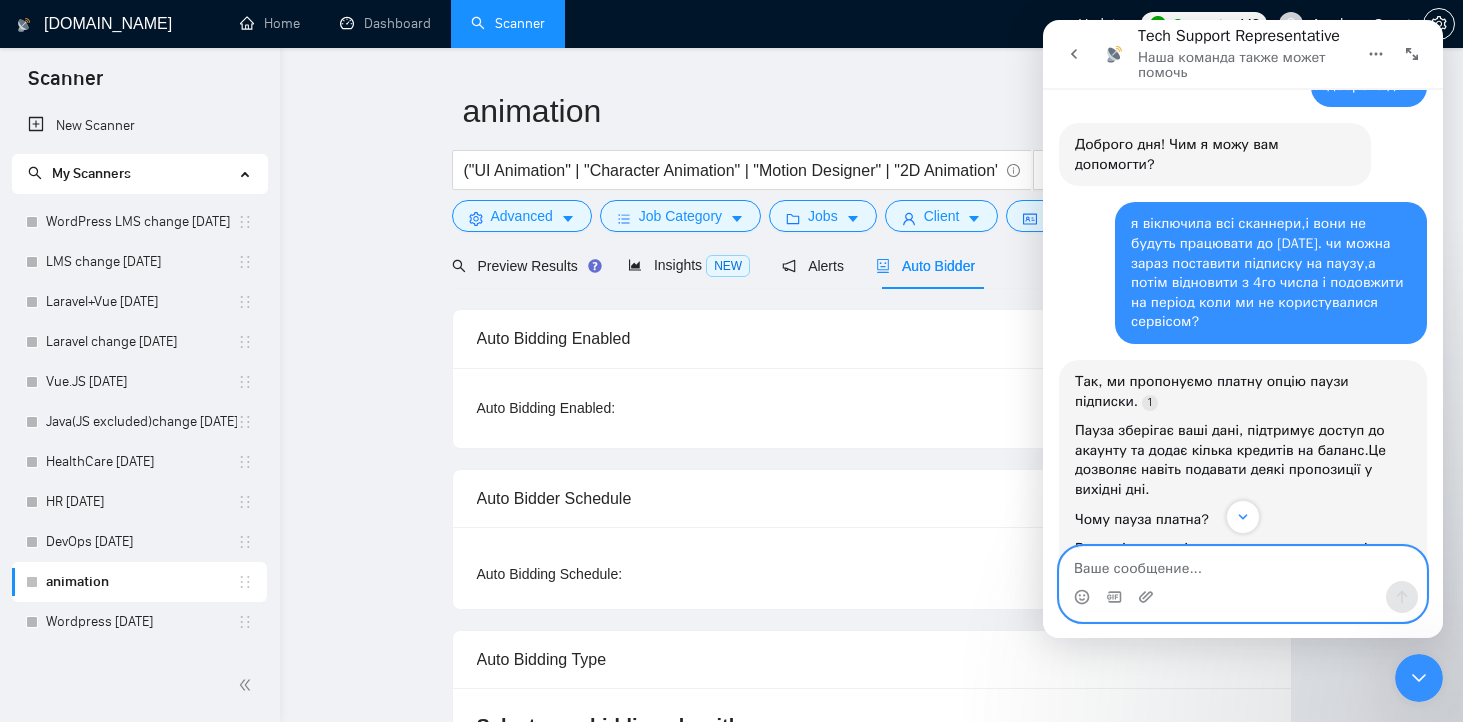 scroll, scrollTop: 0, scrollLeft: 0, axis: both 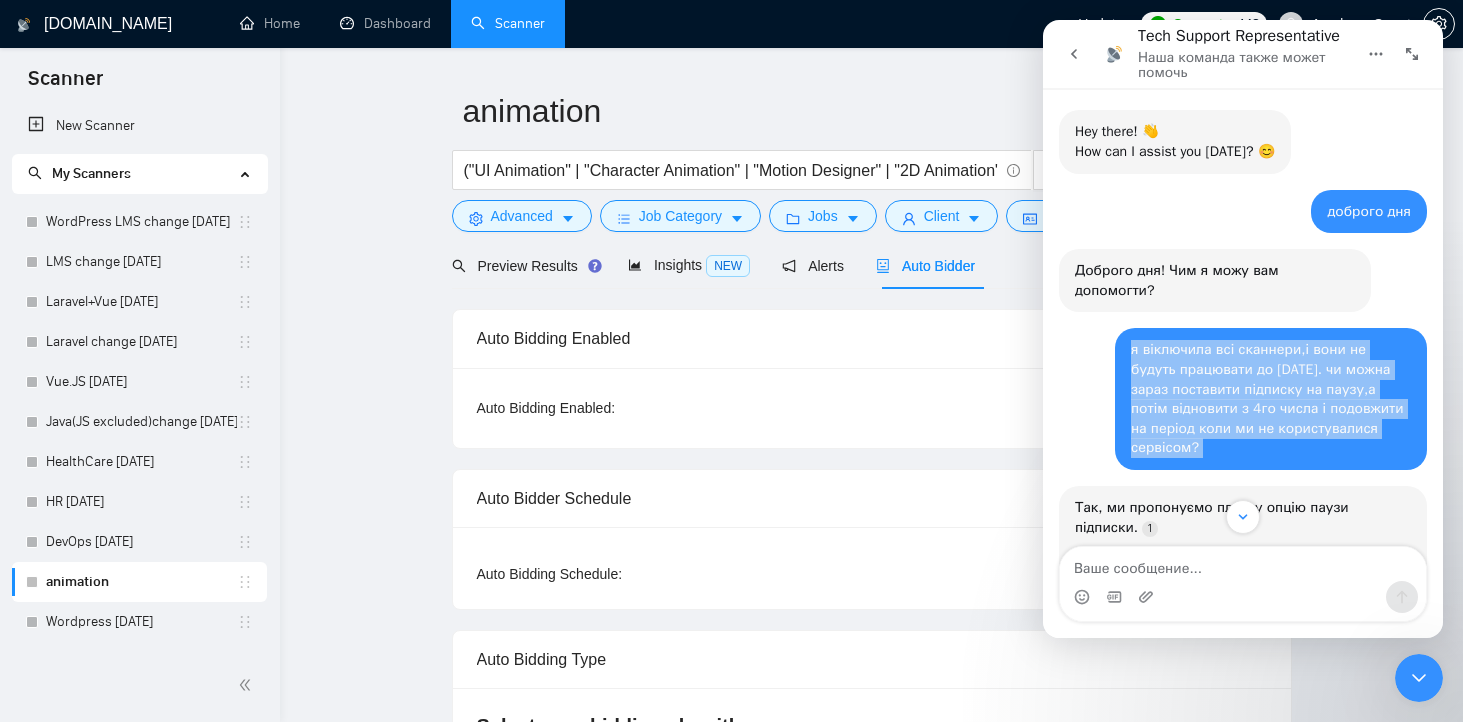 copy on "я віключила всі сканнери,і вони не будуть працювати до 4 серпня. чи можна зараз поставити підписку на паузу,а потім відновити з 4го числа і подовжити на період коли ми не користувалися сервісом?" 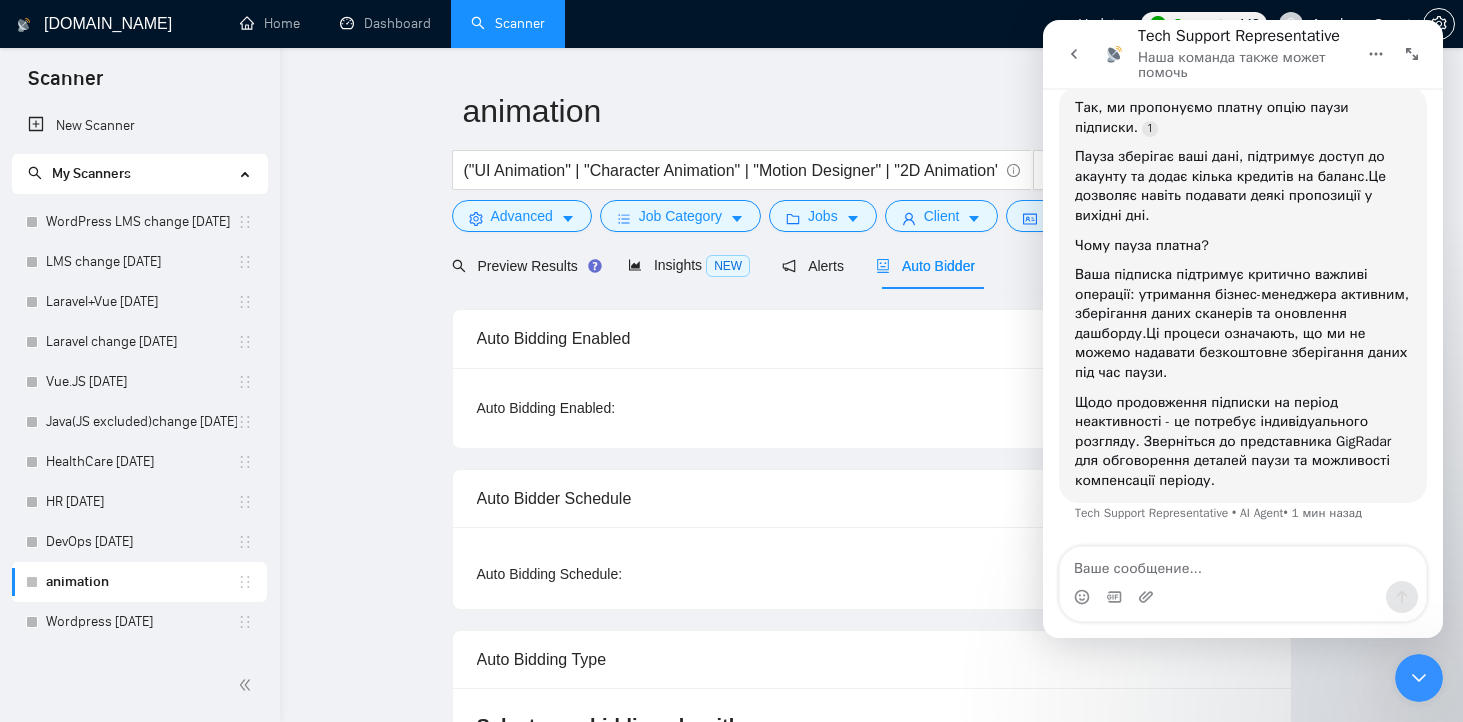 click 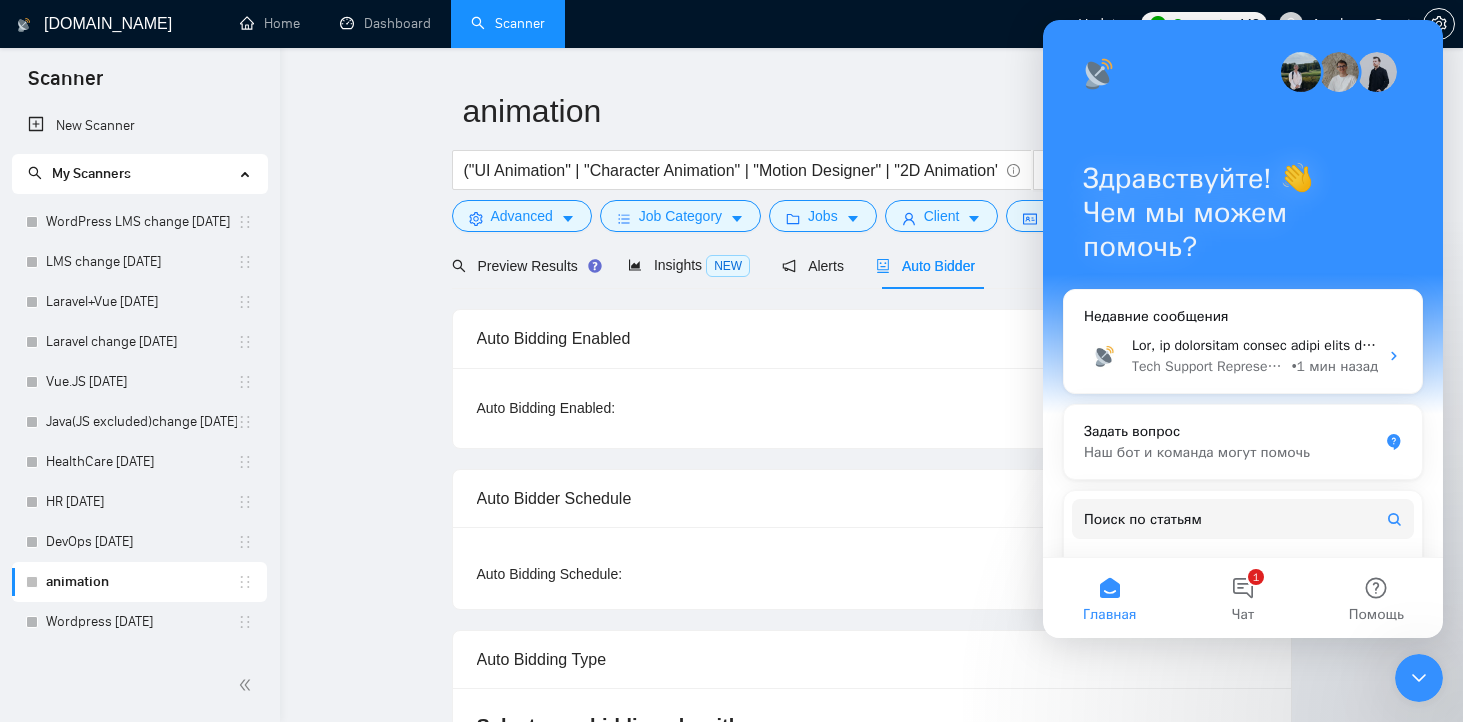 scroll, scrollTop: 220, scrollLeft: 0, axis: vertical 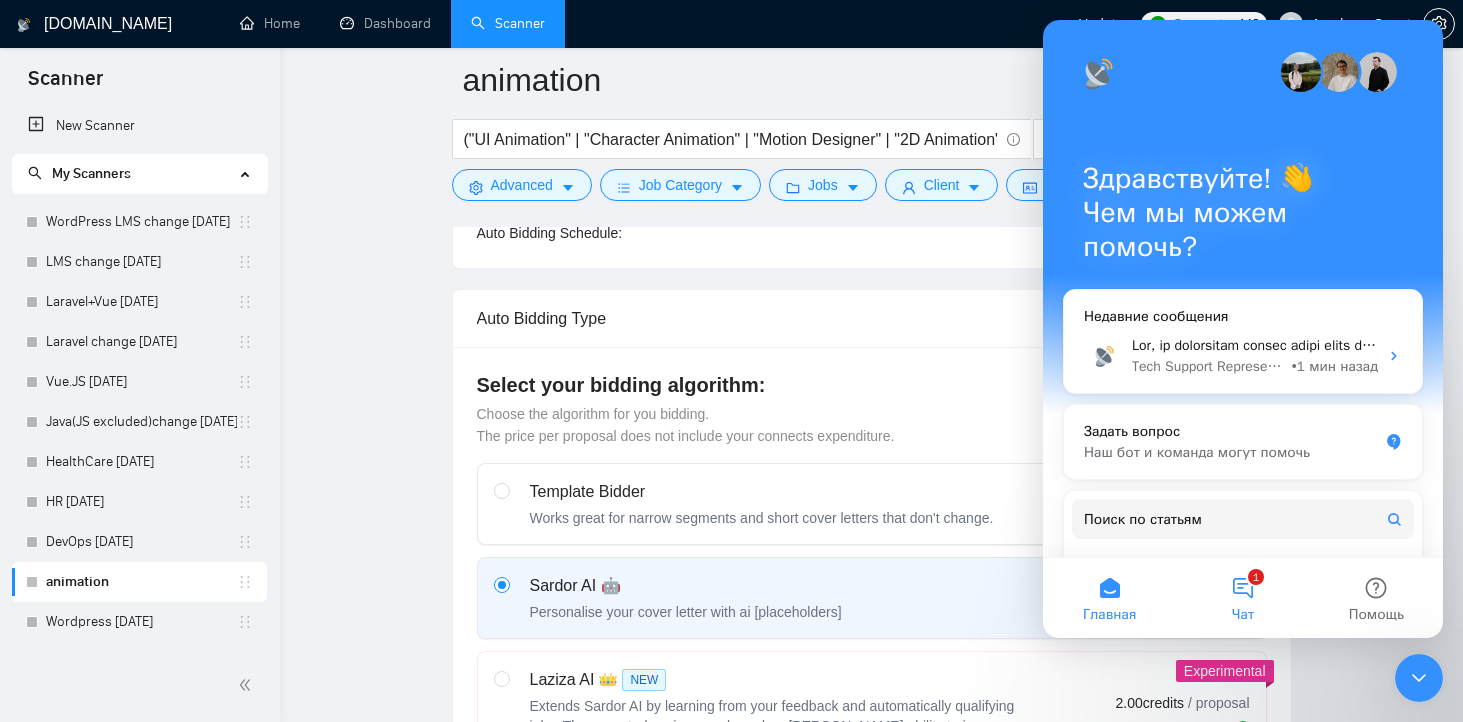 click on "1 Чат" at bounding box center (1242, 598) 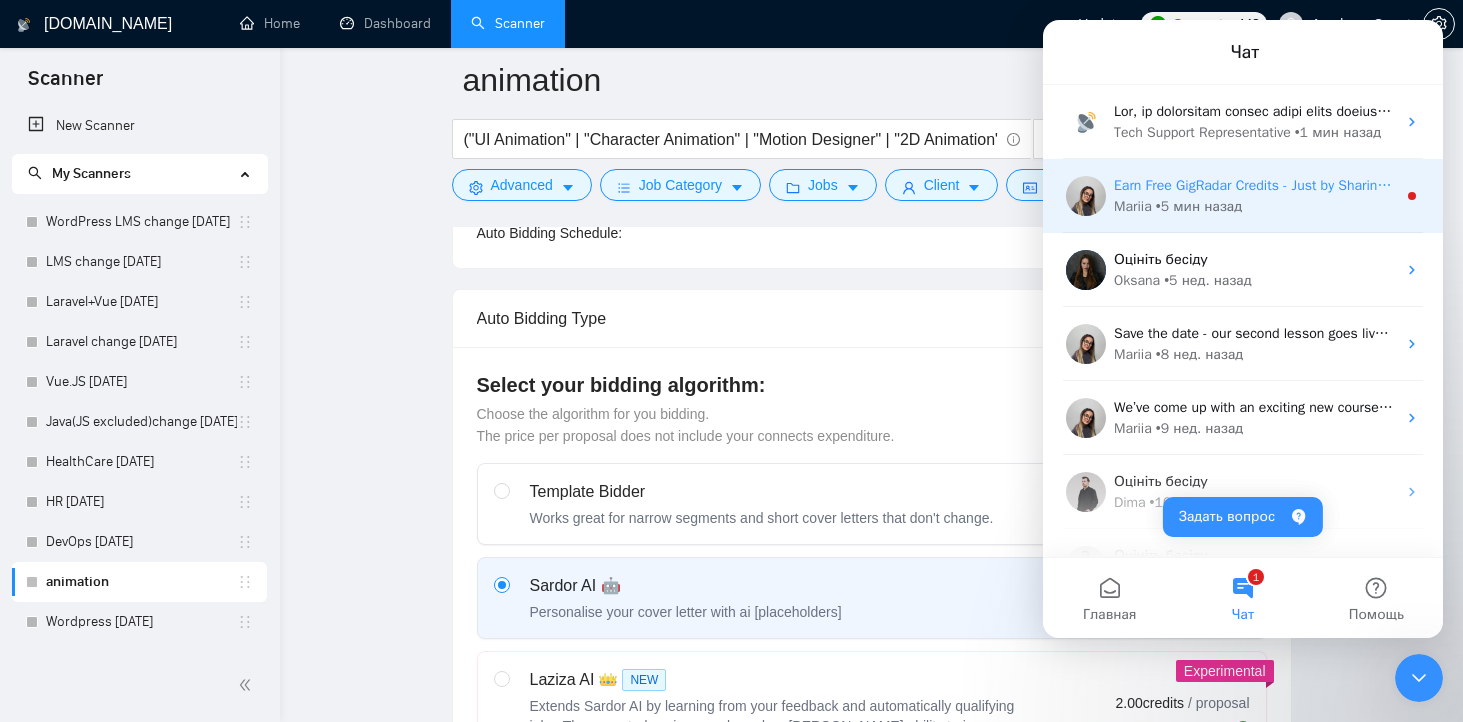 click on "•  5 мин назад" at bounding box center (1199, 206) 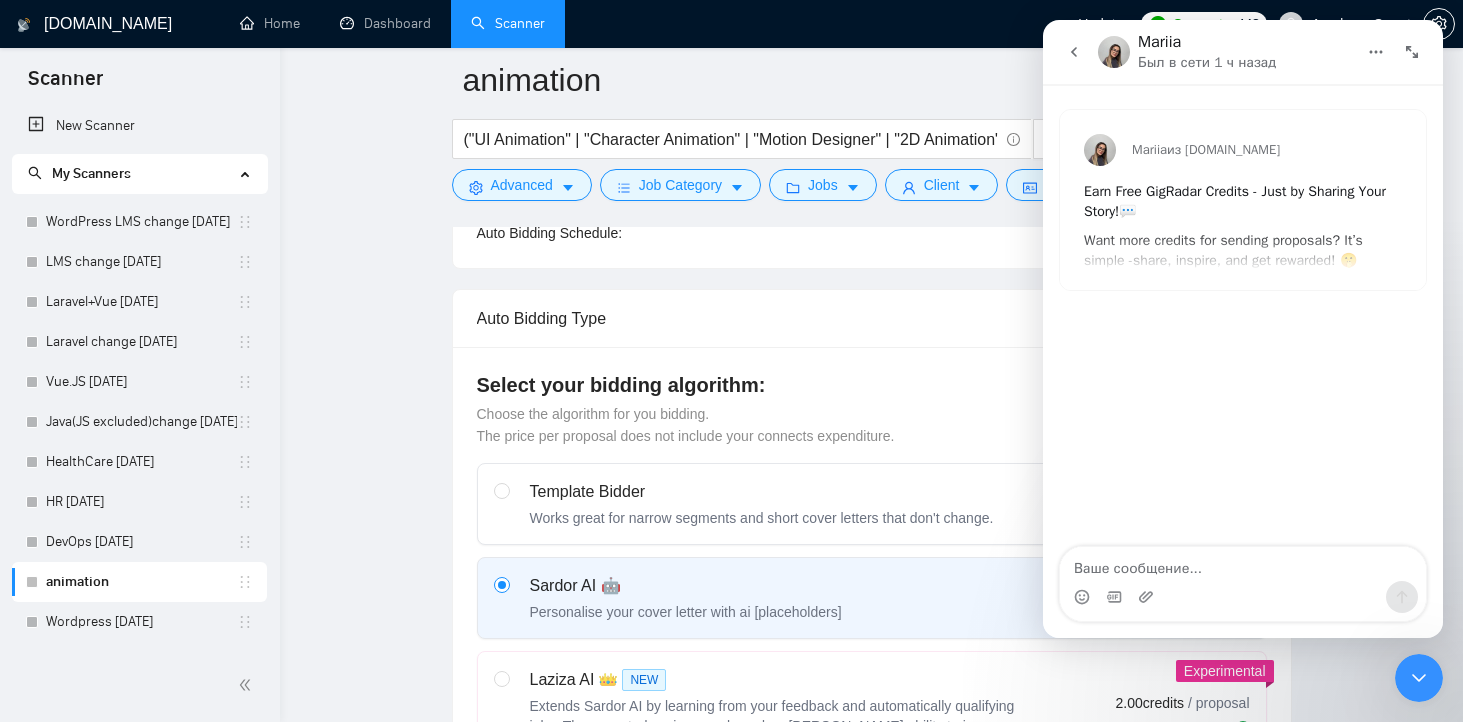 click 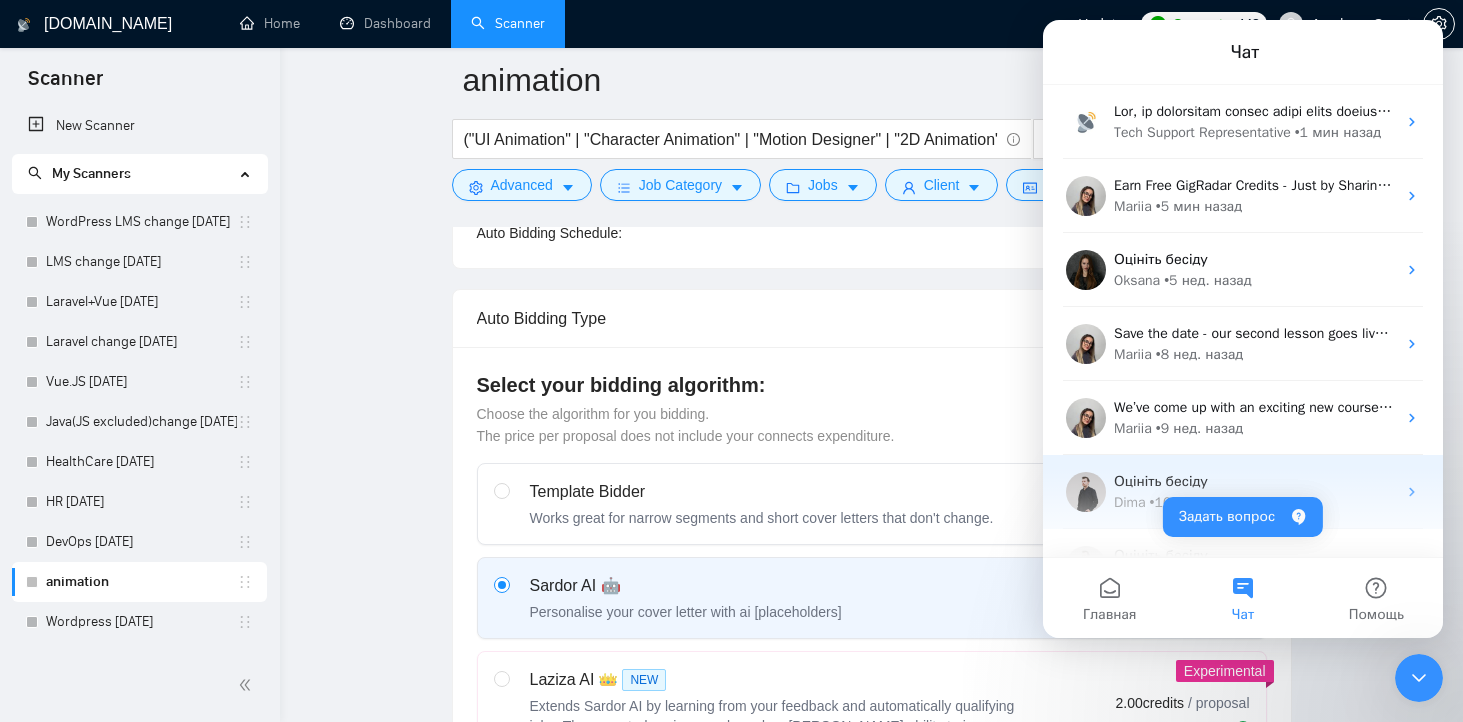 click on "Dima" at bounding box center [1130, 502] 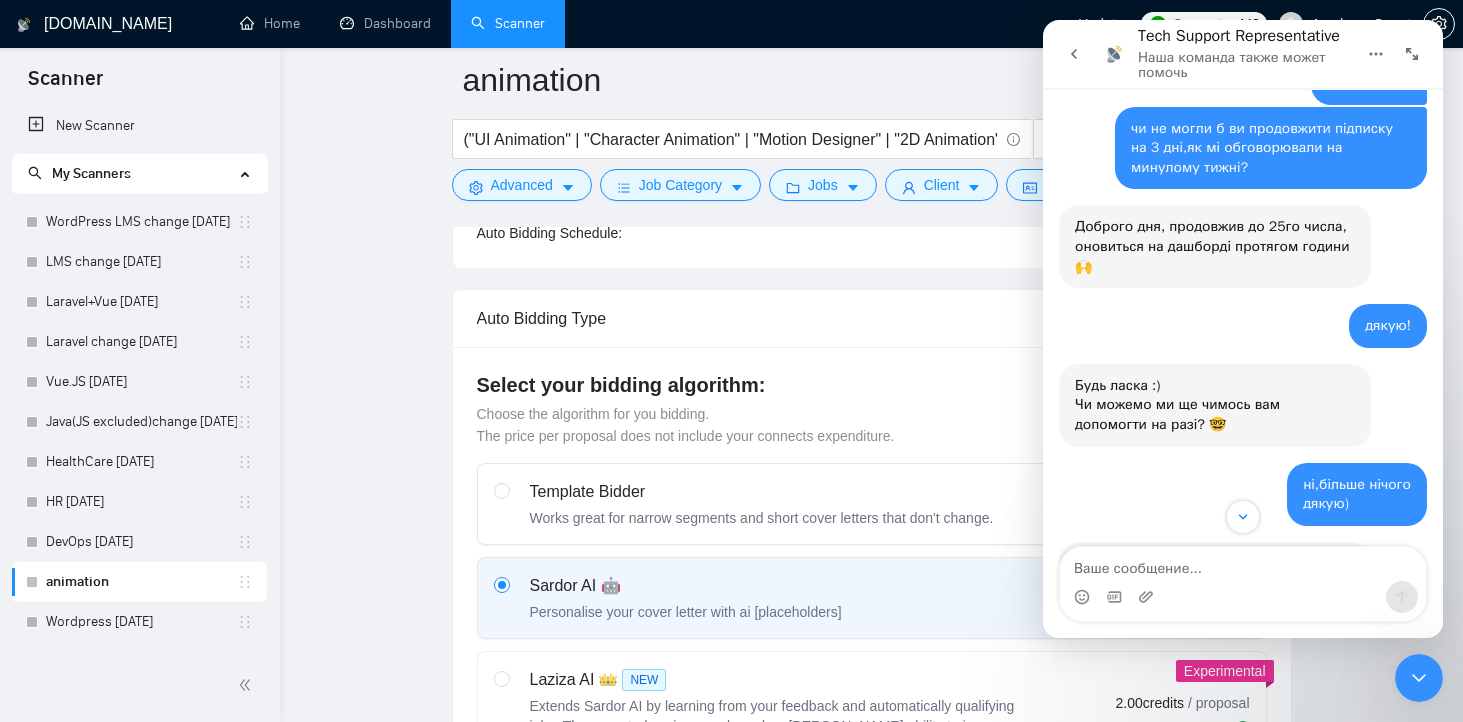scroll, scrollTop: 2225, scrollLeft: 0, axis: vertical 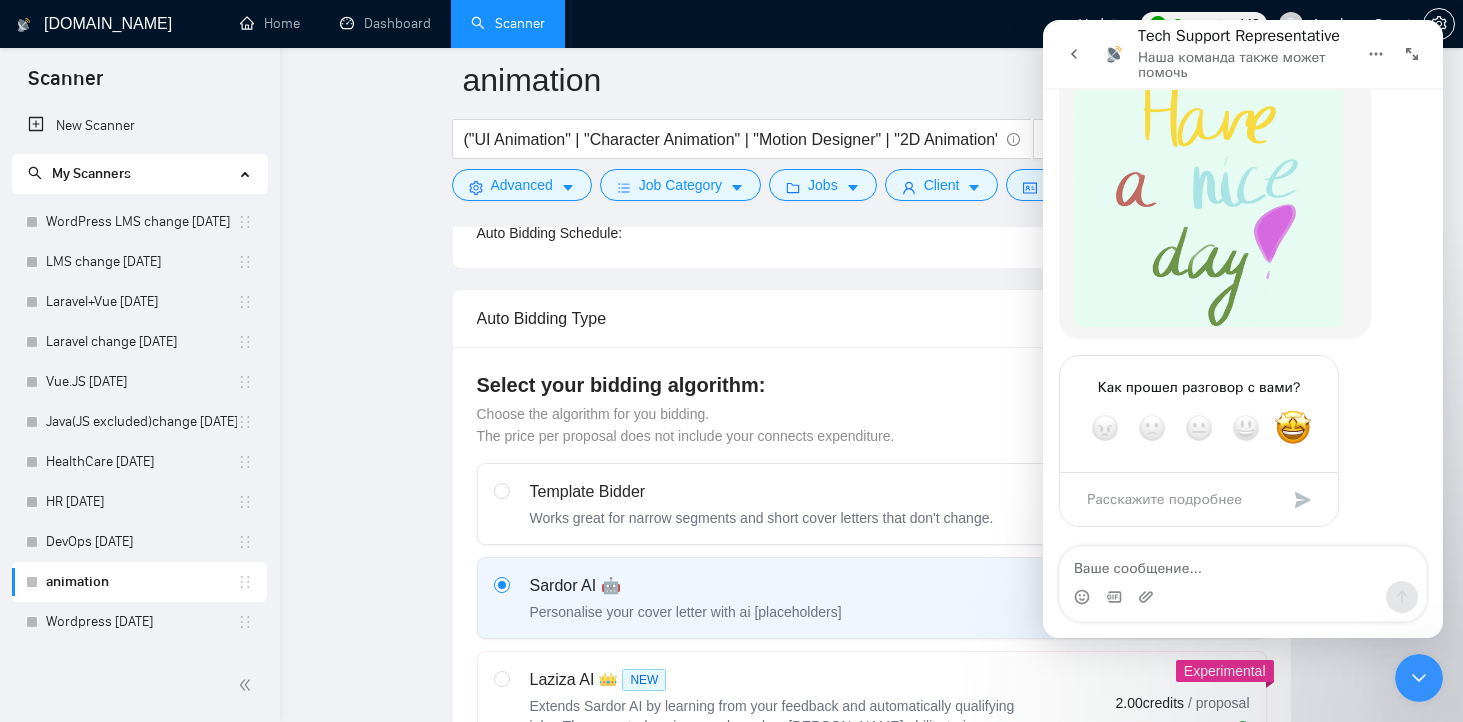 click at bounding box center [1243, 564] 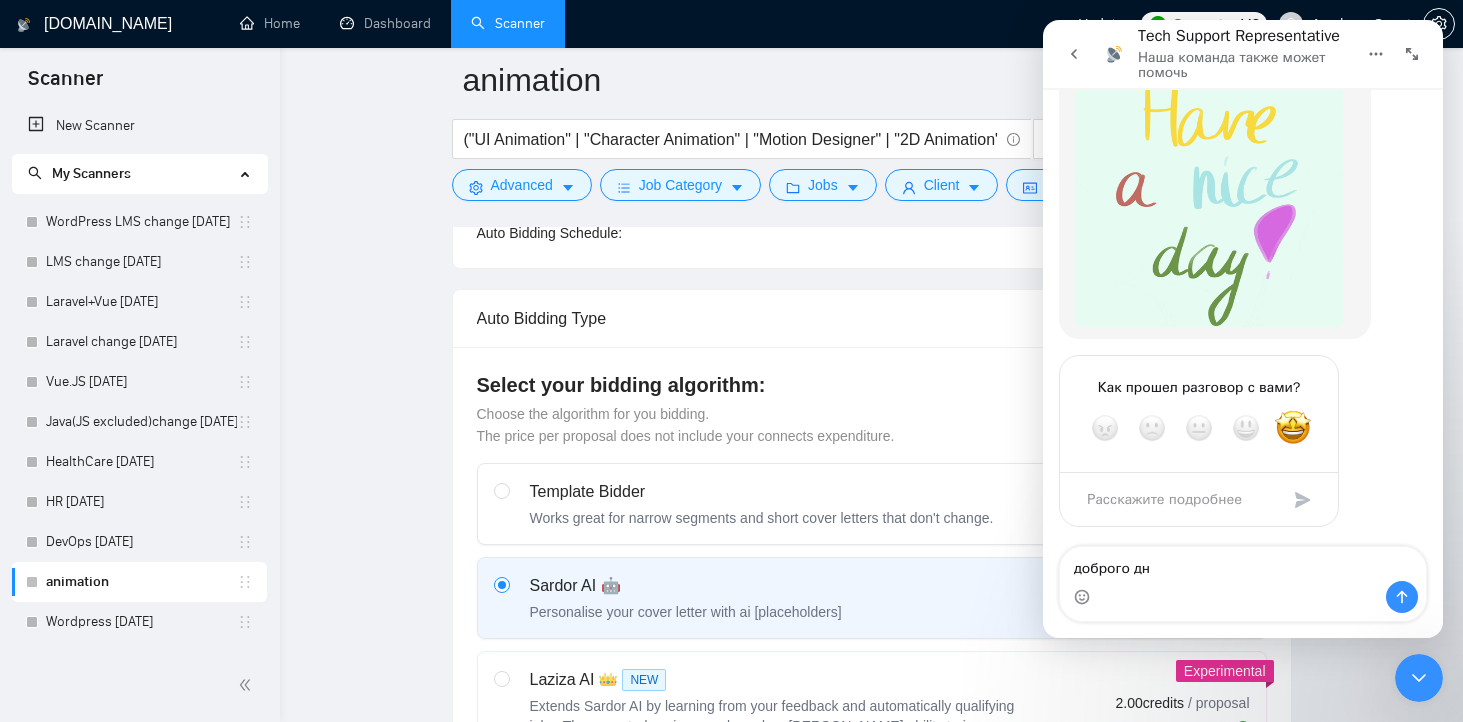 type on "доброго дня" 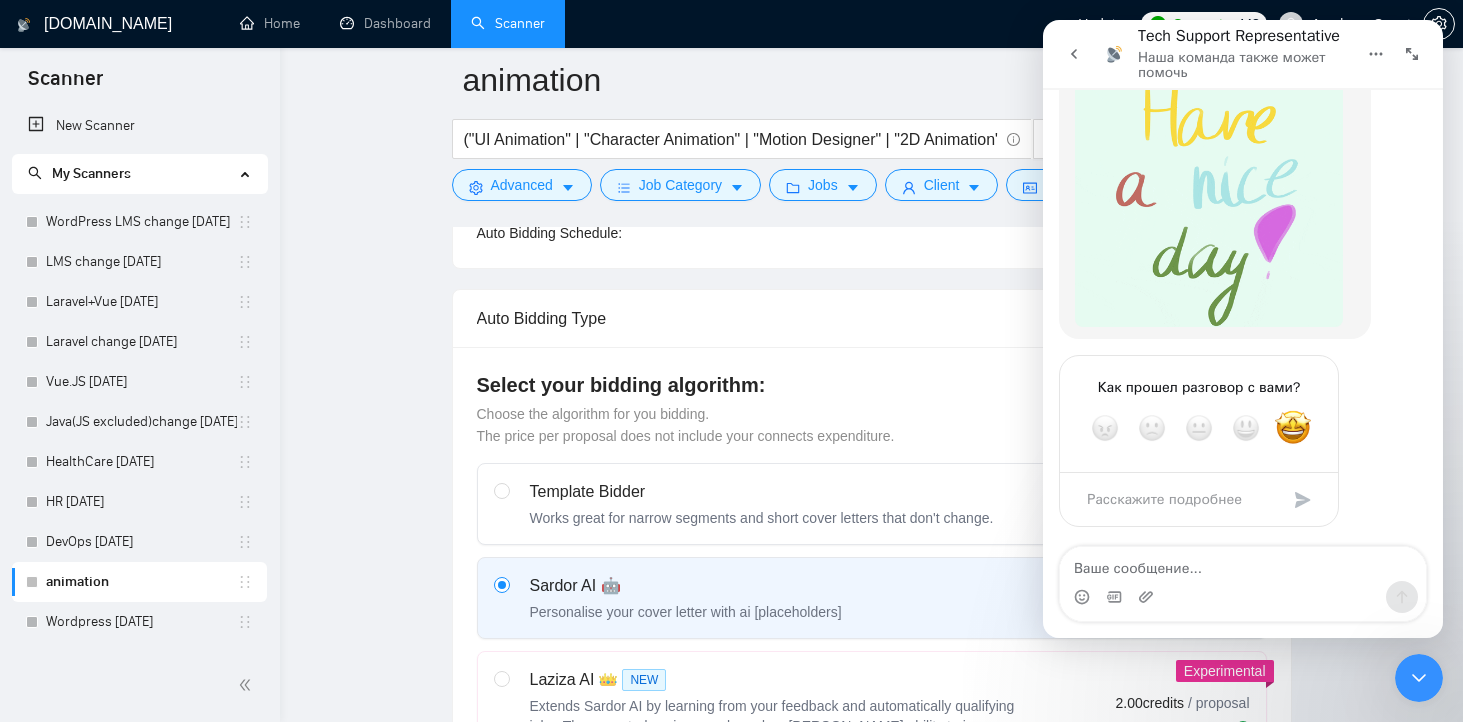 scroll, scrollTop: 2312, scrollLeft: 0, axis: vertical 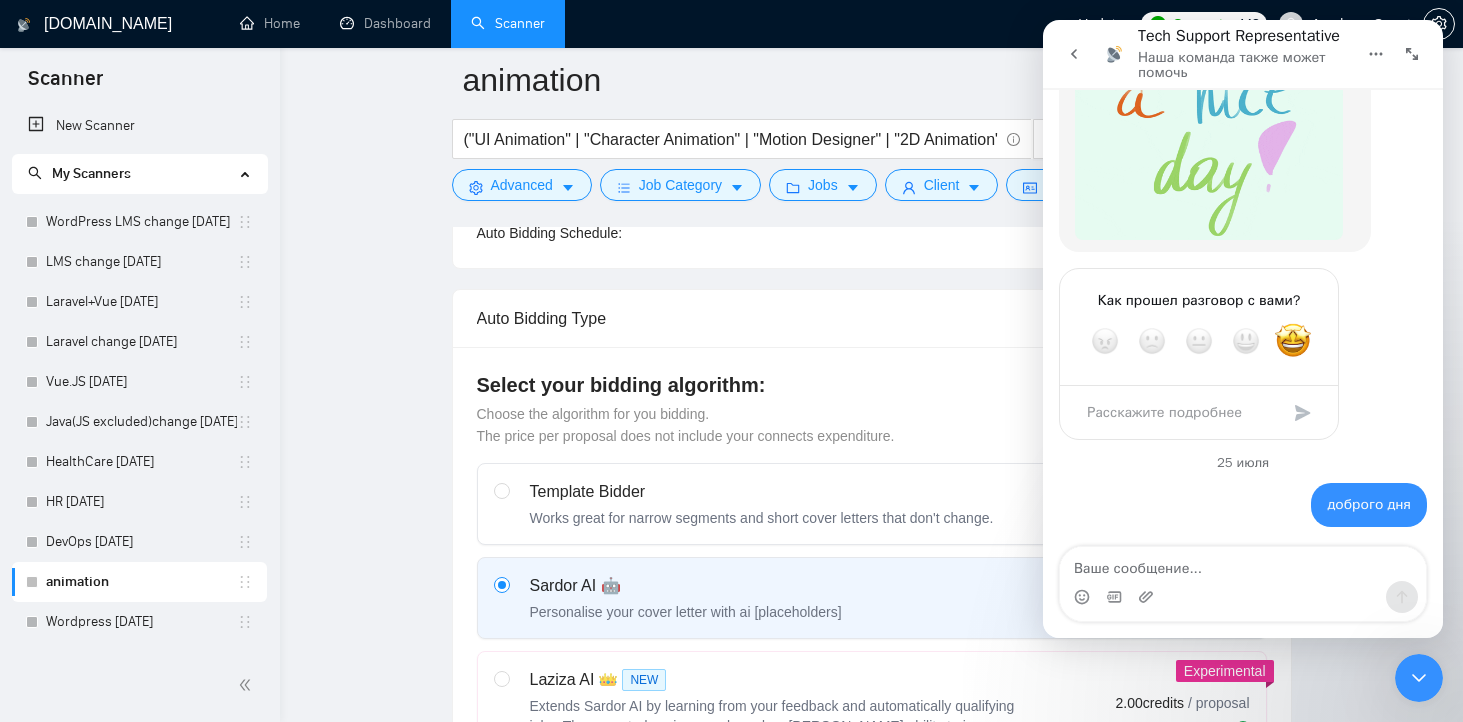 type on "я віключила всі сканнери,і вони не будуть працювати до 4 серпня. чи можна зараз поставити підписку на паузу,а потім відновити з 4го числа і подовжити на період коли ми не користувалися сервісом?" 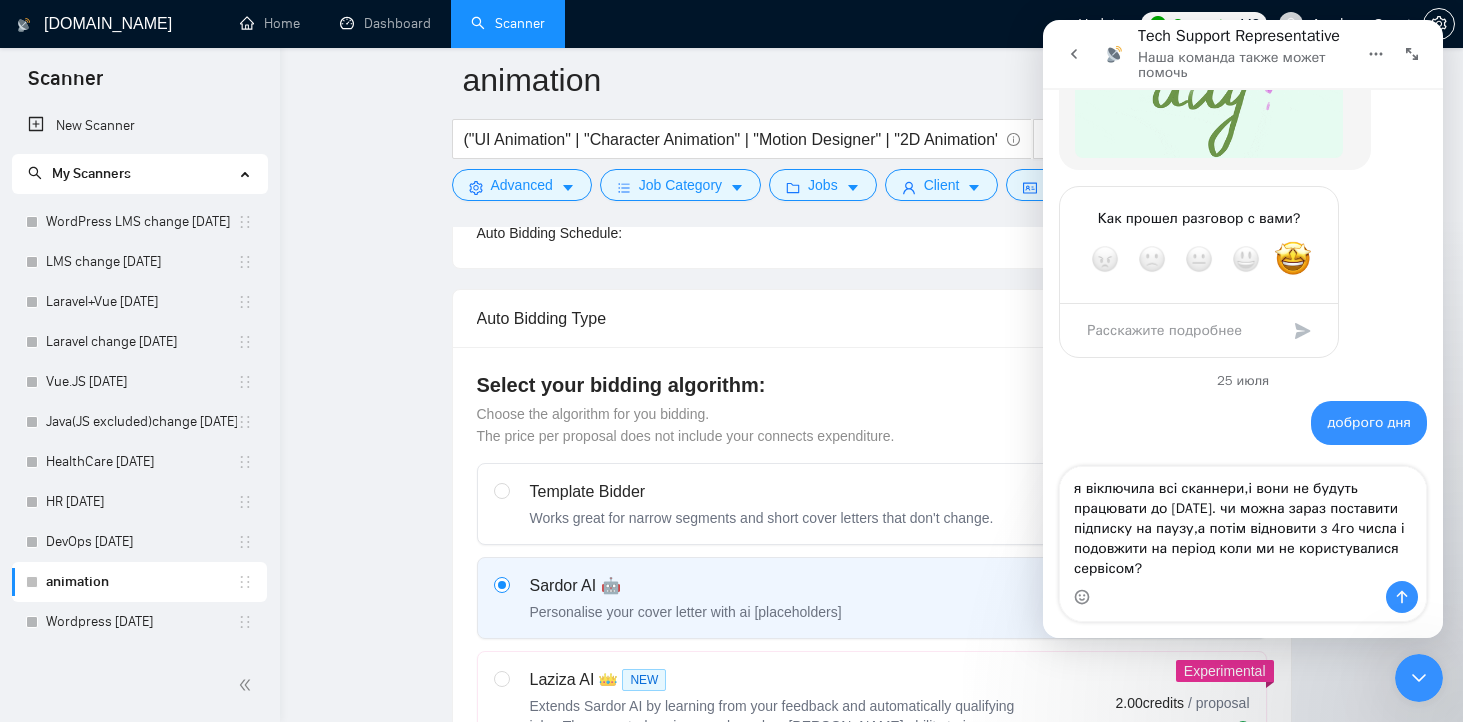 type 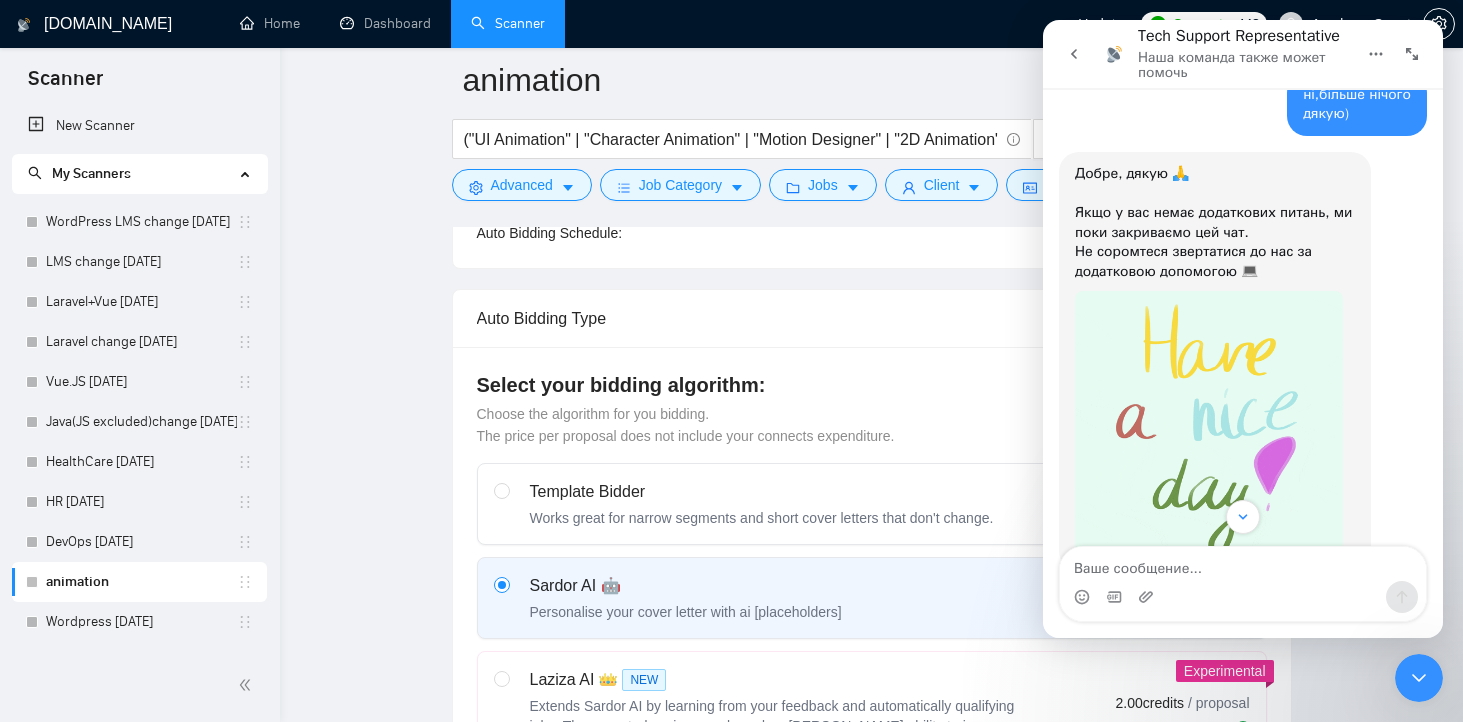 scroll, scrollTop: 2475, scrollLeft: 0, axis: vertical 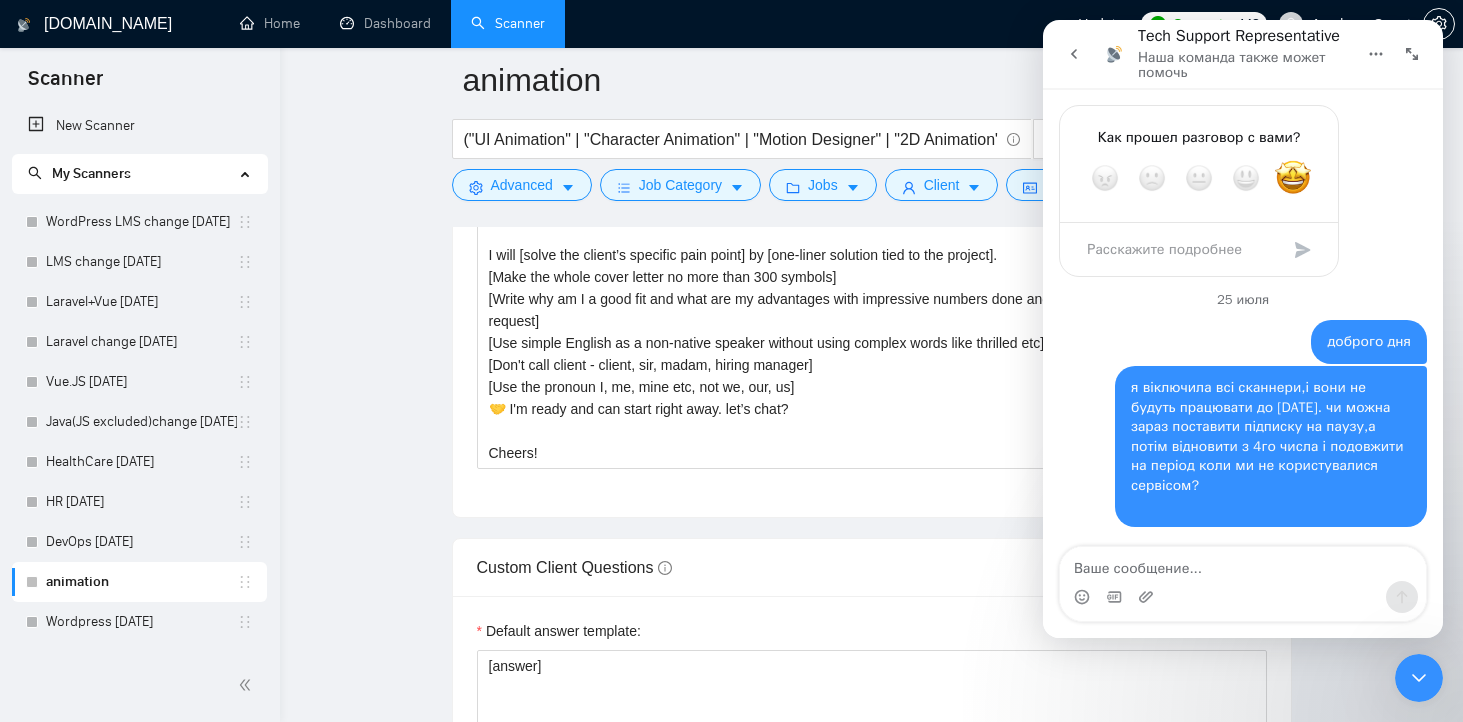 click at bounding box center (1074, 54) 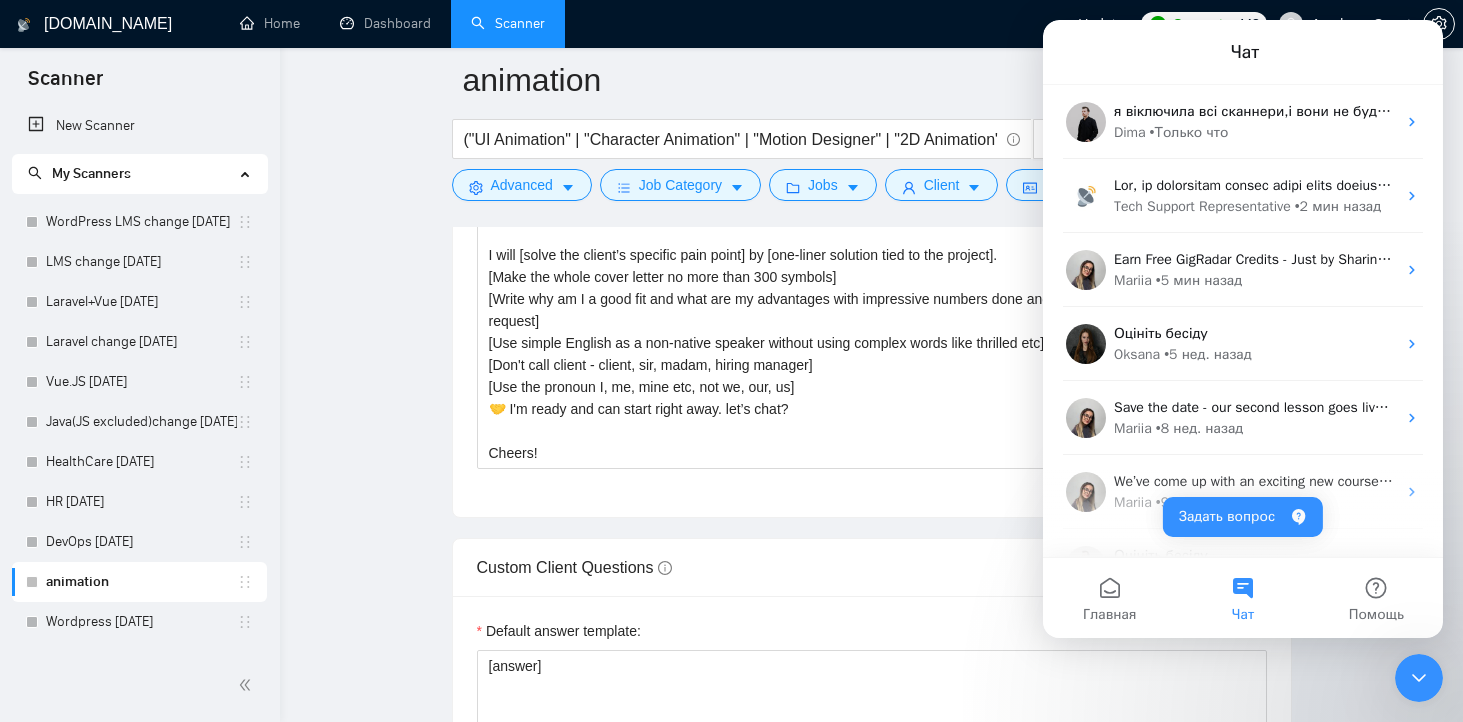 scroll, scrollTop: 0, scrollLeft: 0, axis: both 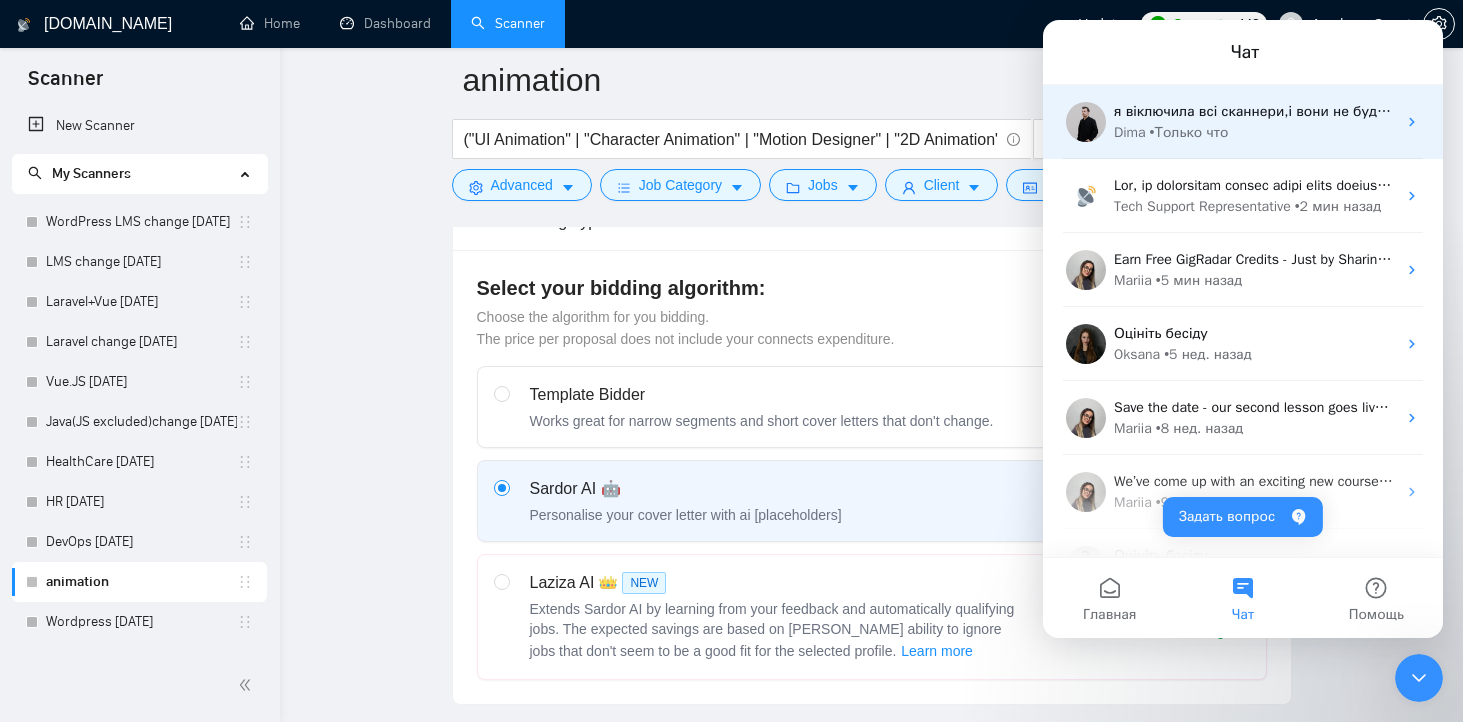 click on "•  Только что" at bounding box center (1189, 132) 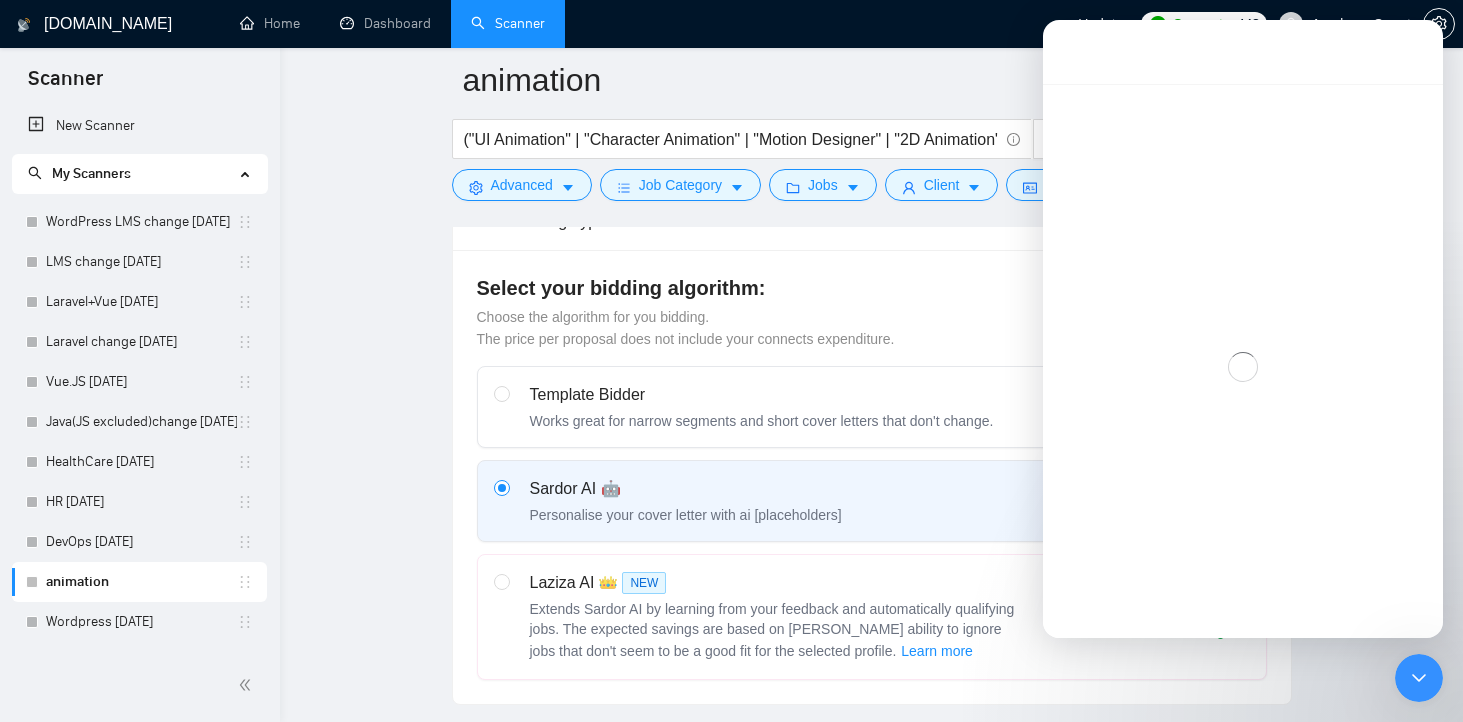 scroll, scrollTop: 12, scrollLeft: 0, axis: vertical 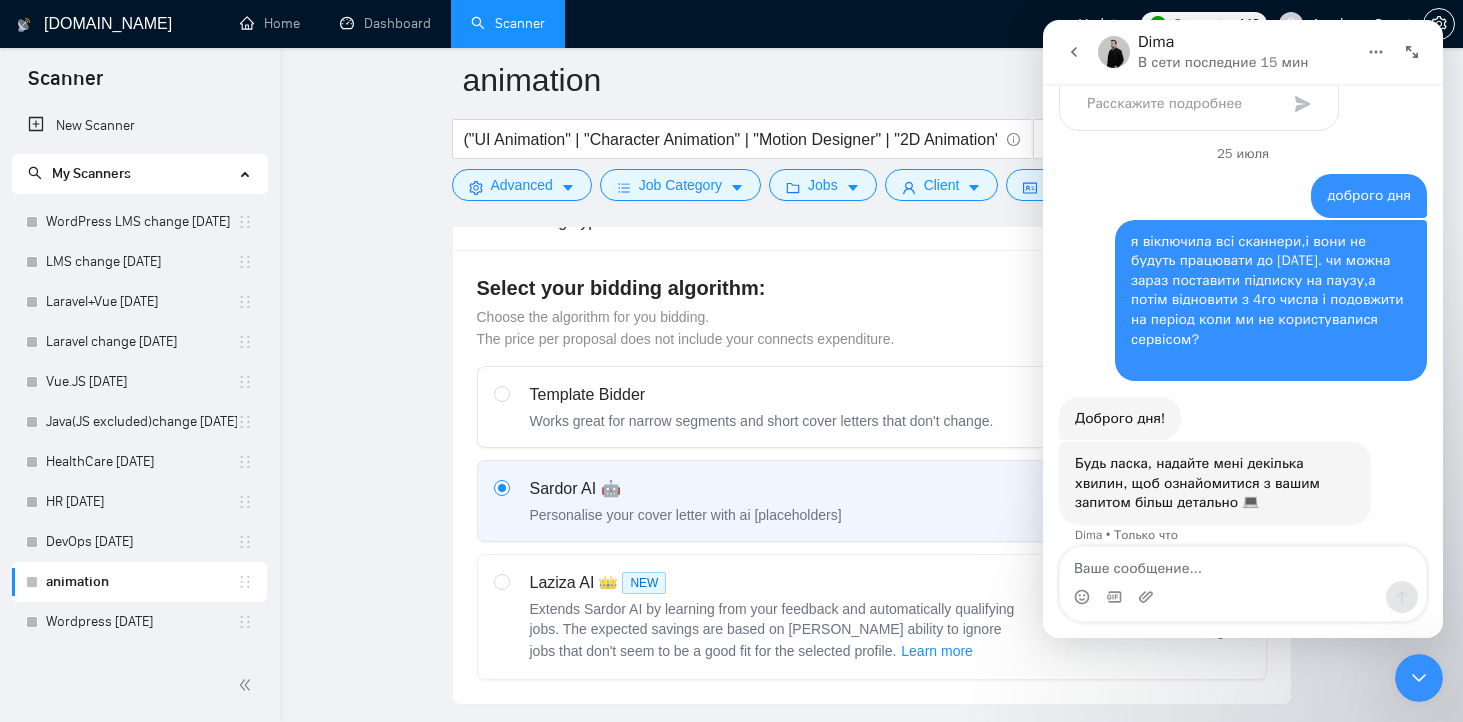 click at bounding box center [1243, 564] 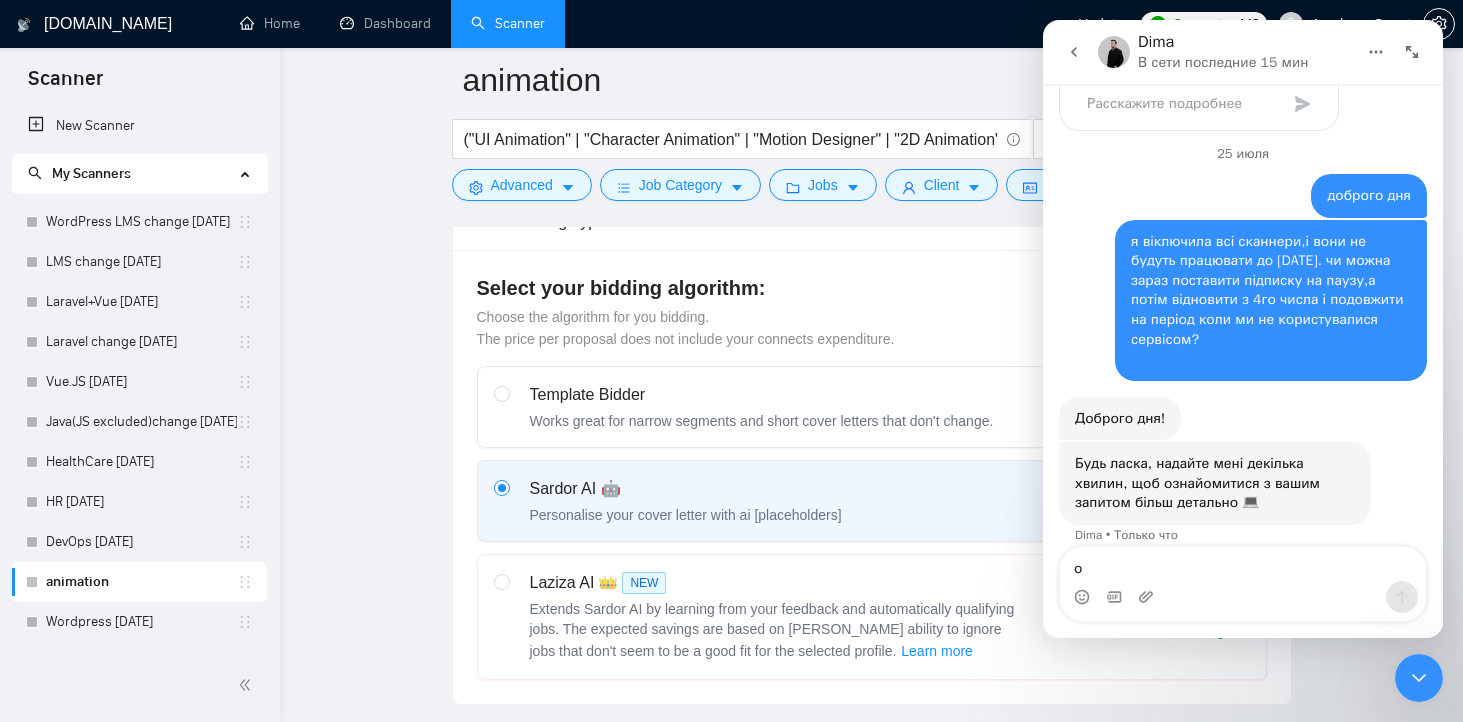 type on "ок" 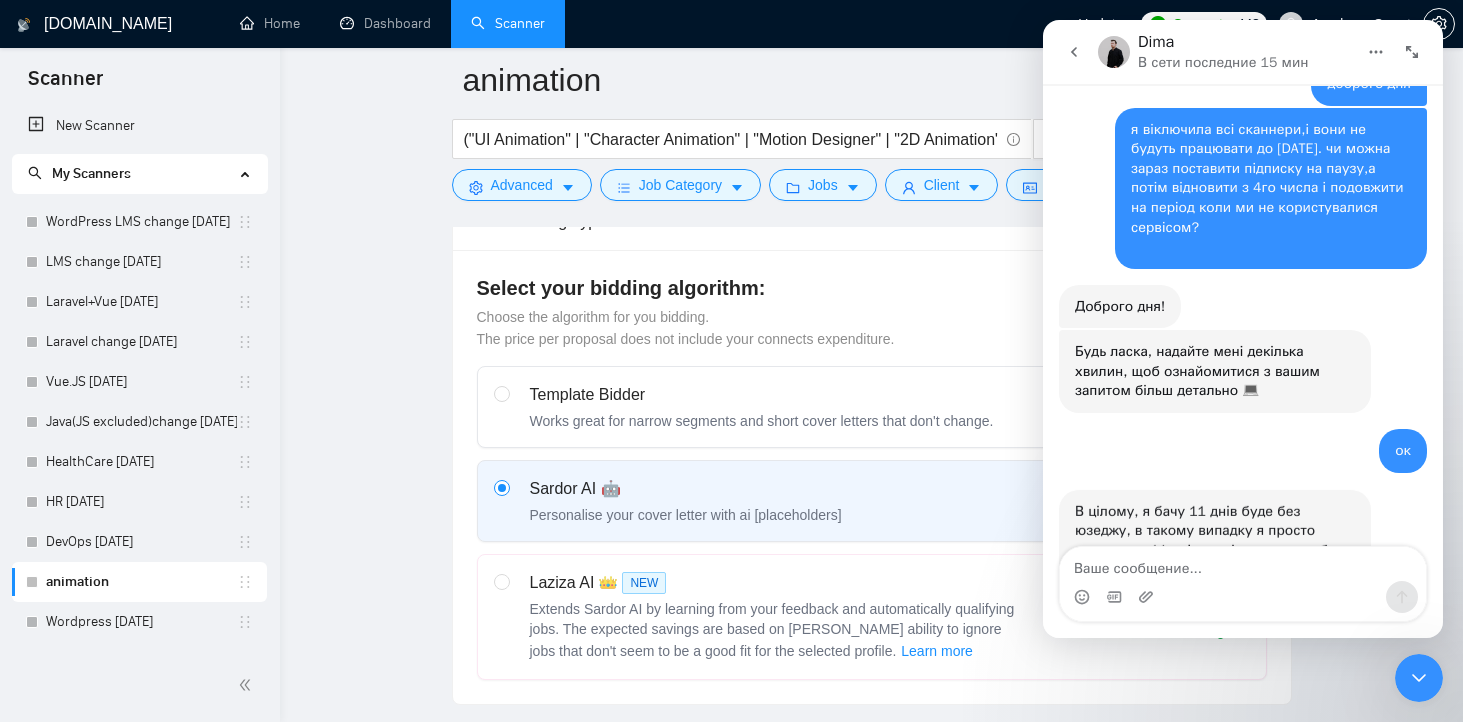 scroll, scrollTop: 2815, scrollLeft: 0, axis: vertical 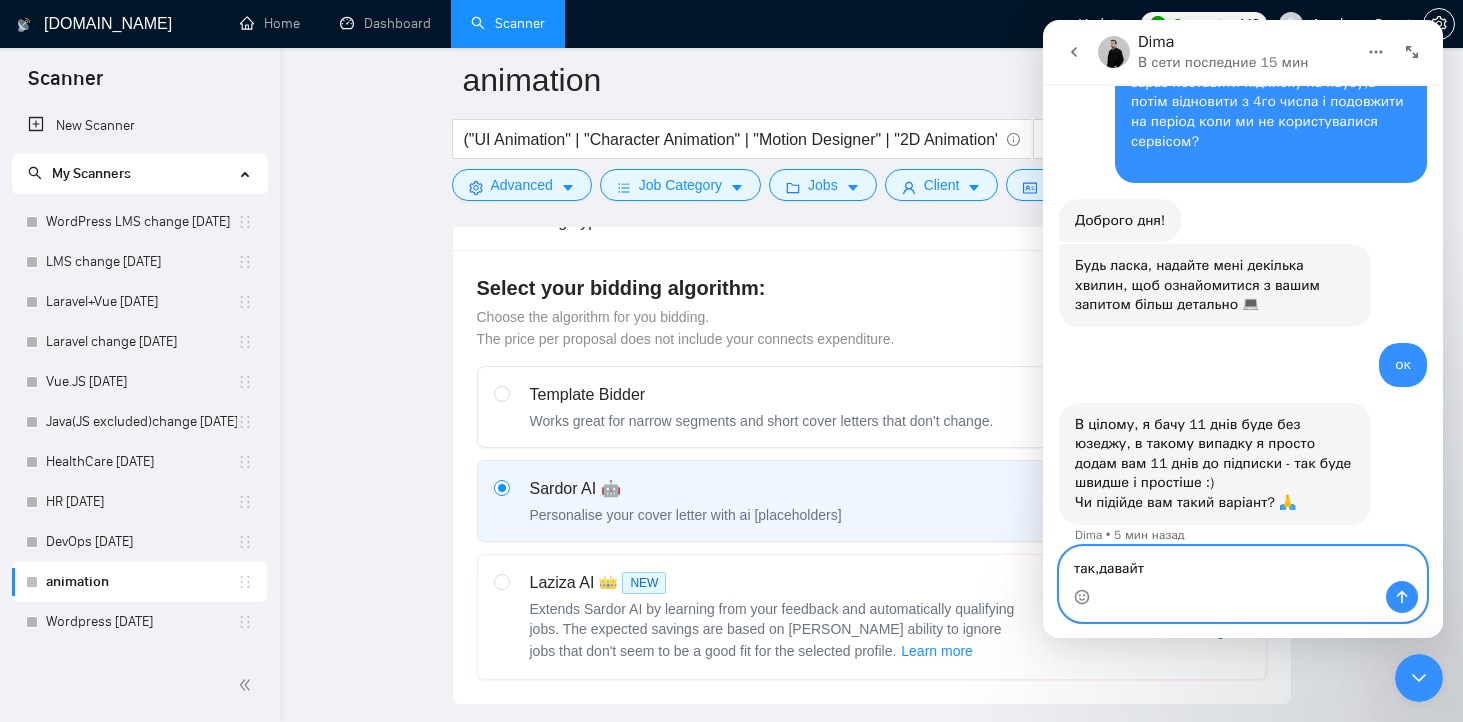 type on "так,давайте" 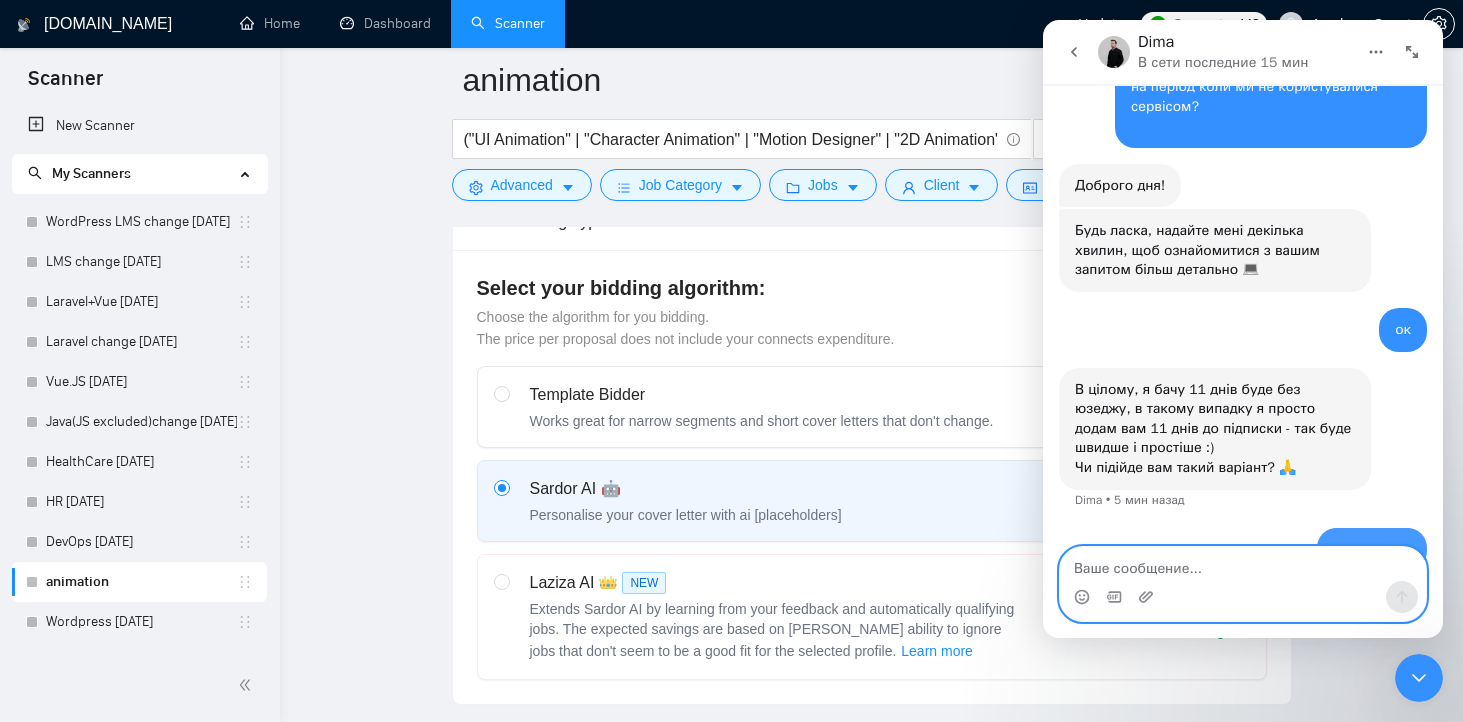 scroll, scrollTop: 2874, scrollLeft: 0, axis: vertical 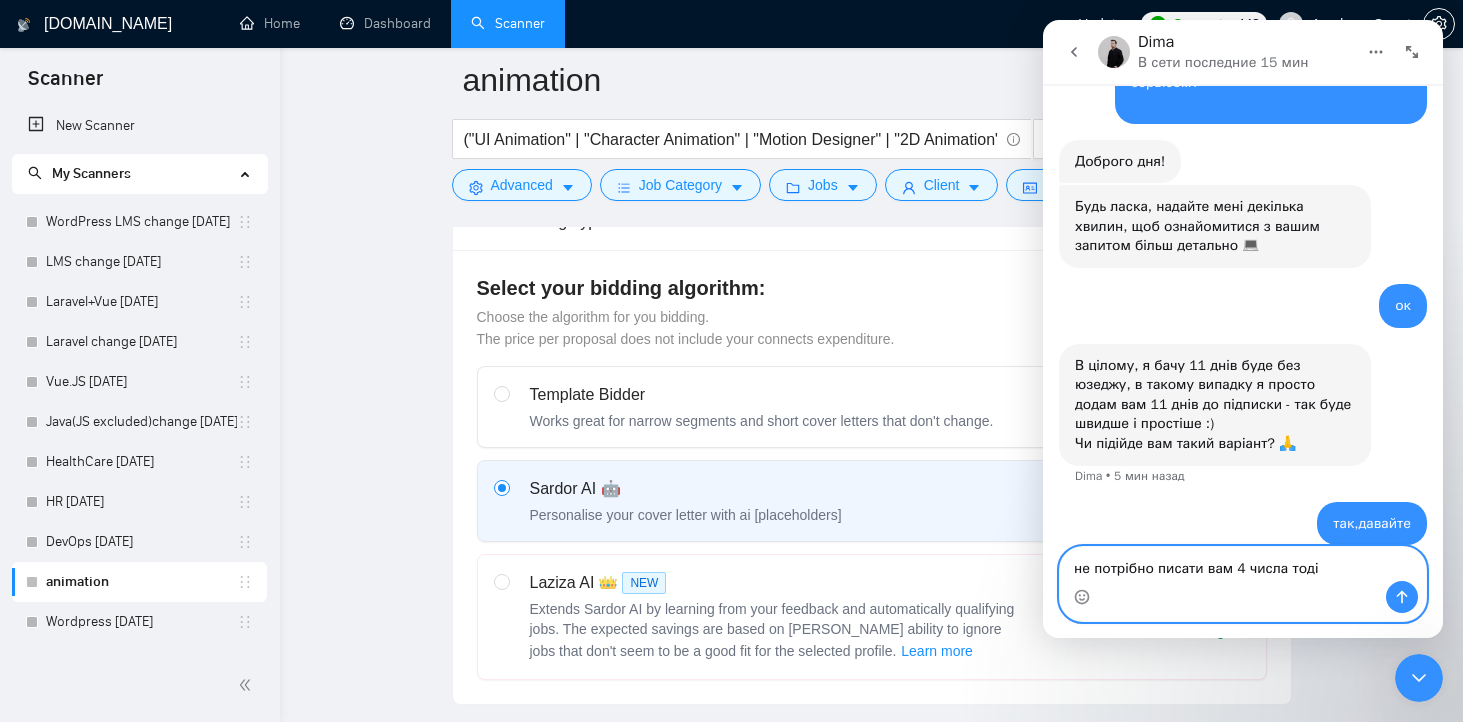 type on "не потрібно писати вам 4 числа тоді?" 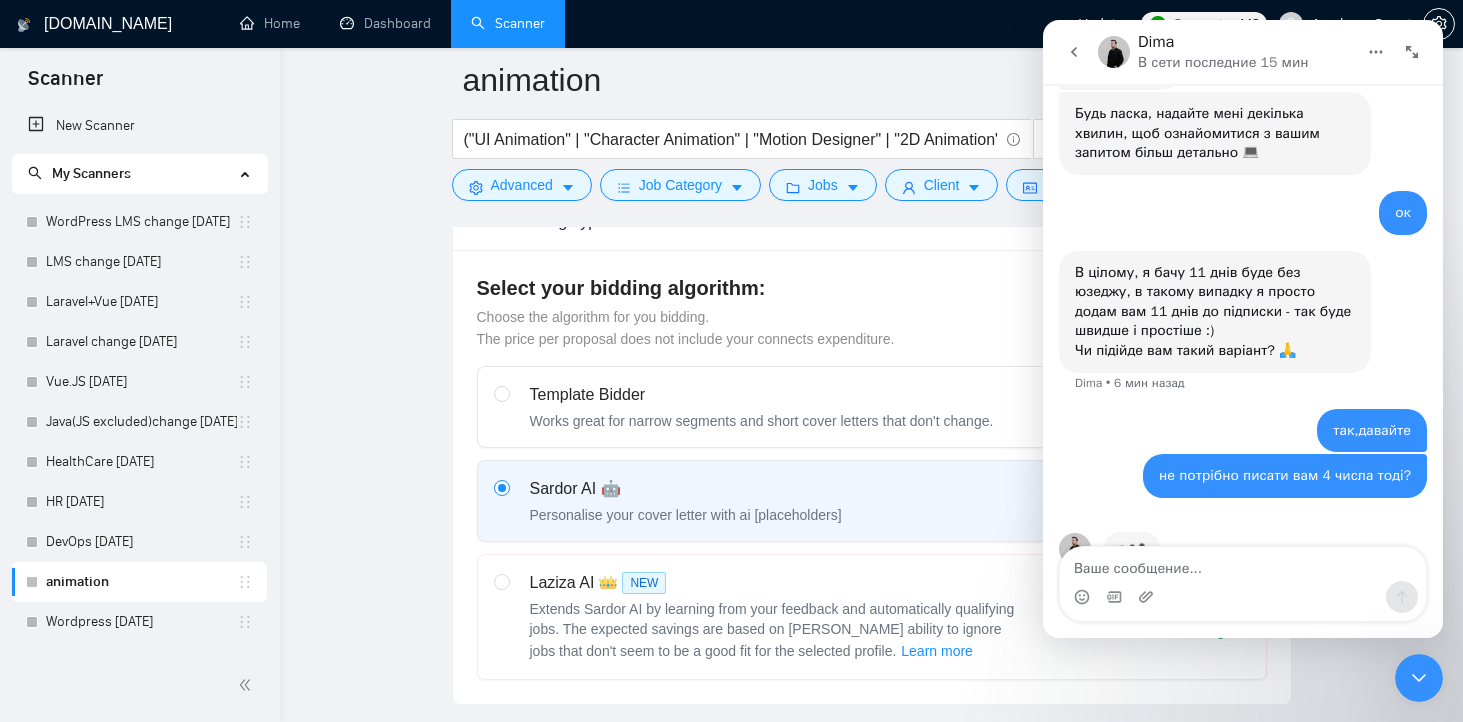 scroll, scrollTop: 2997, scrollLeft: 0, axis: vertical 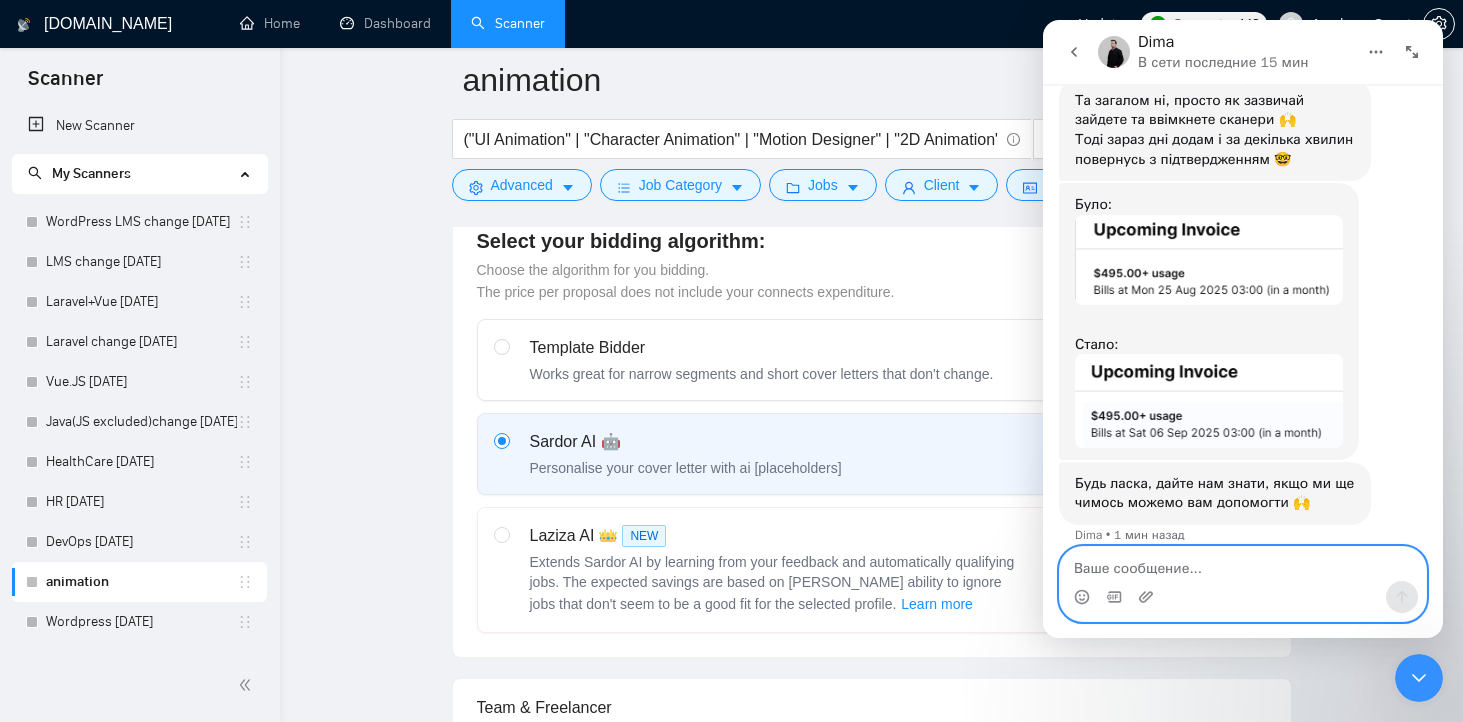 click at bounding box center [1243, 564] 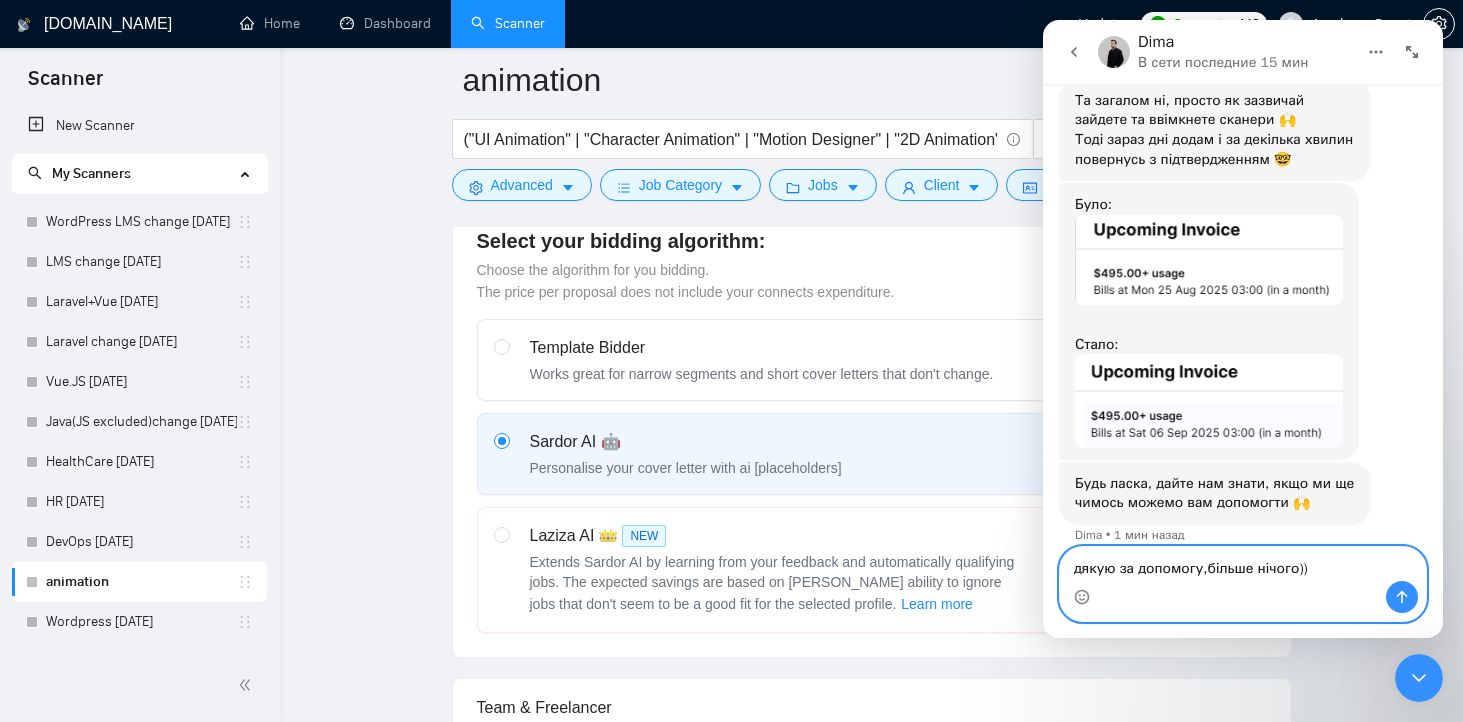 type on "дякую за допомогу,більше нічого)))" 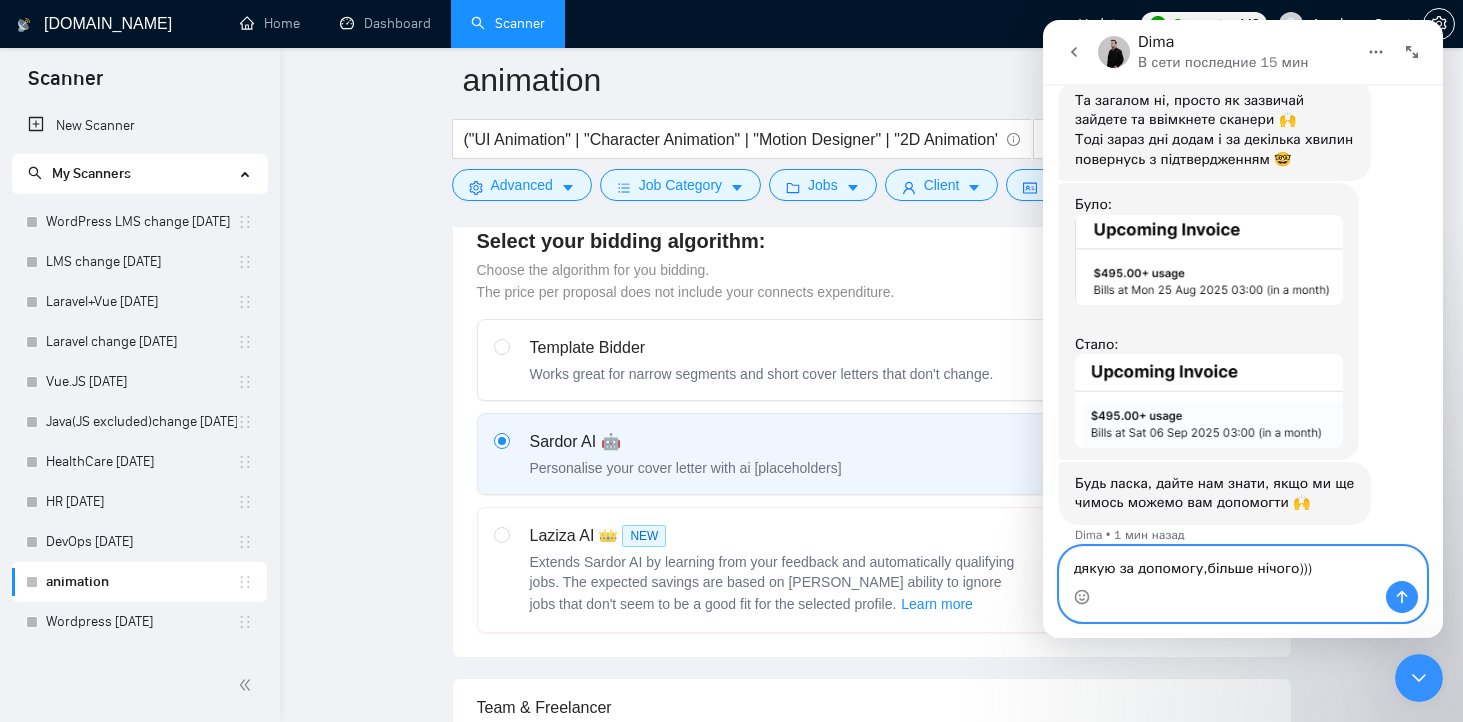 type 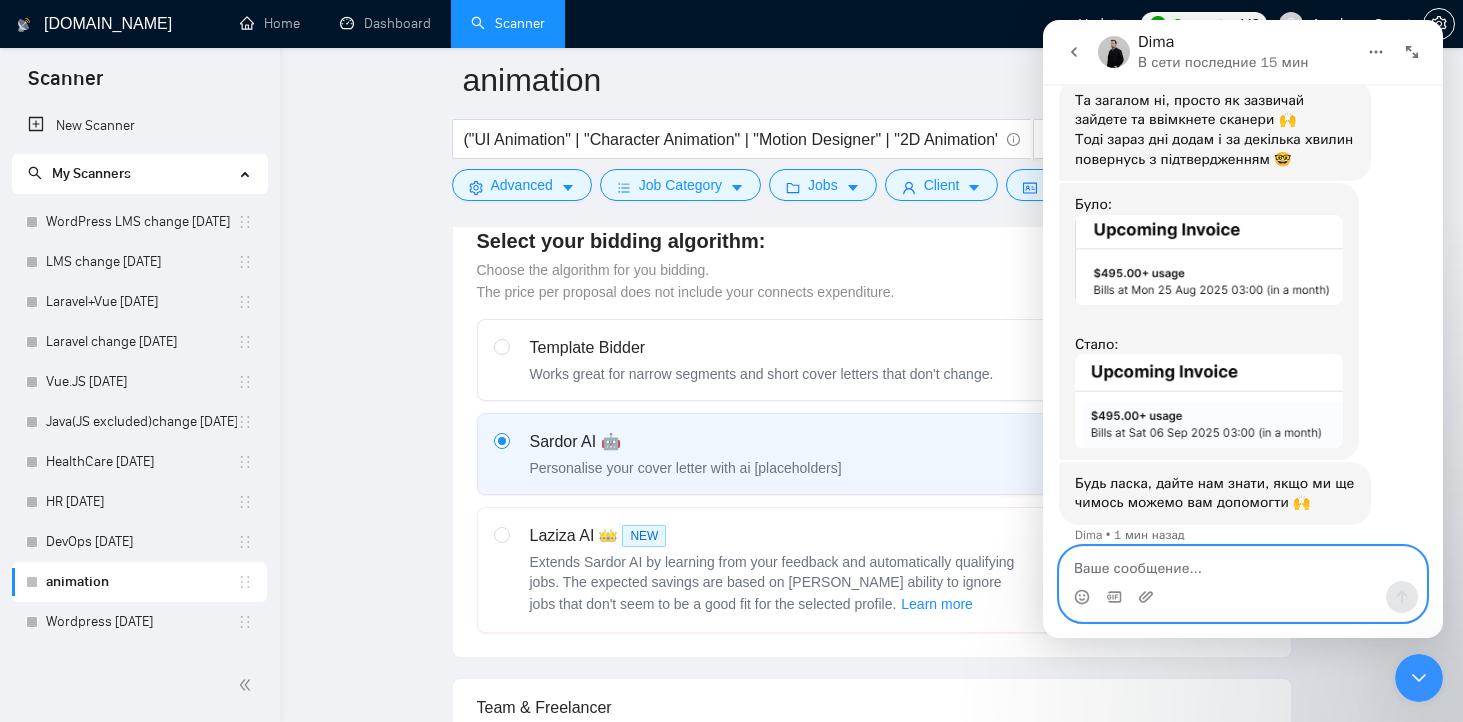 scroll, scrollTop: 3442, scrollLeft: 0, axis: vertical 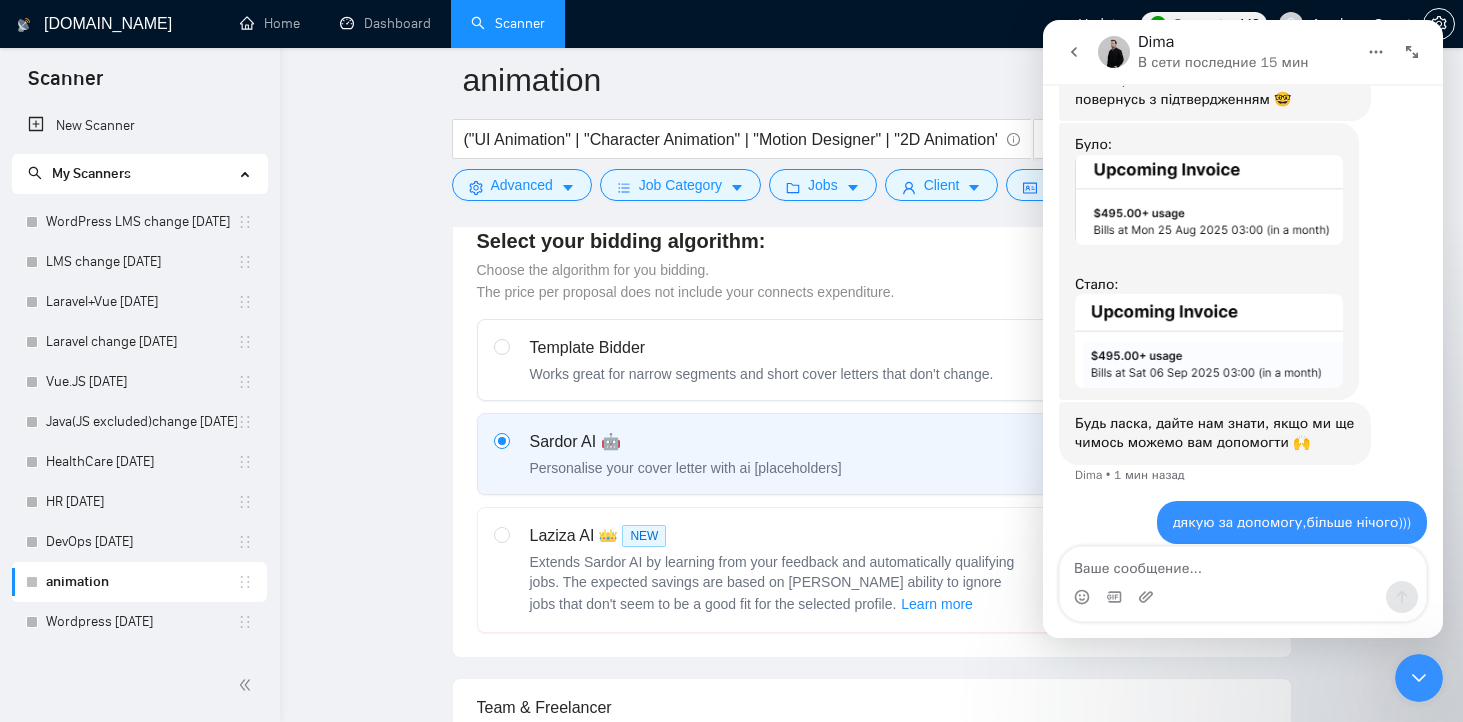 click 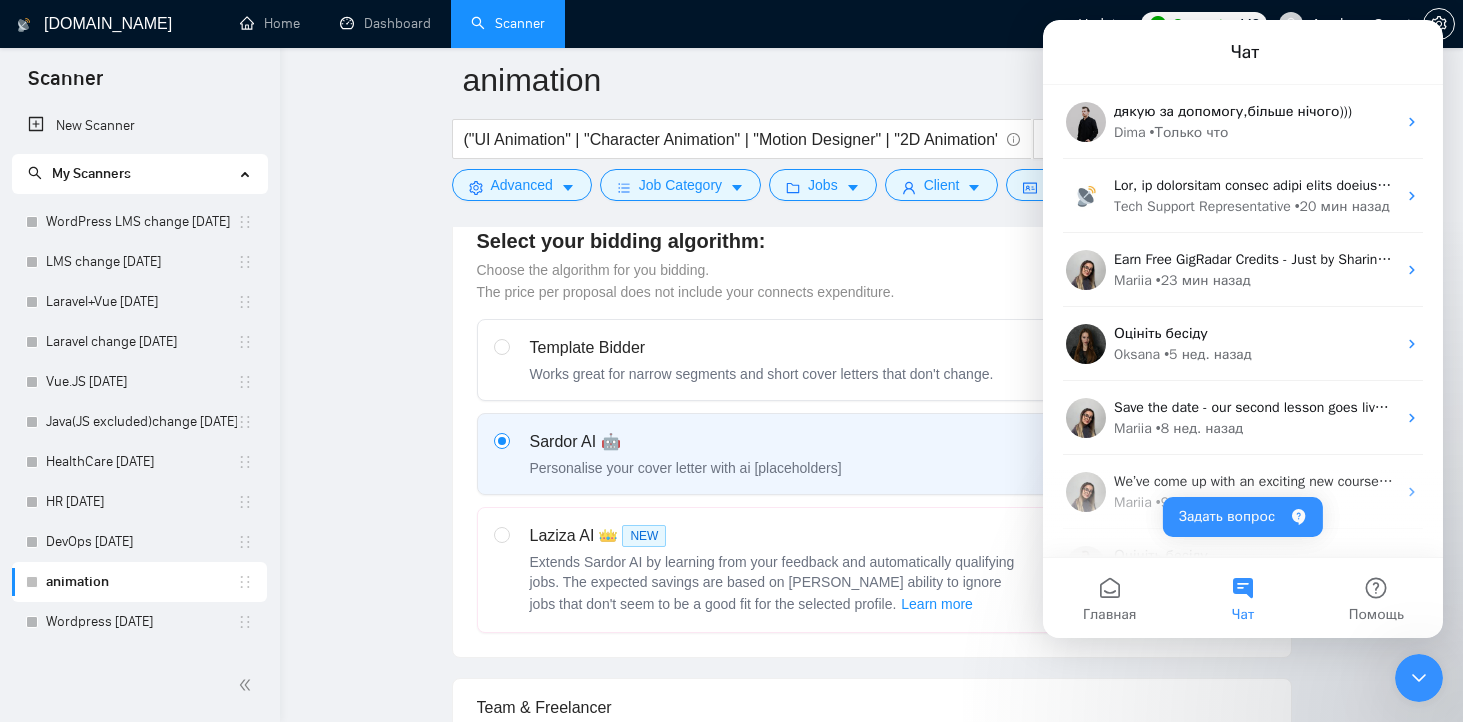 scroll, scrollTop: 0, scrollLeft: 0, axis: both 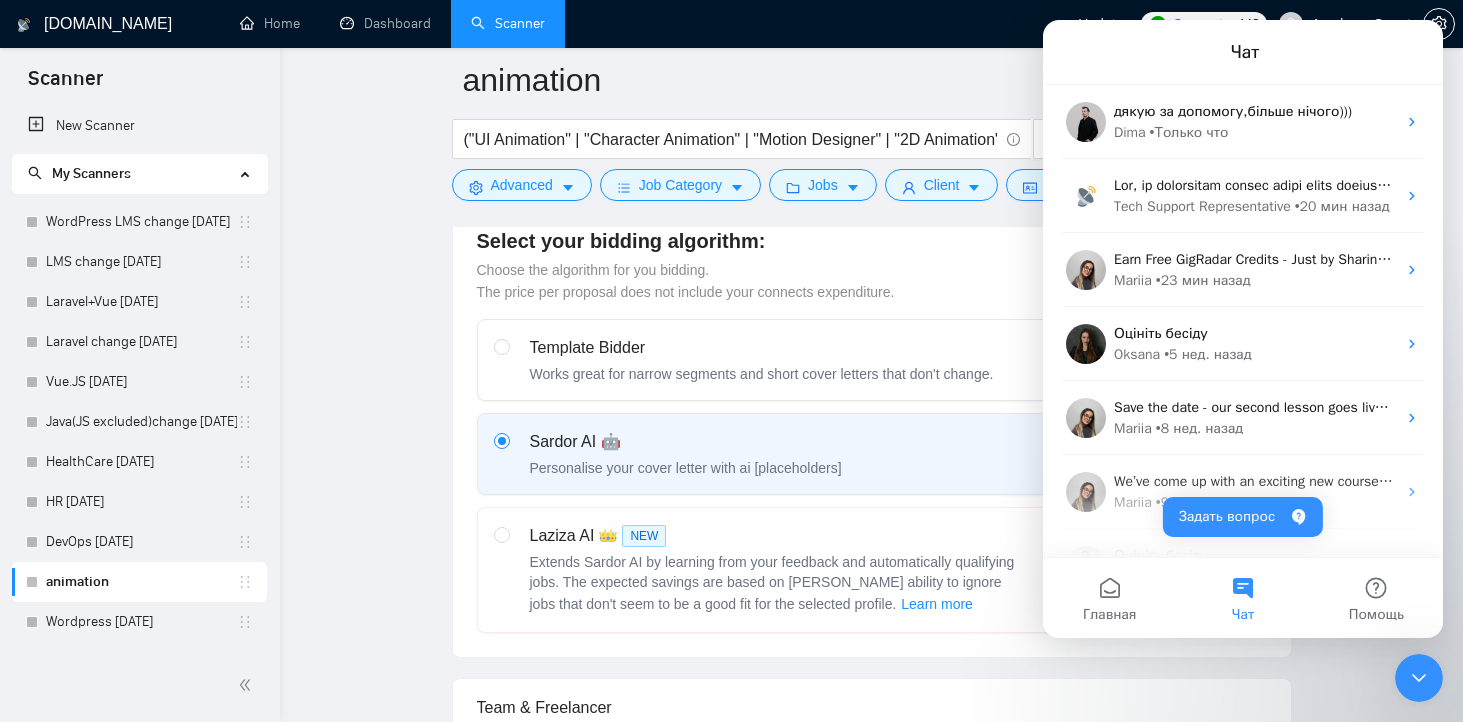 click at bounding box center [1419, 678] 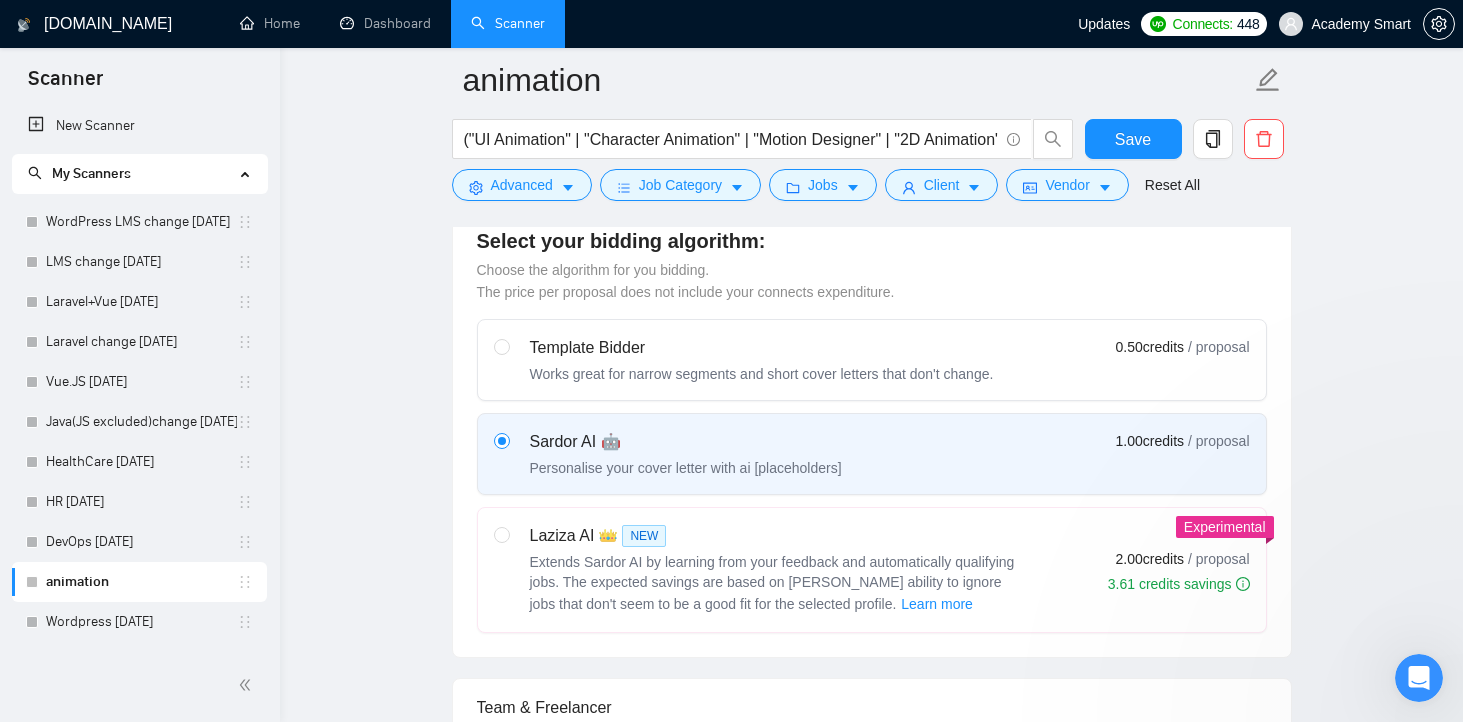 scroll, scrollTop: 0, scrollLeft: 0, axis: both 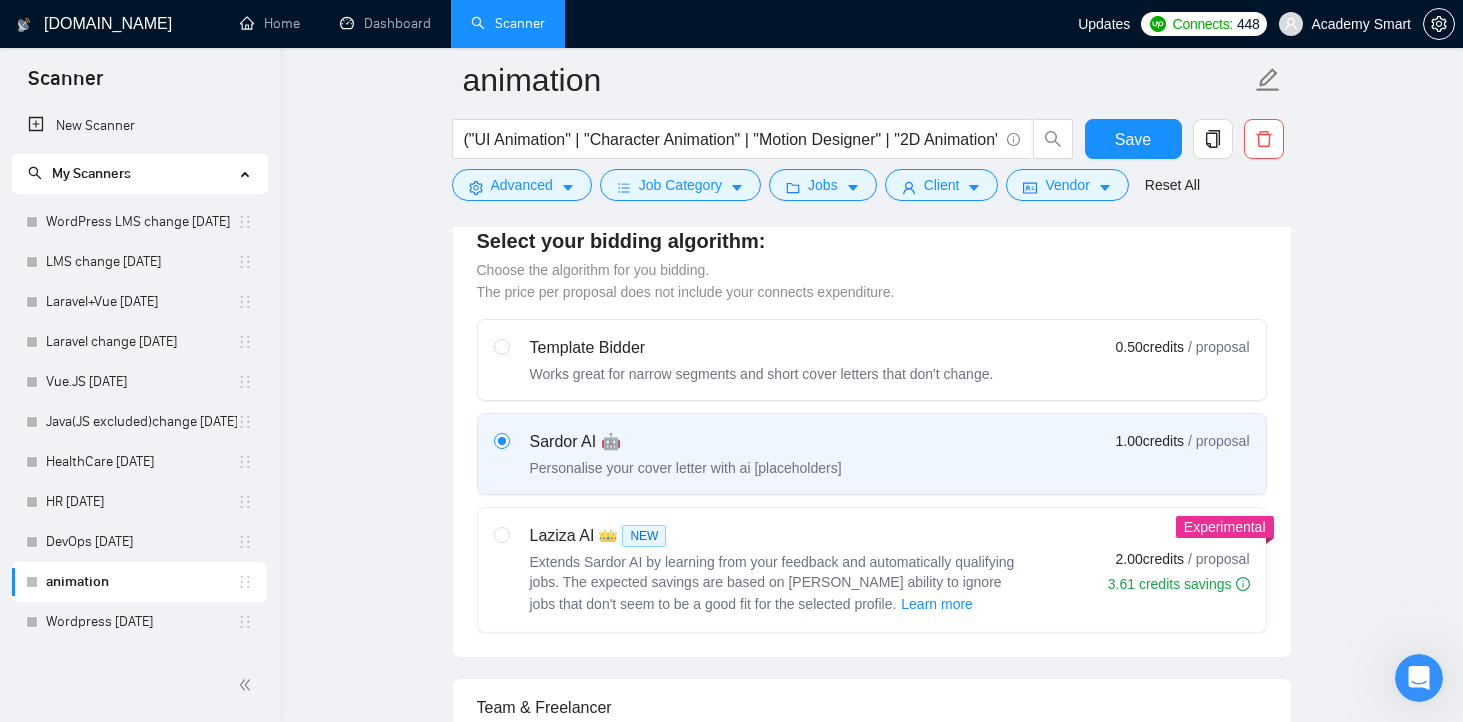 click on "animation ("UI Animation" | "Character Animation" | "Motion Designer" | "2D Animation" | "3D Animation") ("Adobe After Effects" | "Adobe Photoshop" | "Adobe Illustrator" | "Cinema 4D") Save Advanced   Job Category   Jobs   Client   Vendor   Reset All Preview Results Insights NEW Alerts Auto Bidder Auto Bidding Enabled Auto Bidding Enabled: OFF Auto Bidder Schedule Auto Bidding Type: Automated (recommended) Semi-automated Auto Bidding Schedule: 24/7 Custom Custom Auto Bidder Schedule Repeat every week on Monday Tuesday Wednesday Thursday Friday Saturday Sunday Active Hours ( Europe/Warsaw ): From: To: ( 24  hours) Europe/Warsaw Auto Bidding Type Select your bidding algorithm: Choose the algorithm for you bidding. The price per proposal does not include your connects expenditure. Template Bidder Works great for narrow segments and short cover letters that don't change. 0.50  credits / proposal Sardor AI 🤖 Personalise your cover letter with ai [placeholders] 1.00  credits / proposal Experimental Laziza AI" at bounding box center (871, 1954) 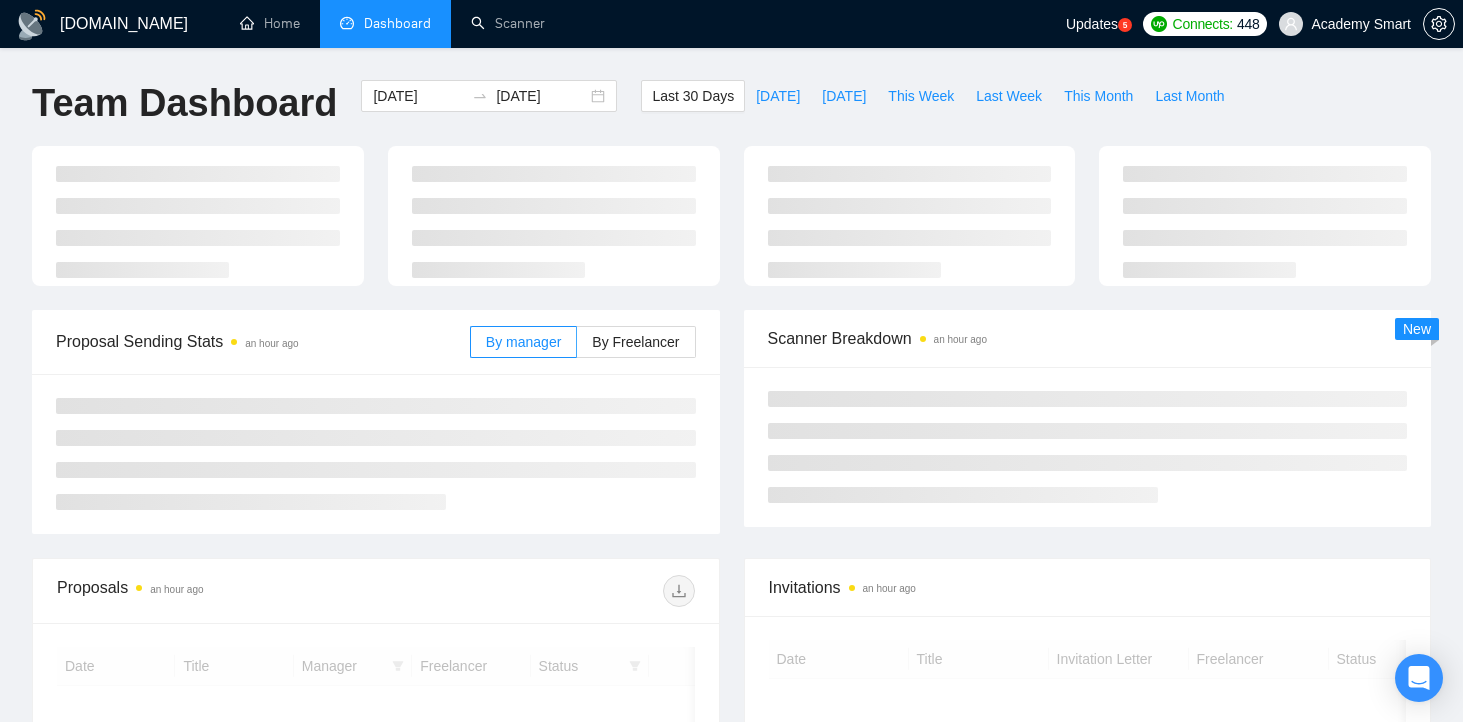 scroll, scrollTop: 0, scrollLeft: 0, axis: both 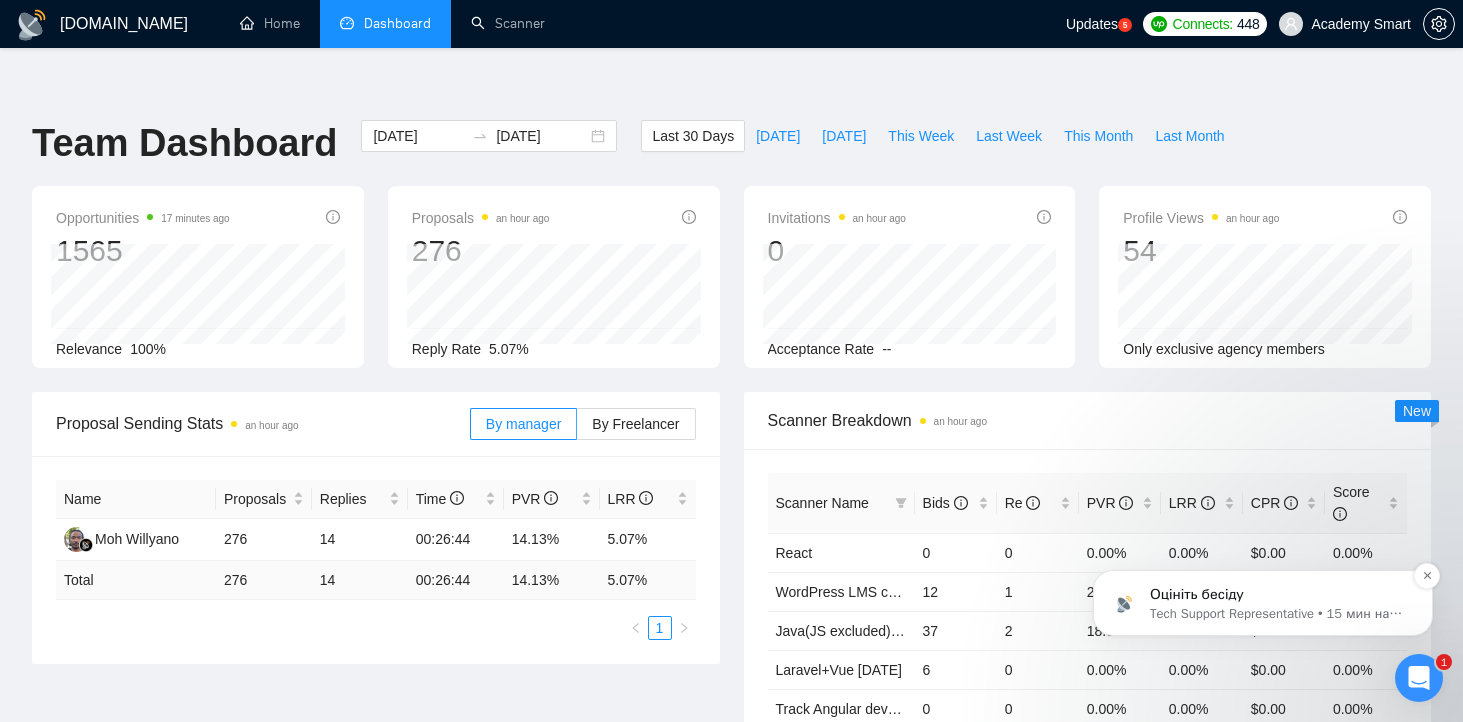 click on "Tech Support Representative • 15 мин назад" at bounding box center [1279, 614] 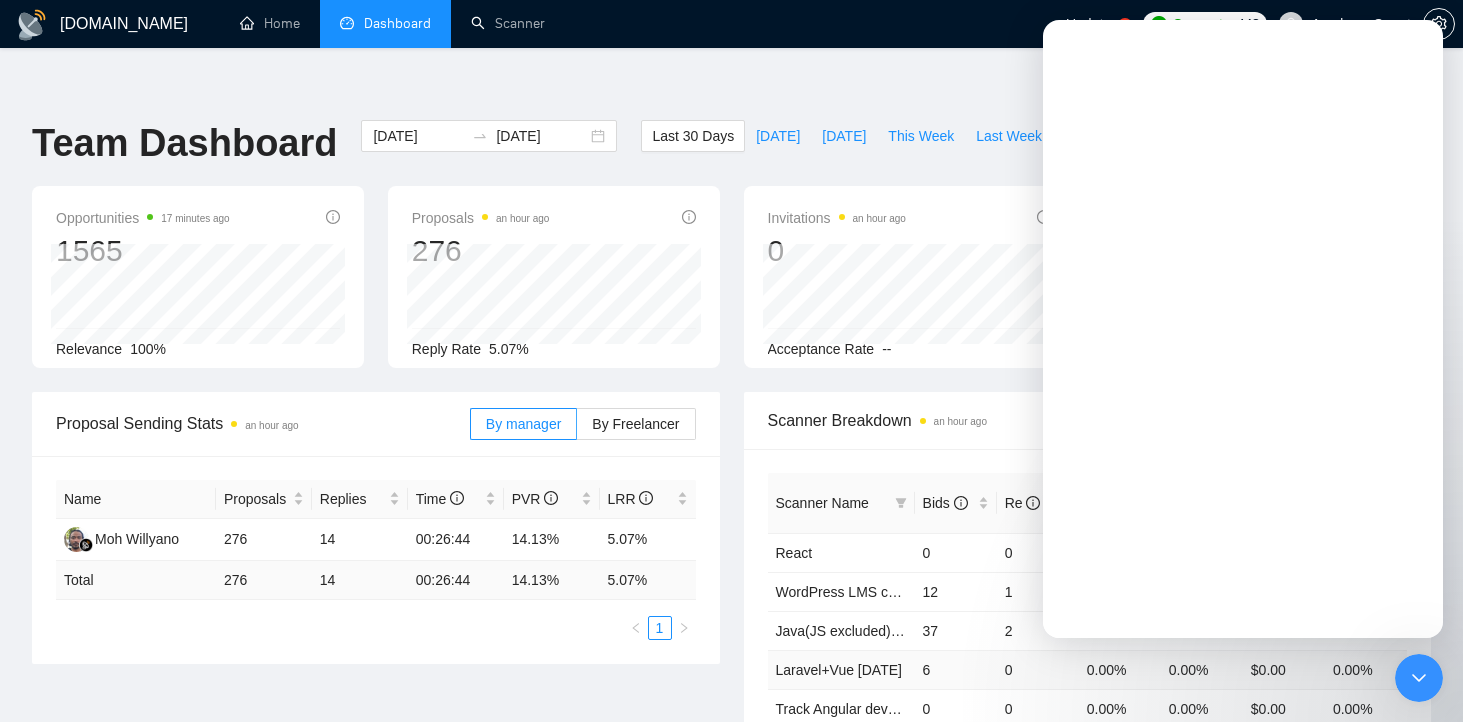 scroll, scrollTop: 0, scrollLeft: 0, axis: both 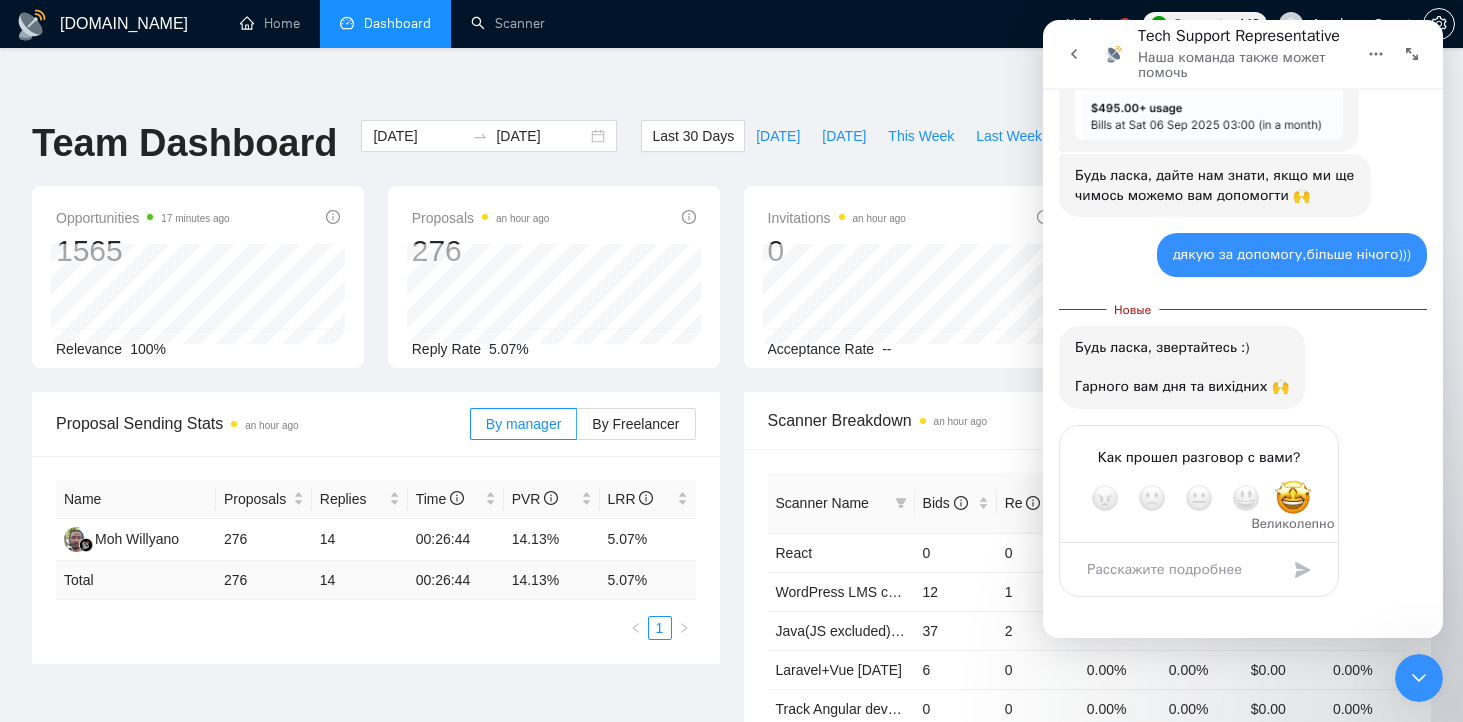 click at bounding box center [1293, 498] 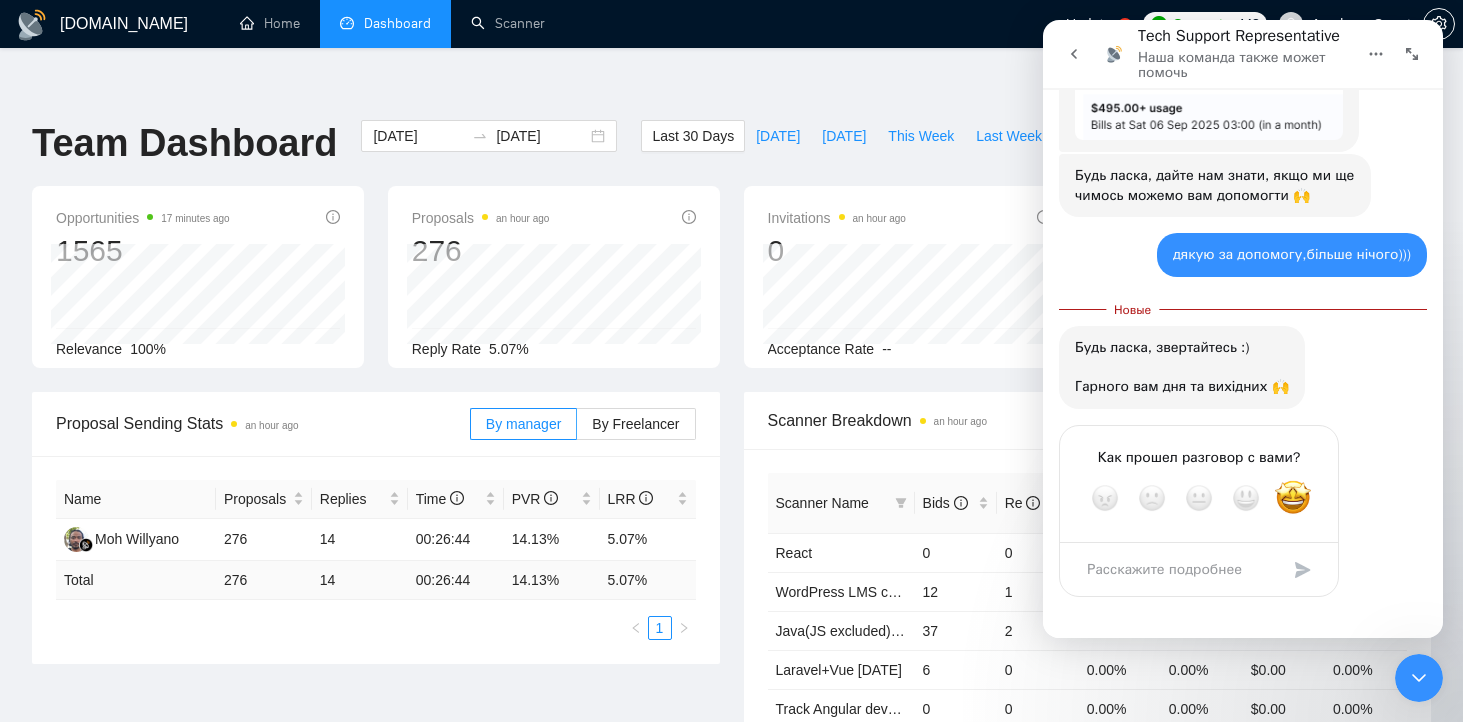 click at bounding box center [1179, 569] 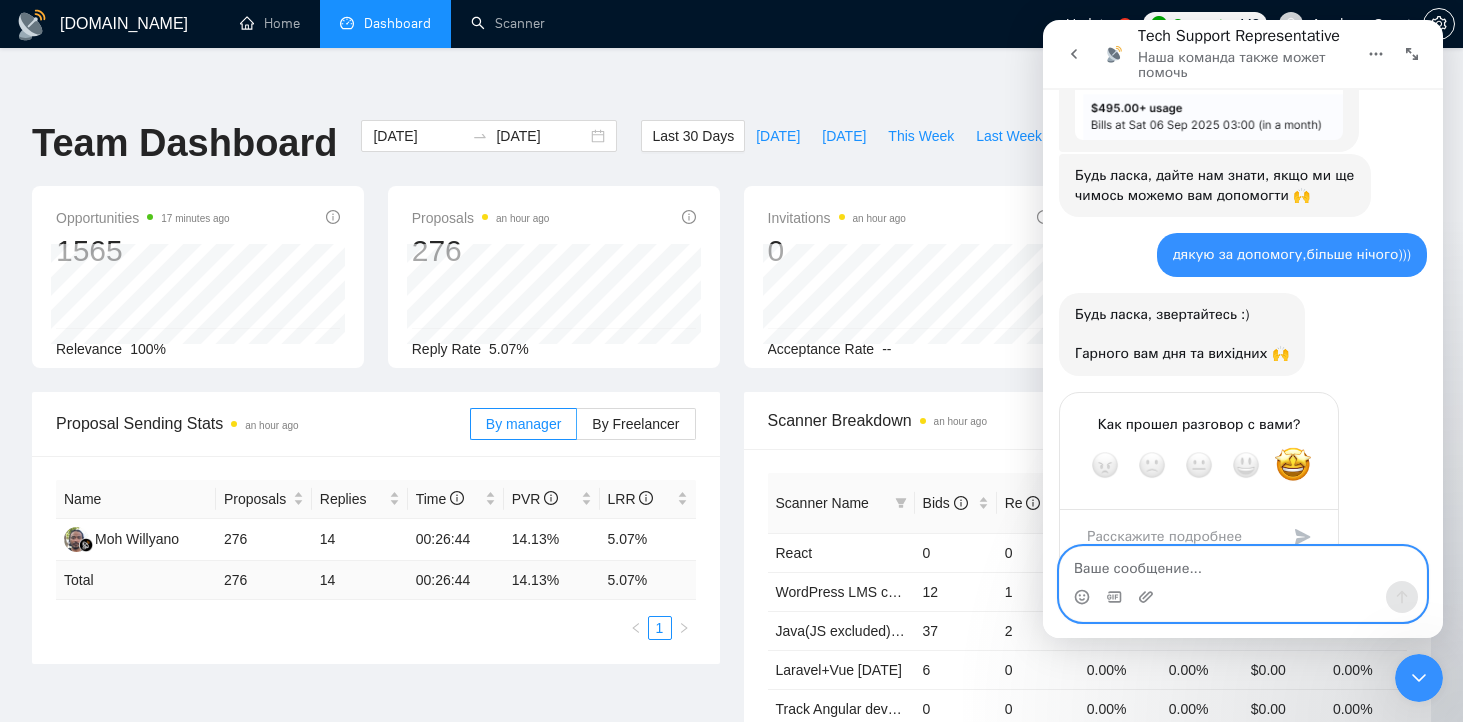 click at bounding box center [1243, 564] 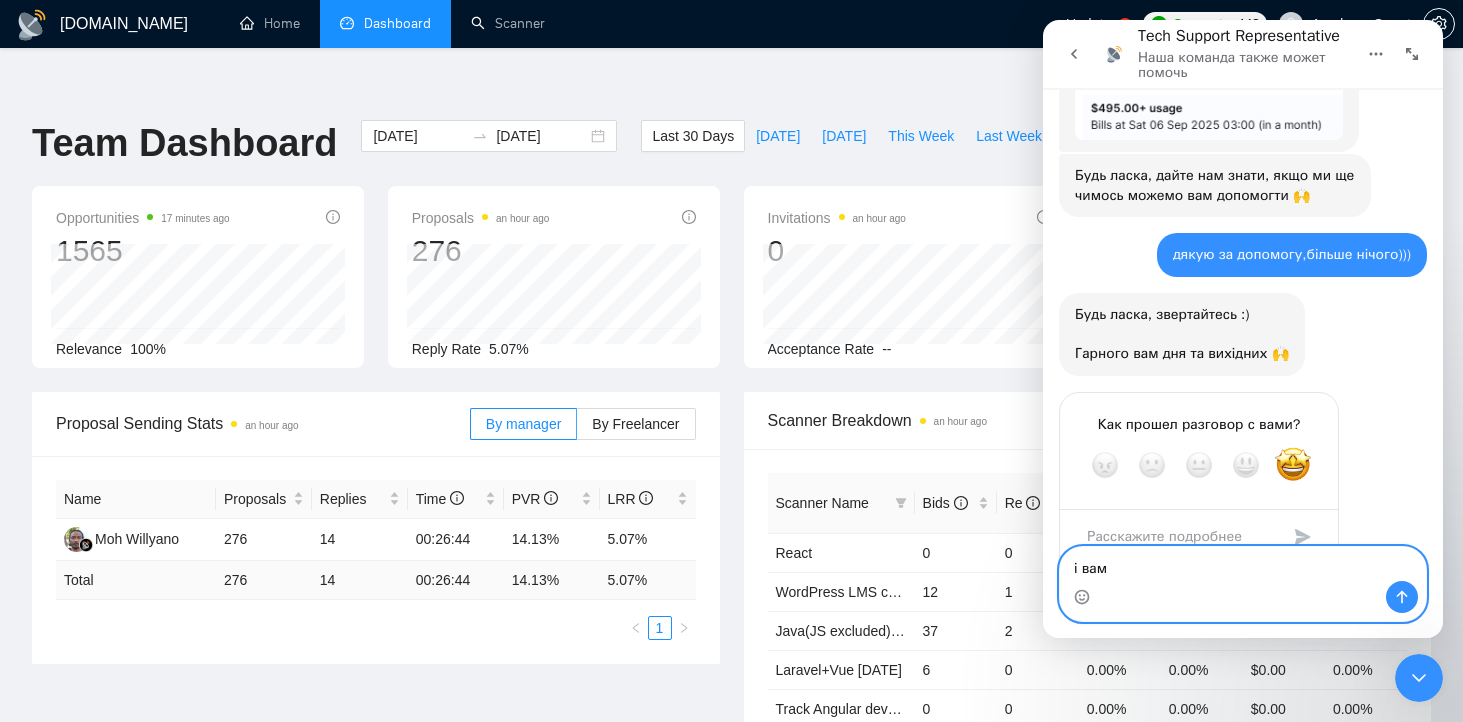 type on "і вам)" 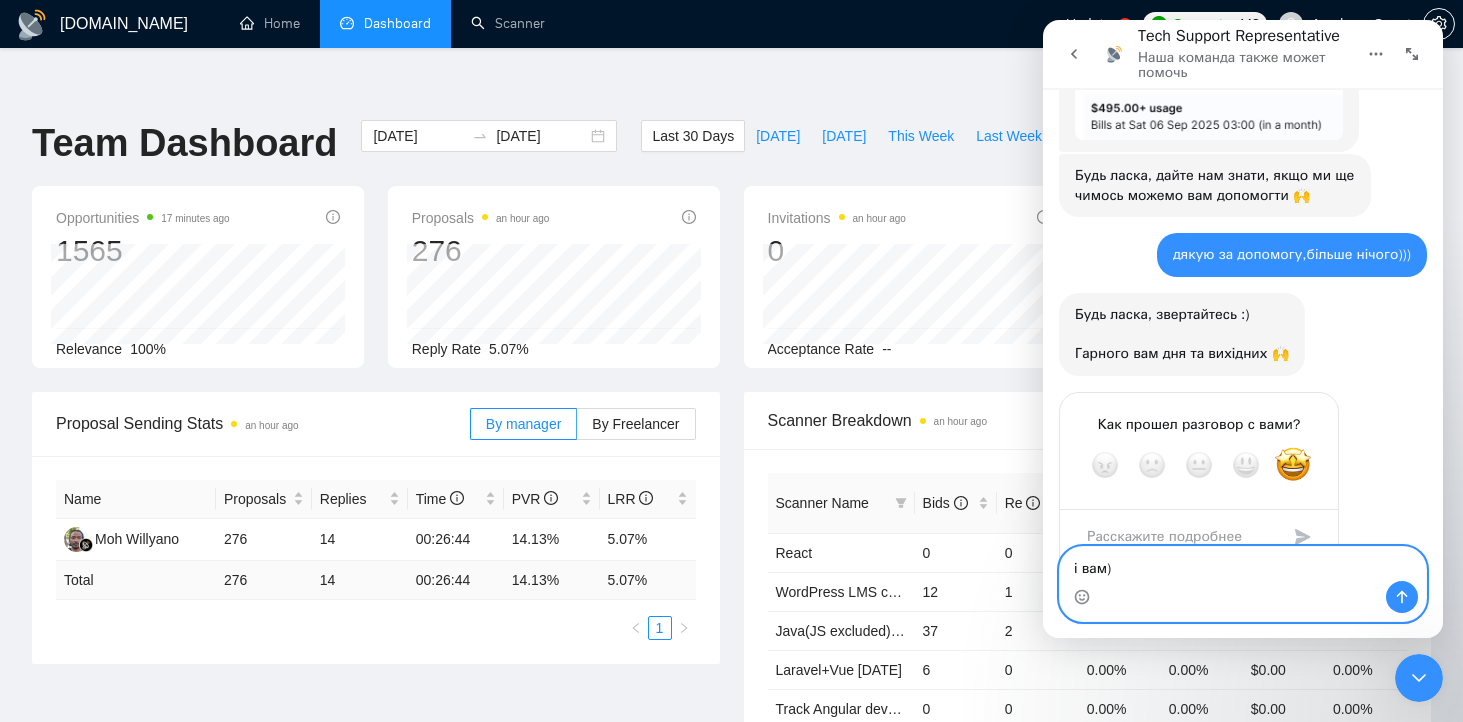 type 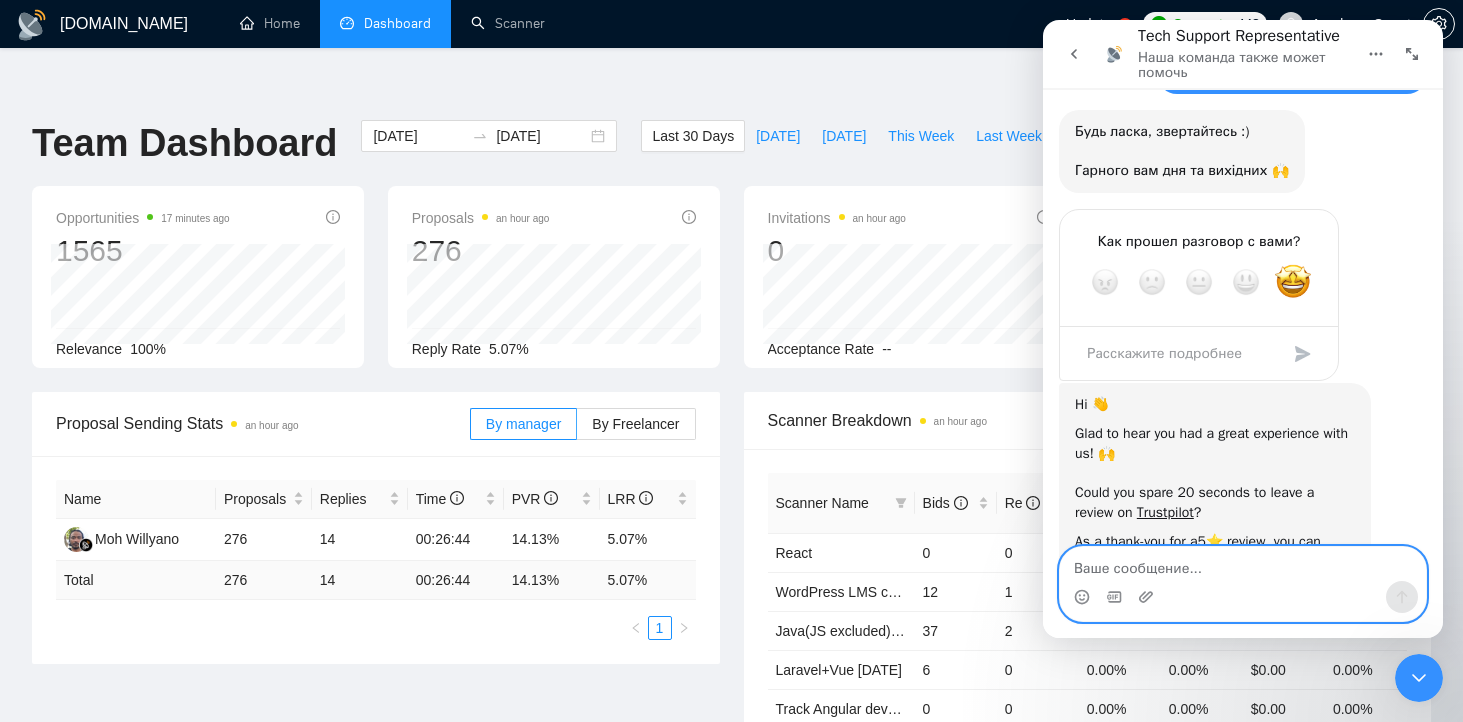 scroll, scrollTop: 3876, scrollLeft: 0, axis: vertical 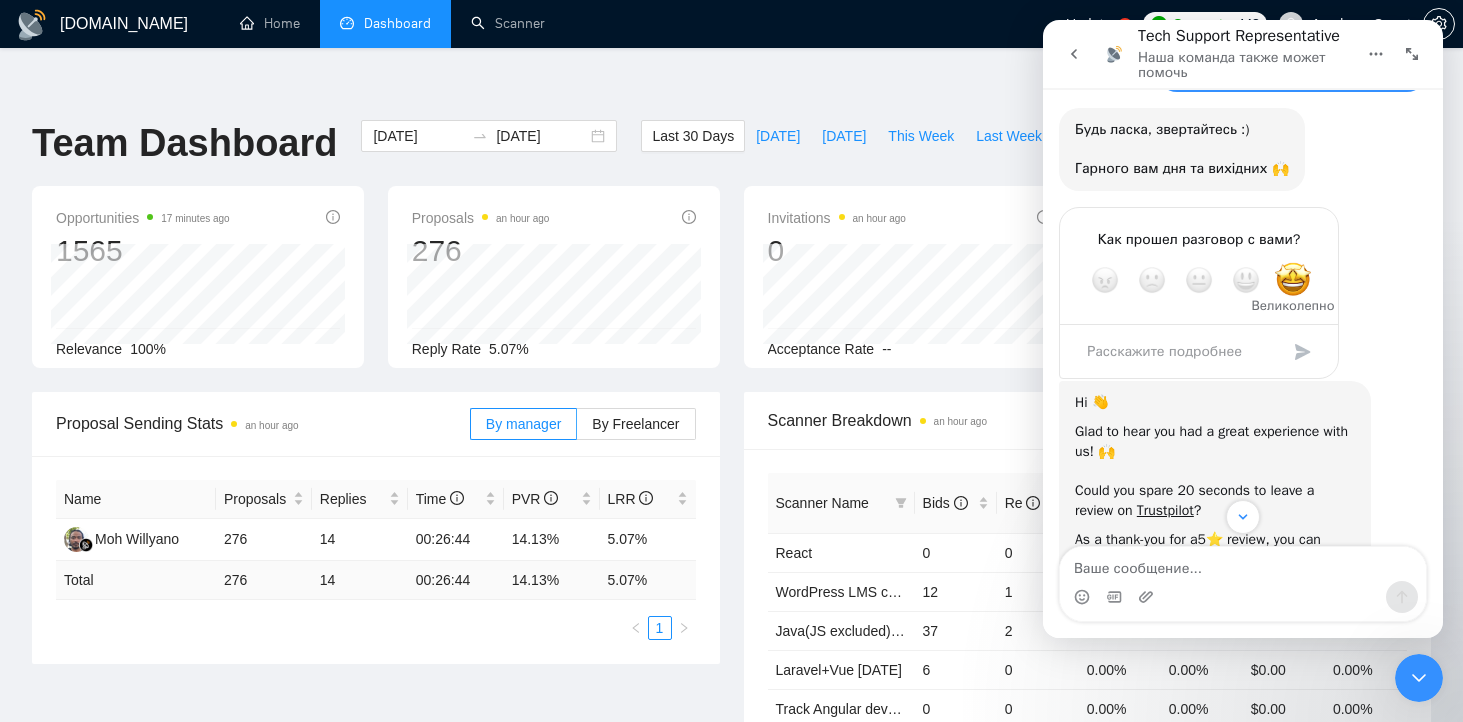 click at bounding box center (1293, 280) 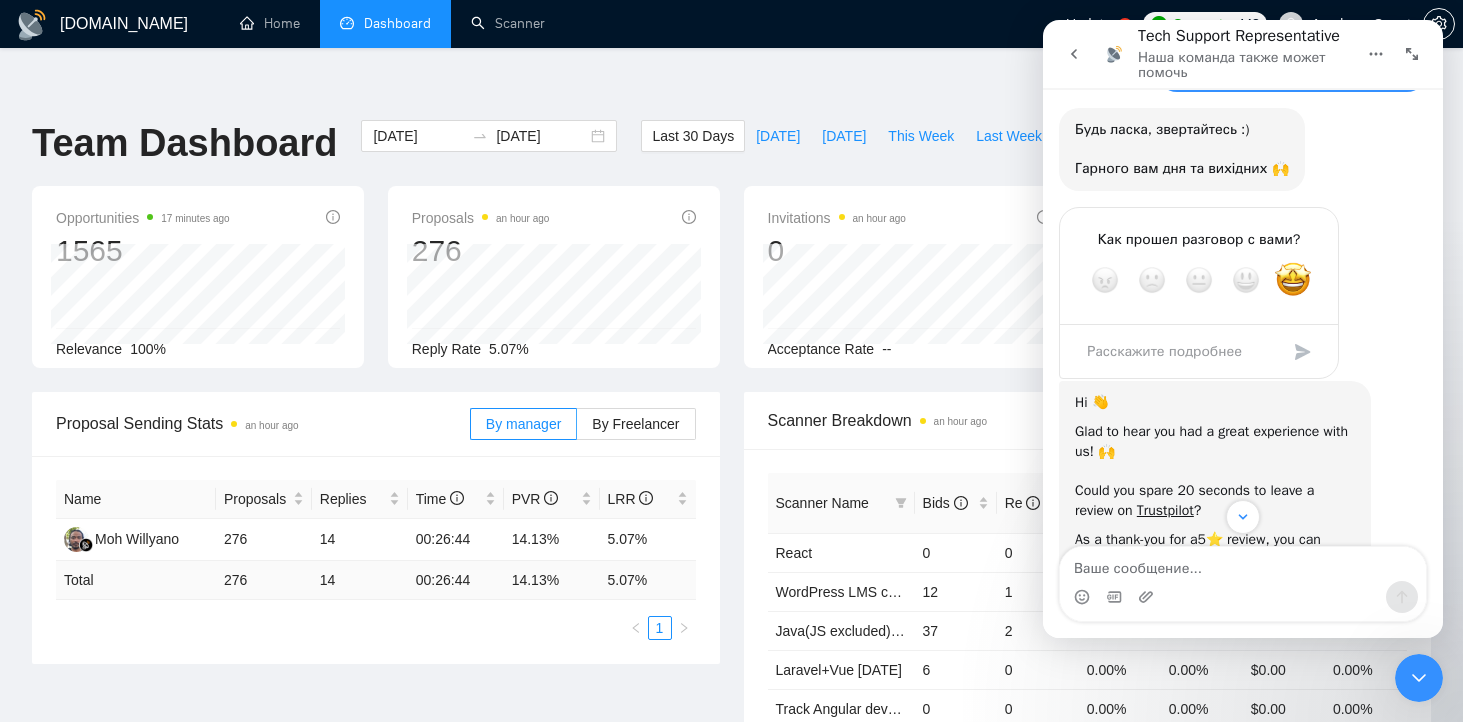 click at bounding box center [1179, 351] 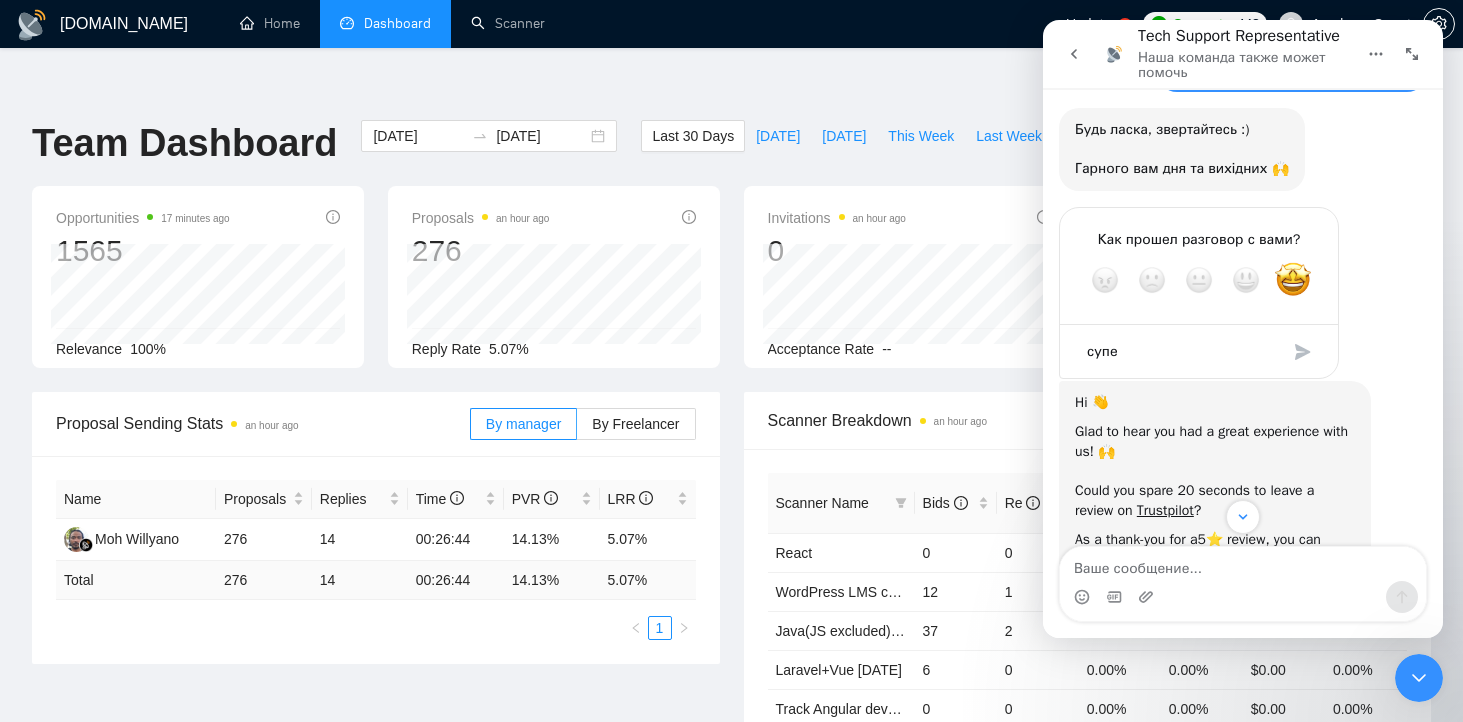 type on "супер" 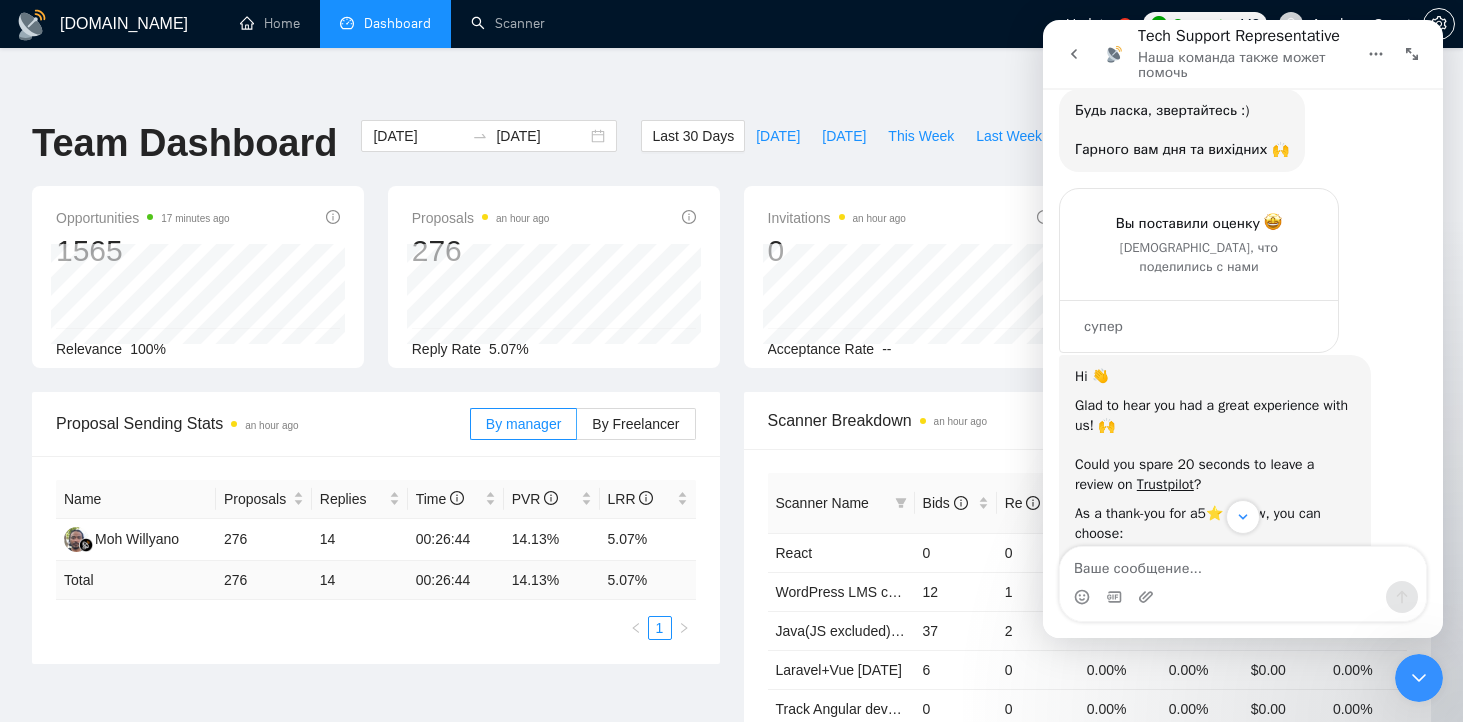 scroll, scrollTop: 4124, scrollLeft: 0, axis: vertical 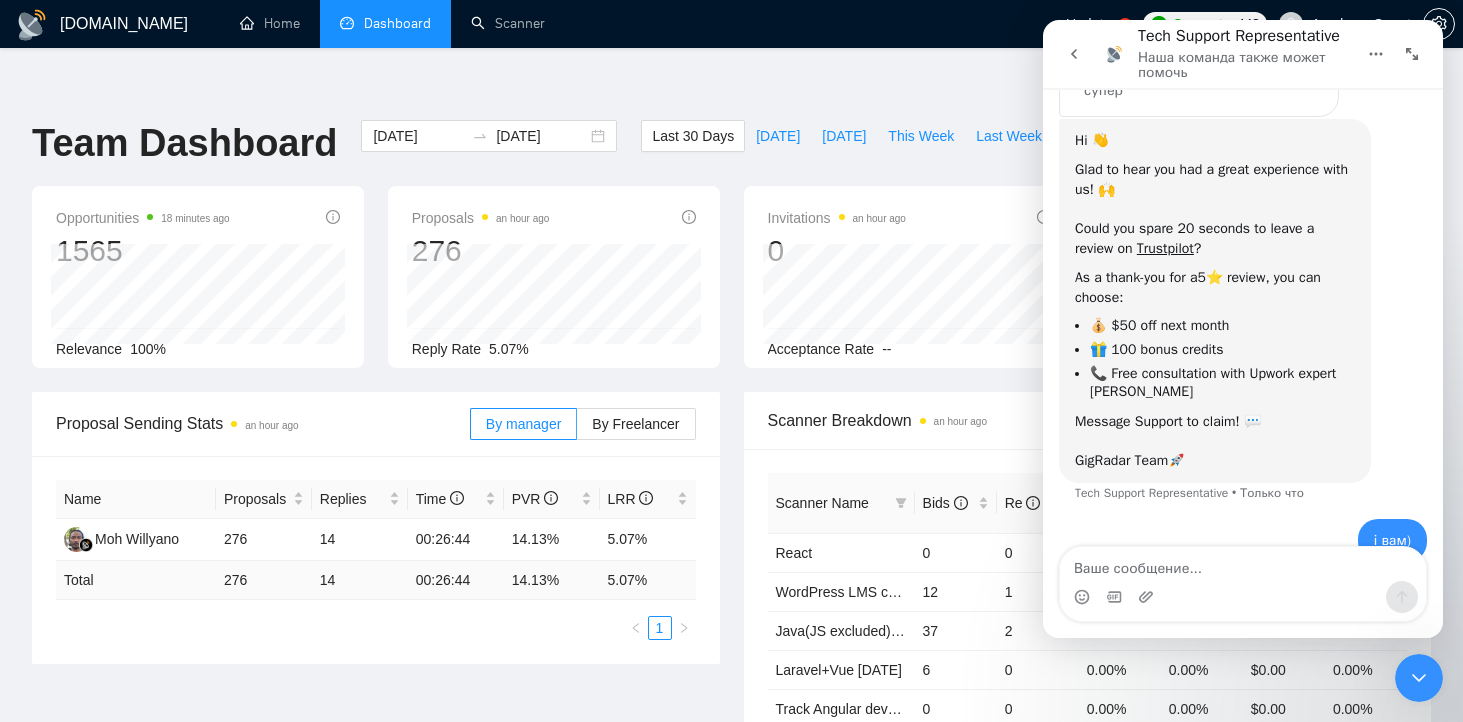 click 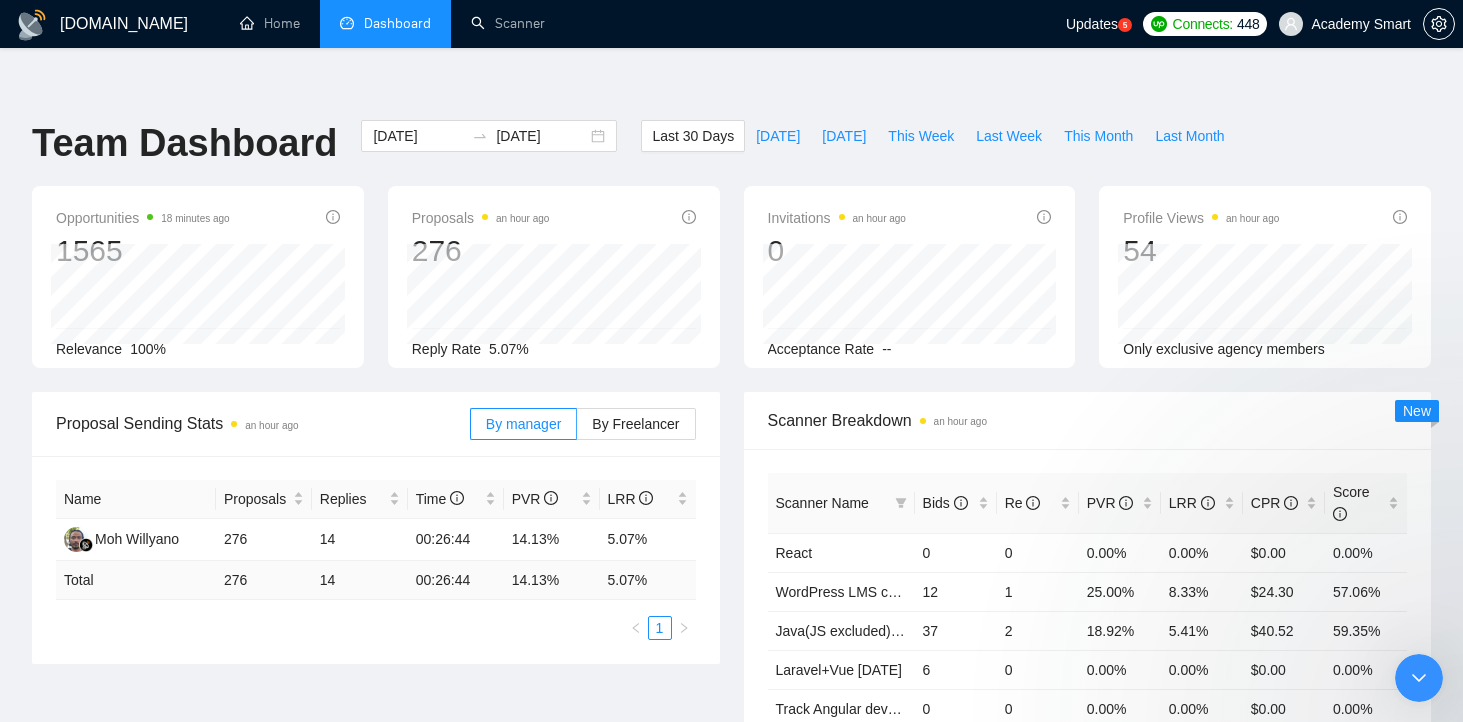 scroll, scrollTop: 0, scrollLeft: 0, axis: both 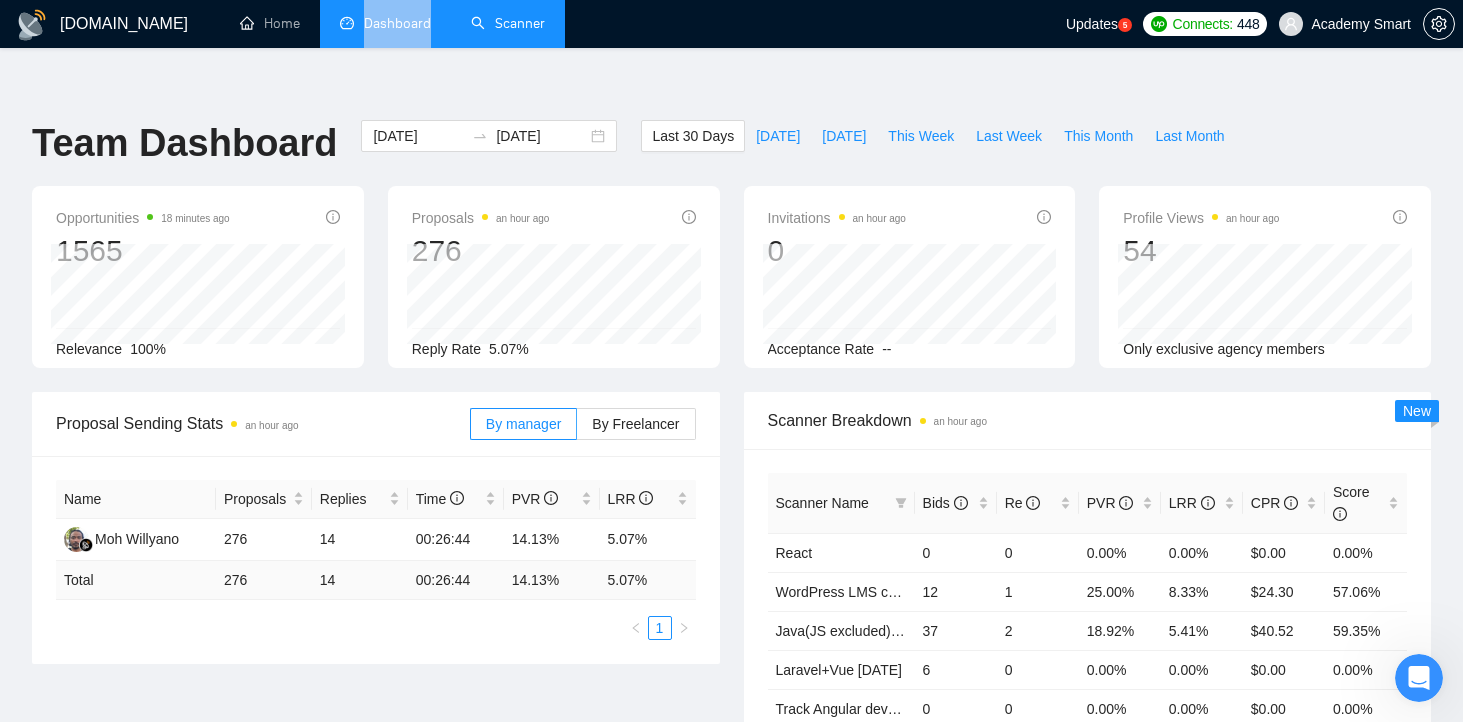 click on "Scanner" at bounding box center (508, 23) 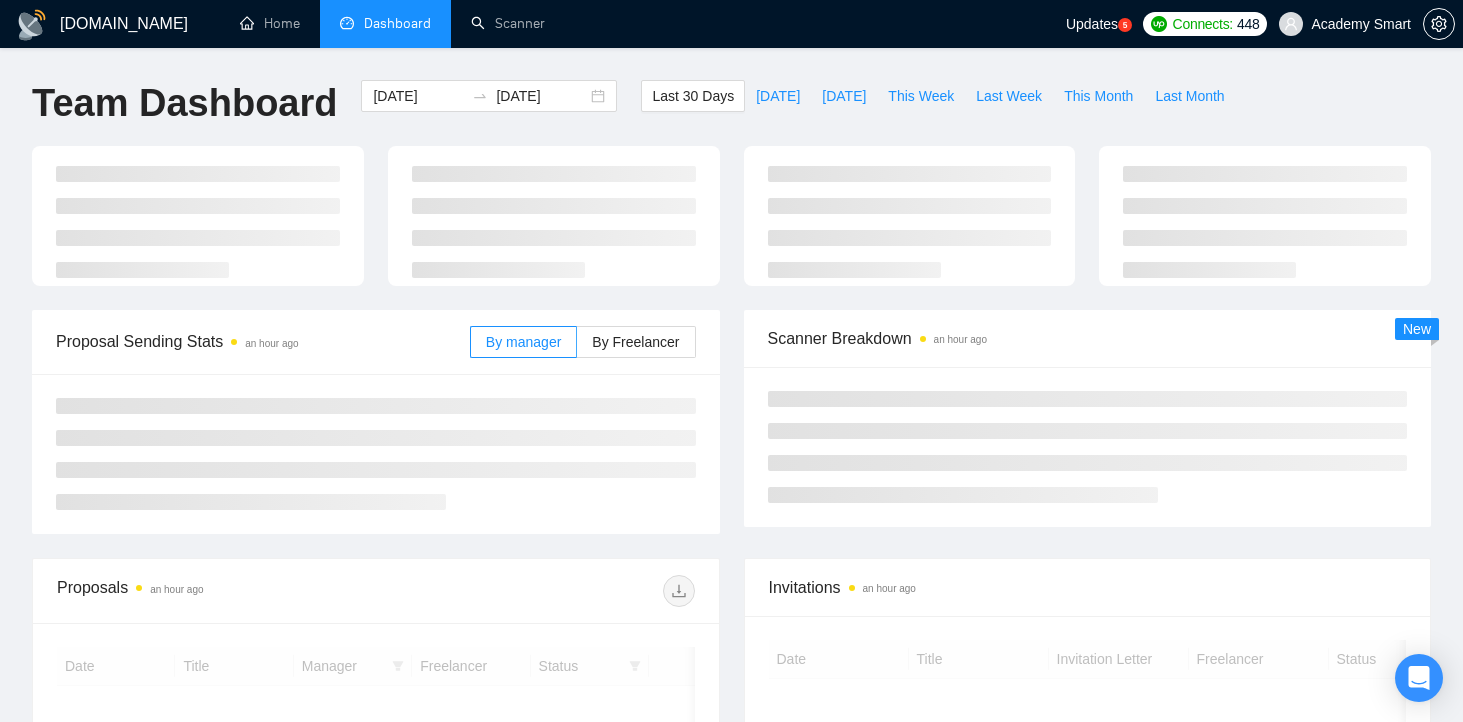 scroll, scrollTop: 0, scrollLeft: 0, axis: both 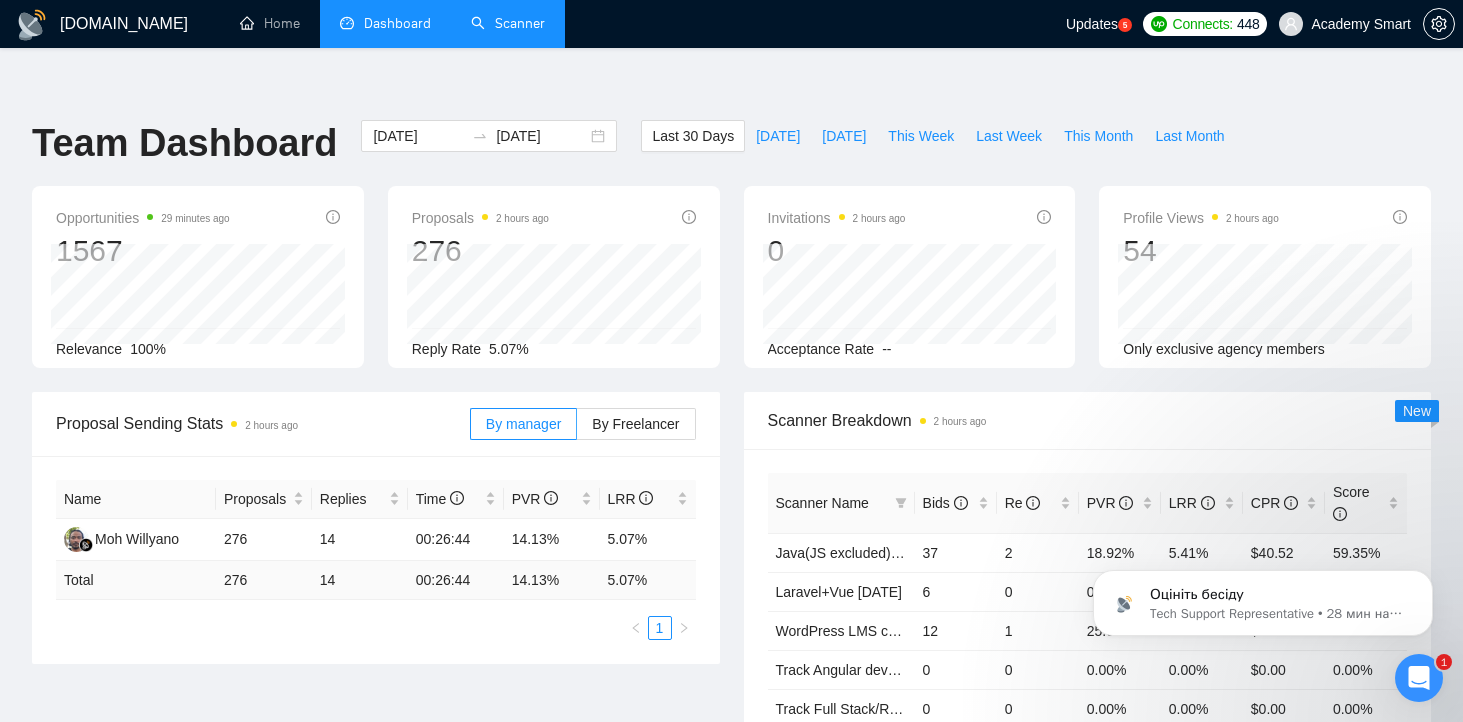 click on "Scanner" at bounding box center [508, 23] 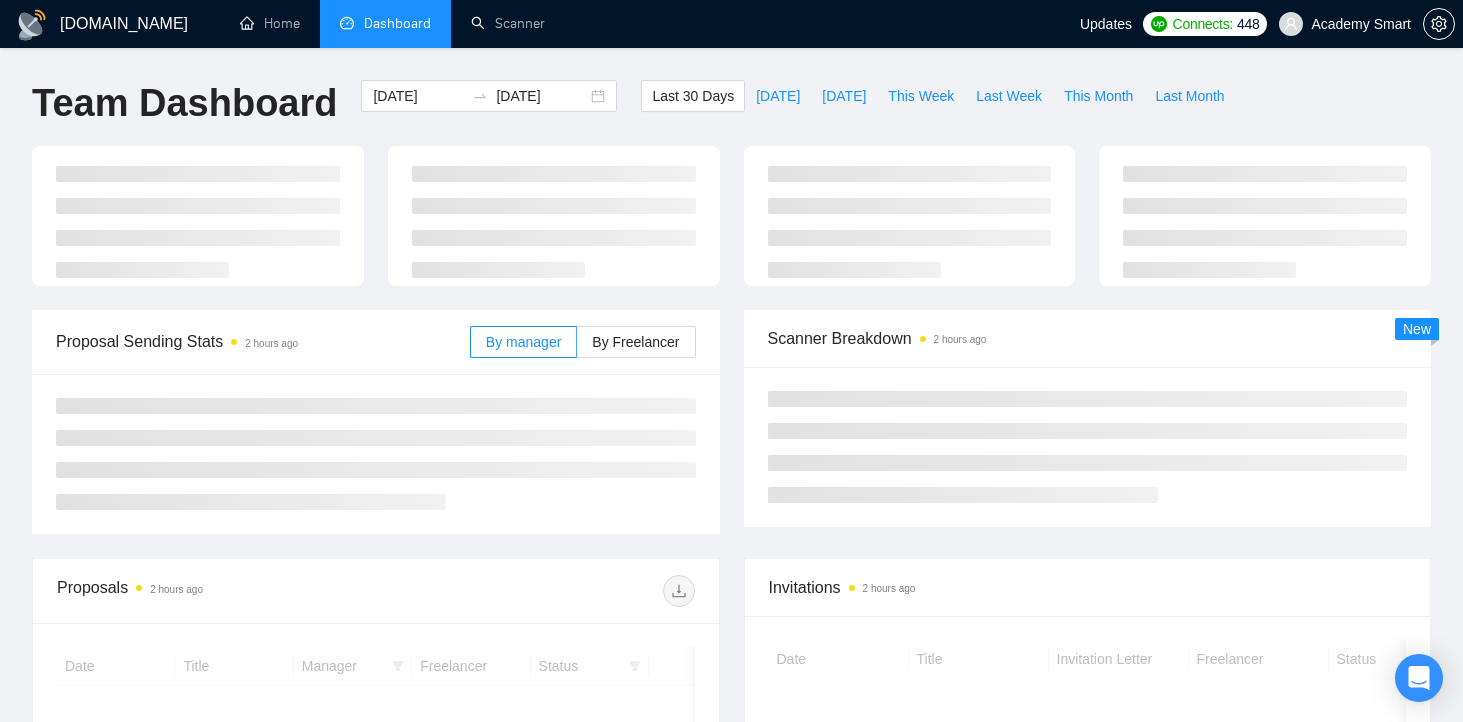 scroll, scrollTop: 0, scrollLeft: 0, axis: both 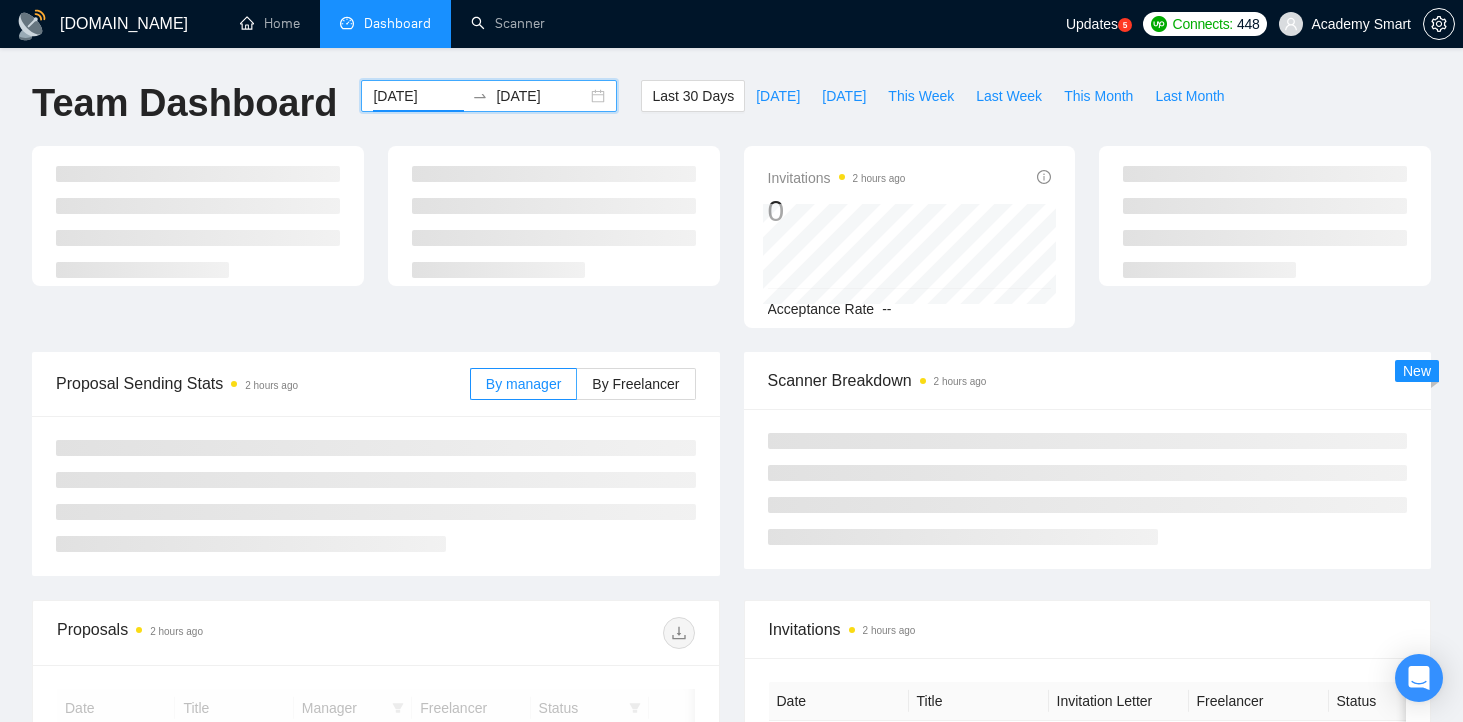 click on "[DATE]" at bounding box center [418, 96] 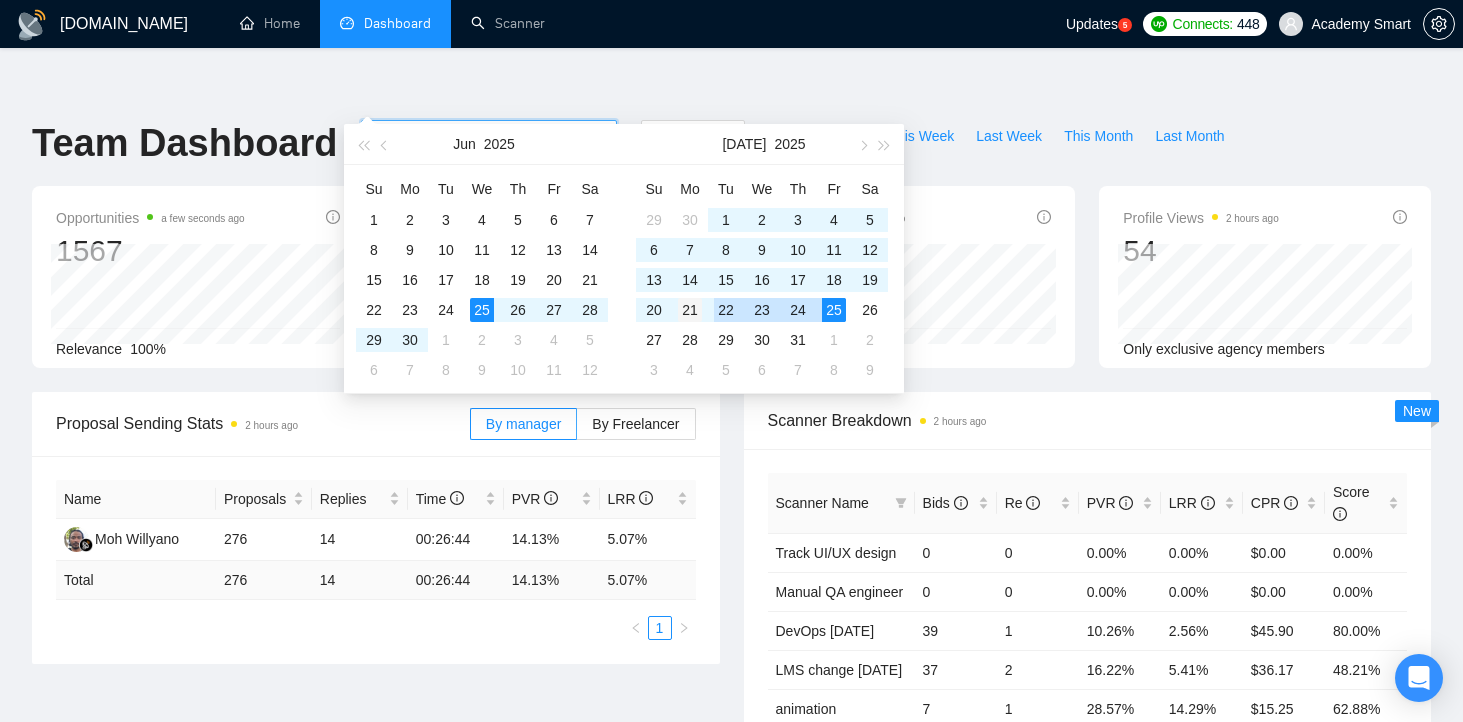 type on "[DATE]" 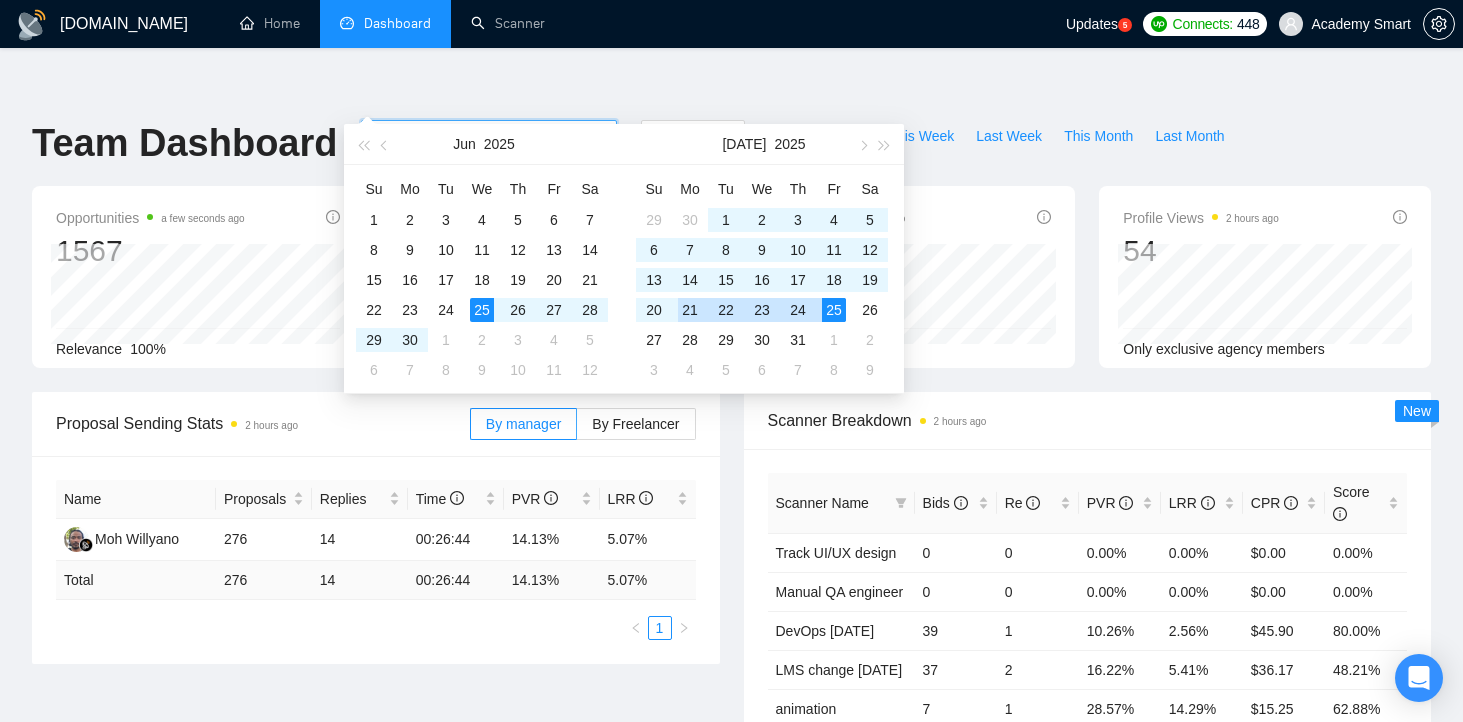 click on "21" at bounding box center (690, 310) 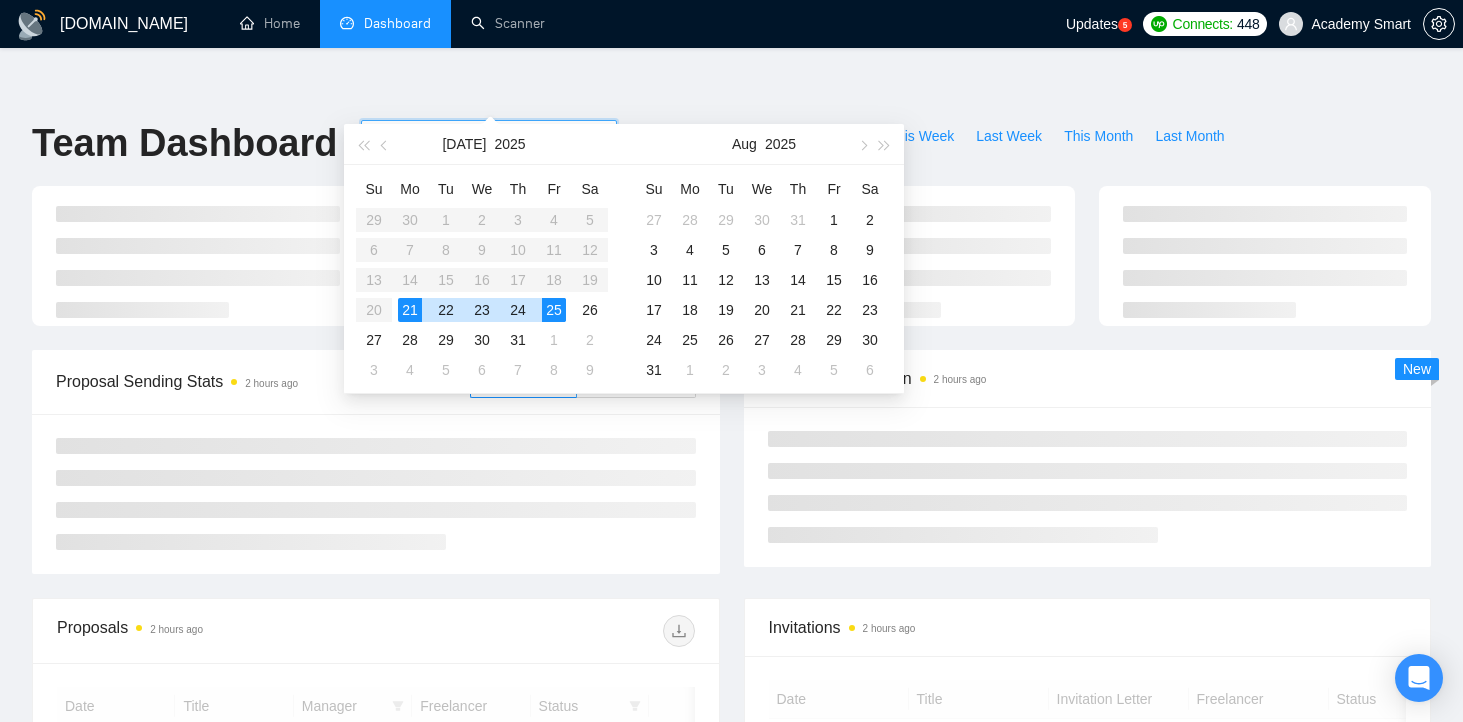 type on "[DATE]" 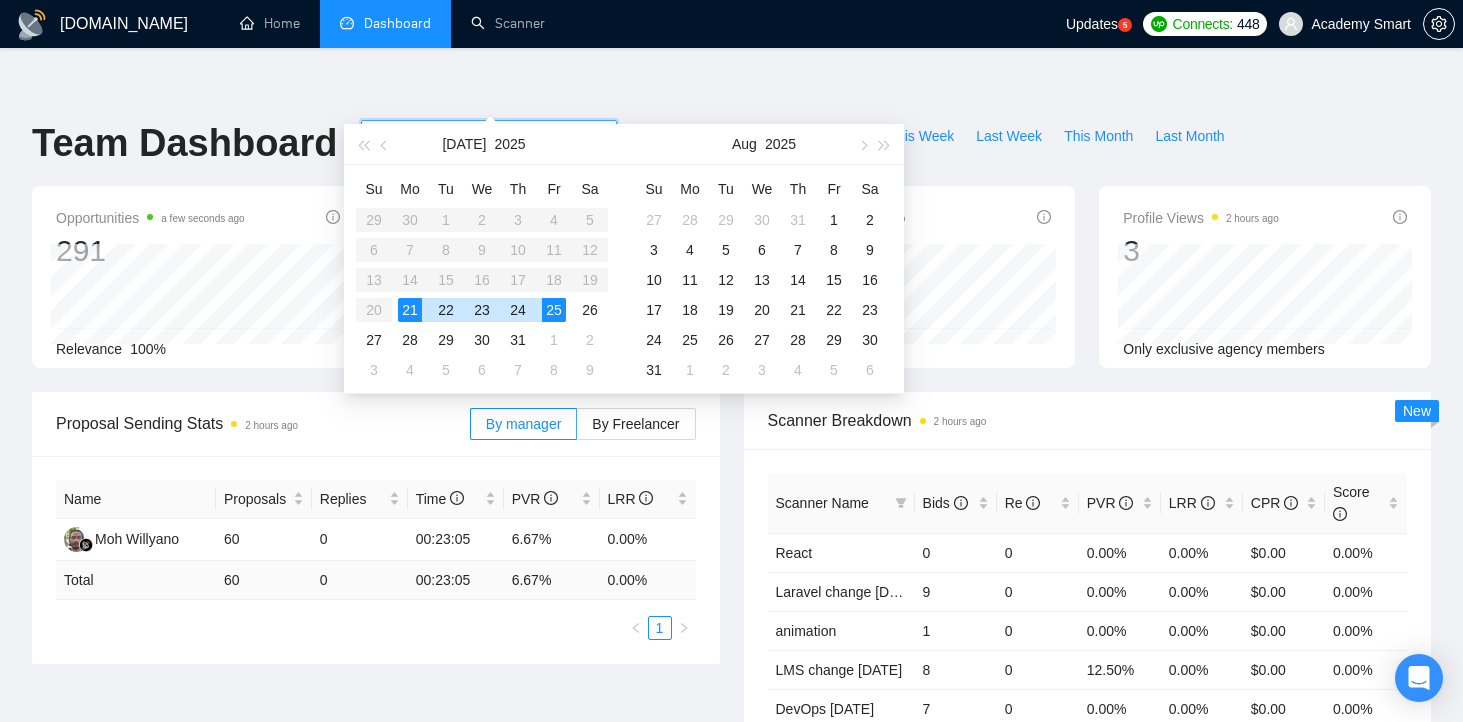 click on "25" at bounding box center [554, 310] 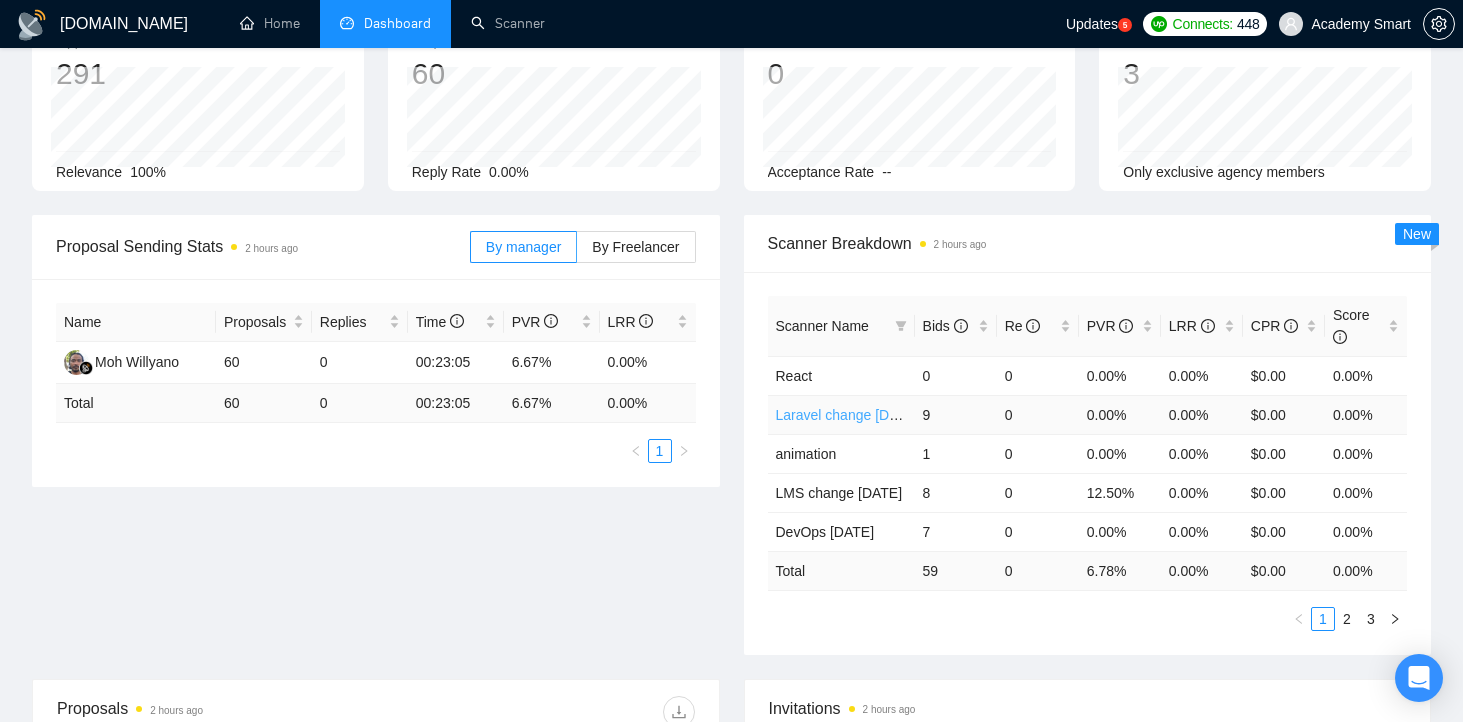 scroll, scrollTop: 178, scrollLeft: 0, axis: vertical 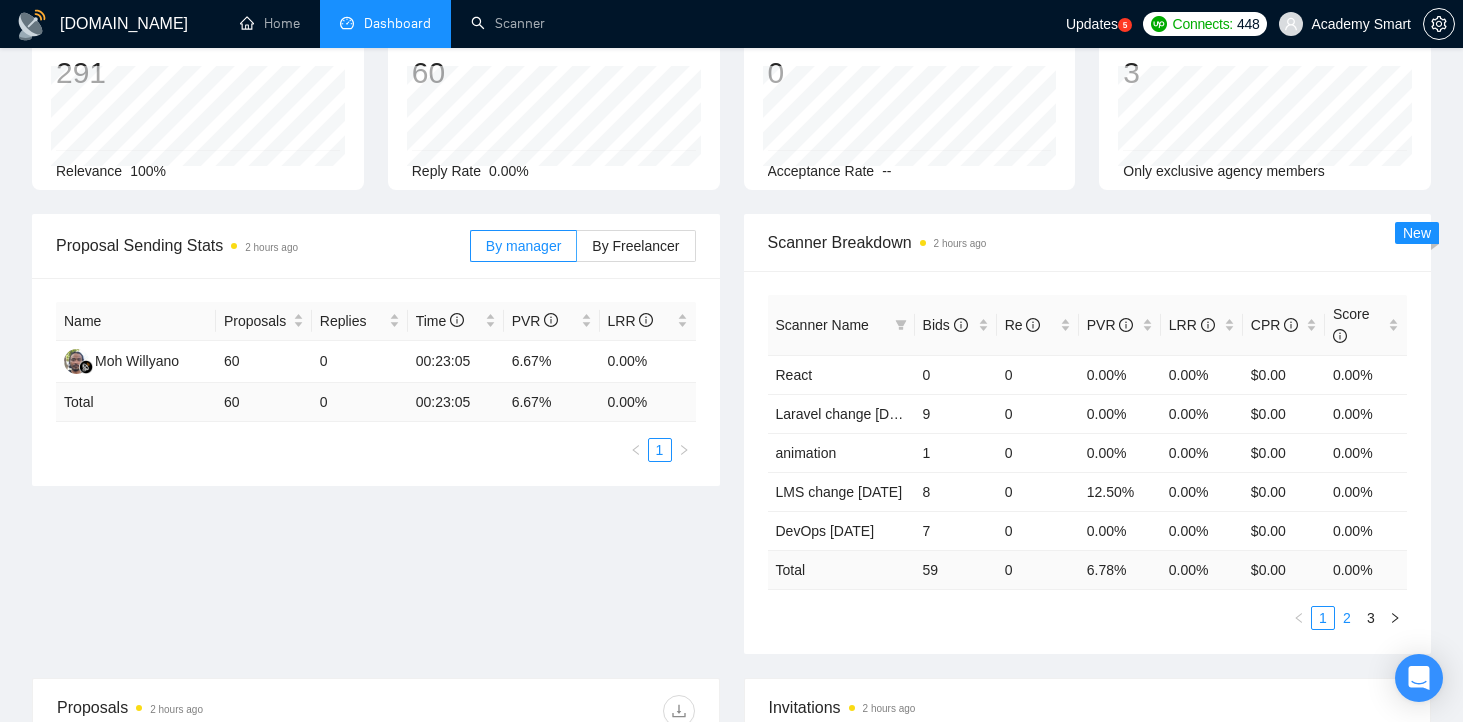 click on "2" at bounding box center (1347, 618) 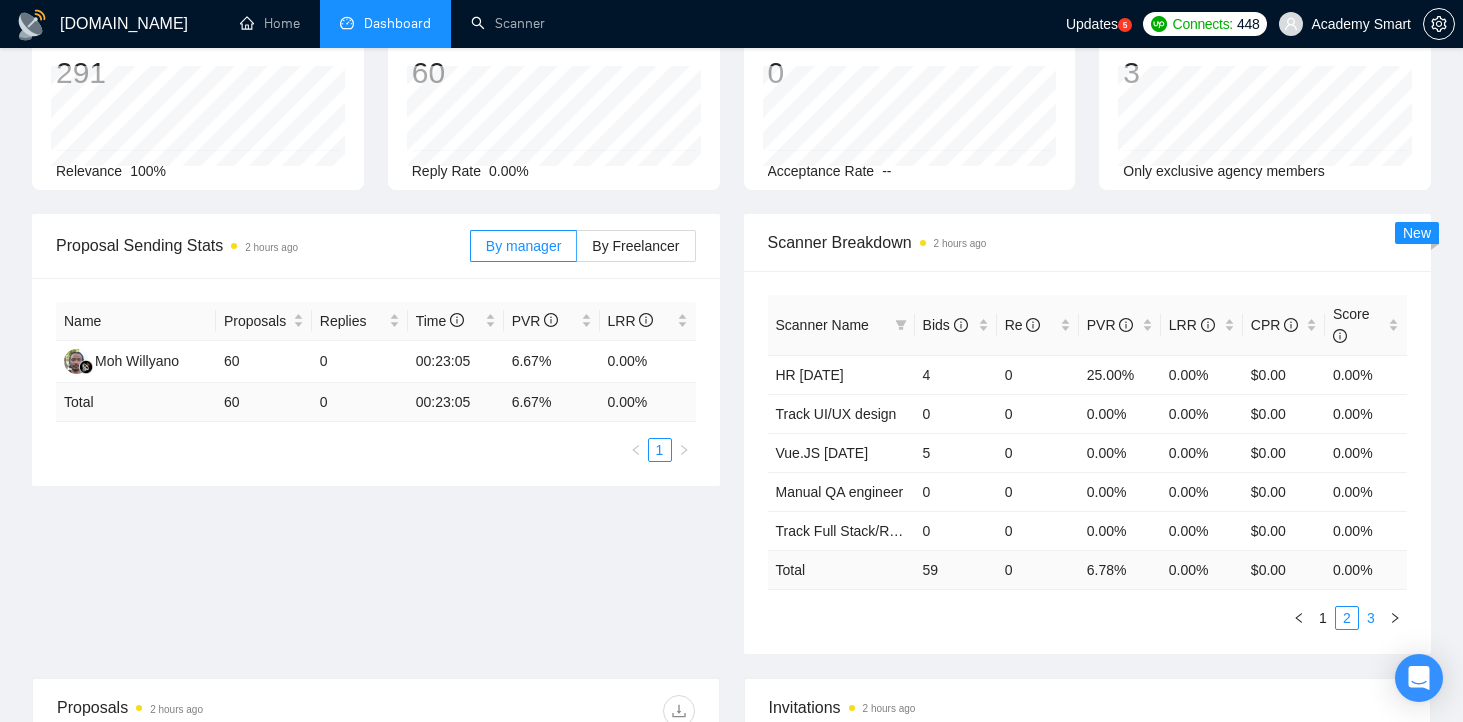 click on "3" at bounding box center (1371, 618) 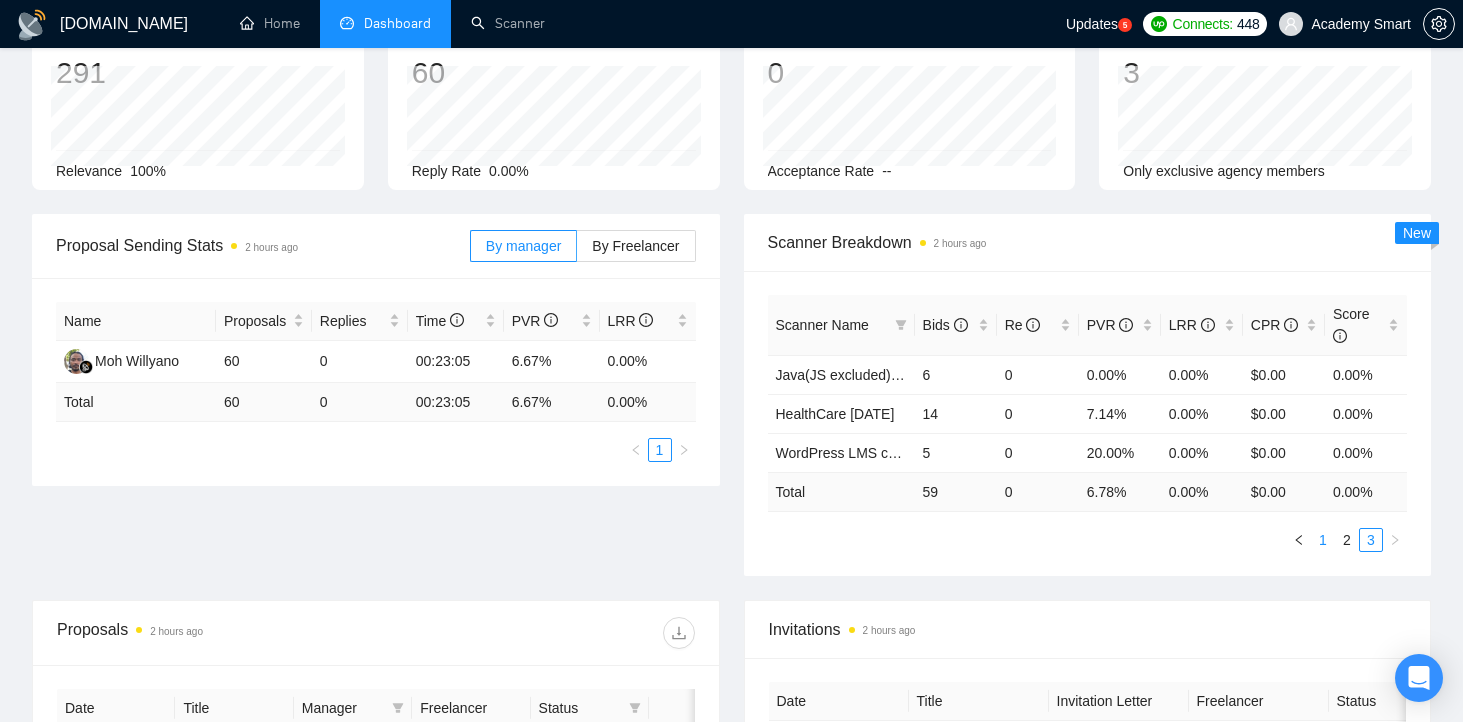 click on "1" at bounding box center (1323, 540) 